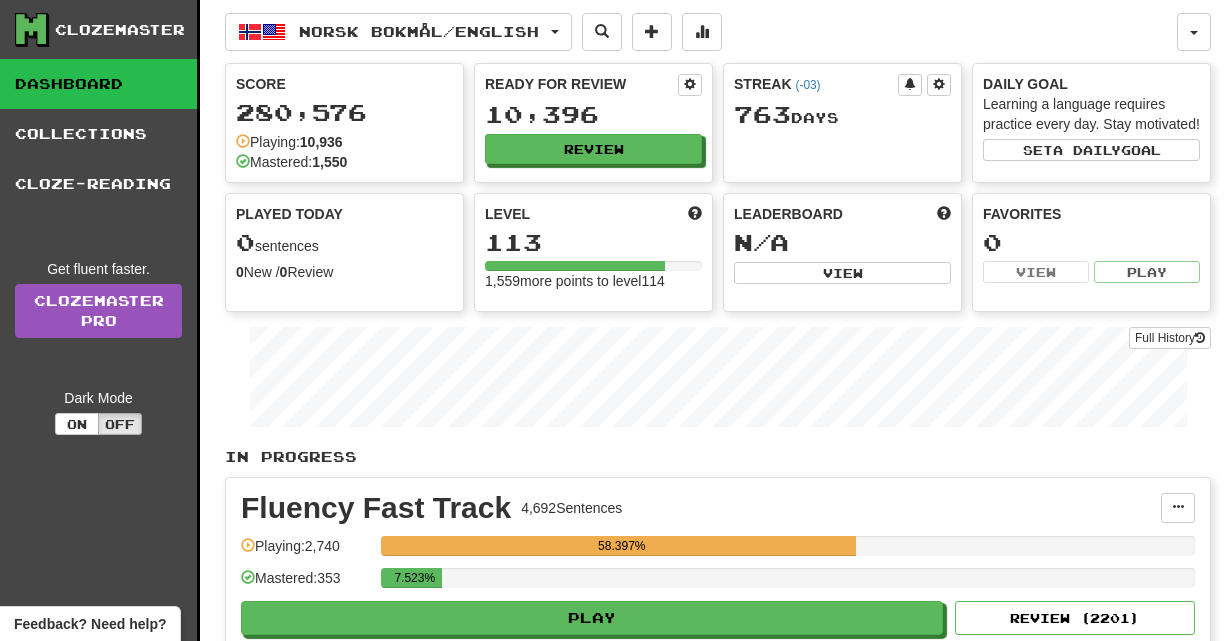 scroll, scrollTop: 0, scrollLeft: 0, axis: both 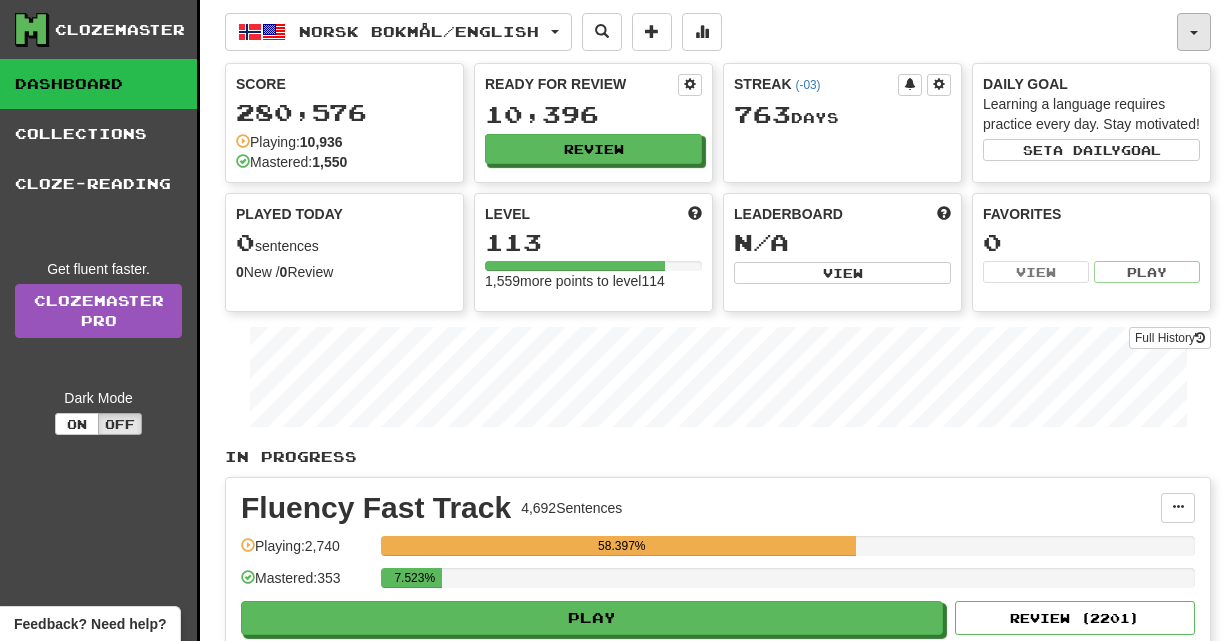 click at bounding box center [1194, 32] 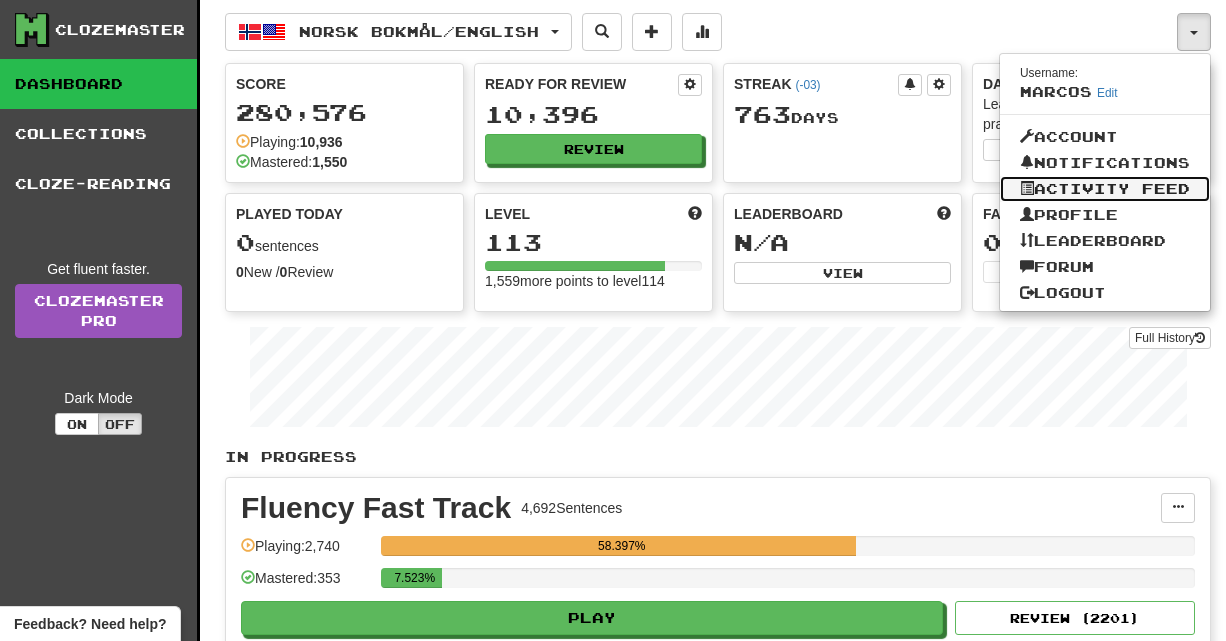 click on "Activity Feed" at bounding box center [1105, 189] 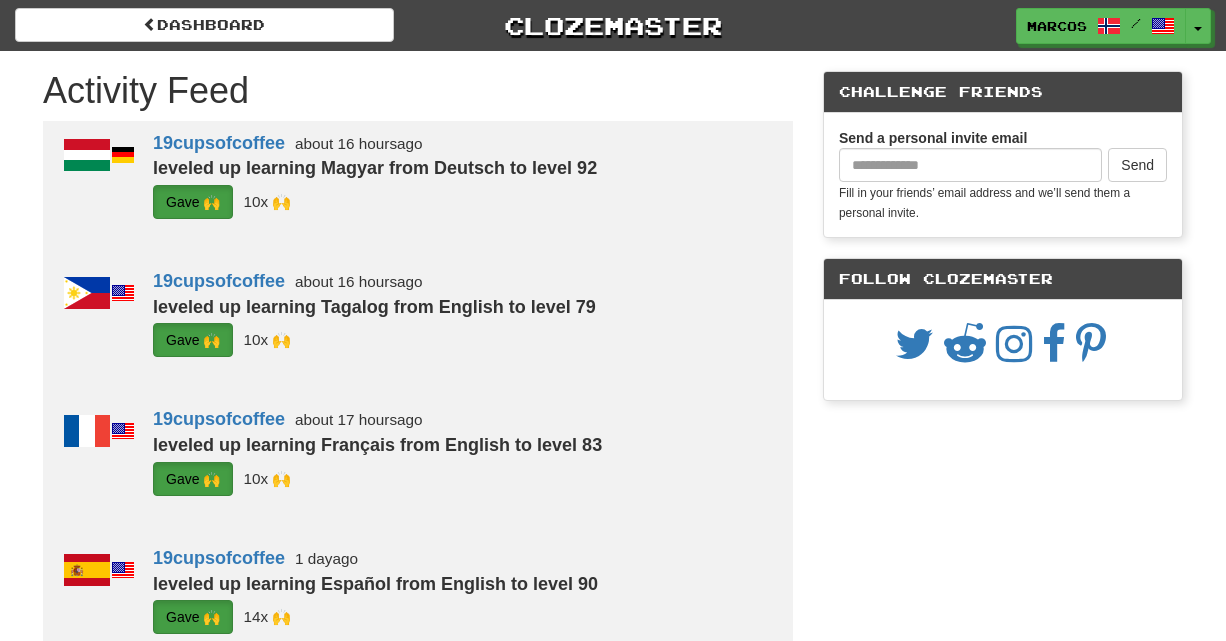 scroll, scrollTop: 0, scrollLeft: 0, axis: both 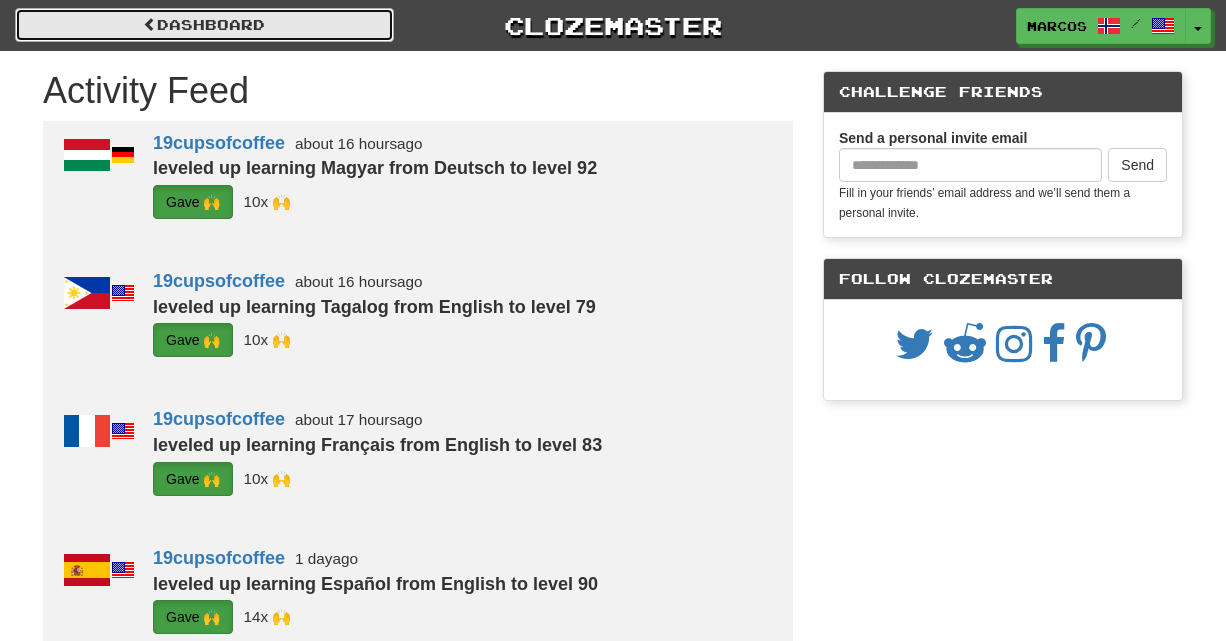 click on "Dashboard" at bounding box center [204, 25] 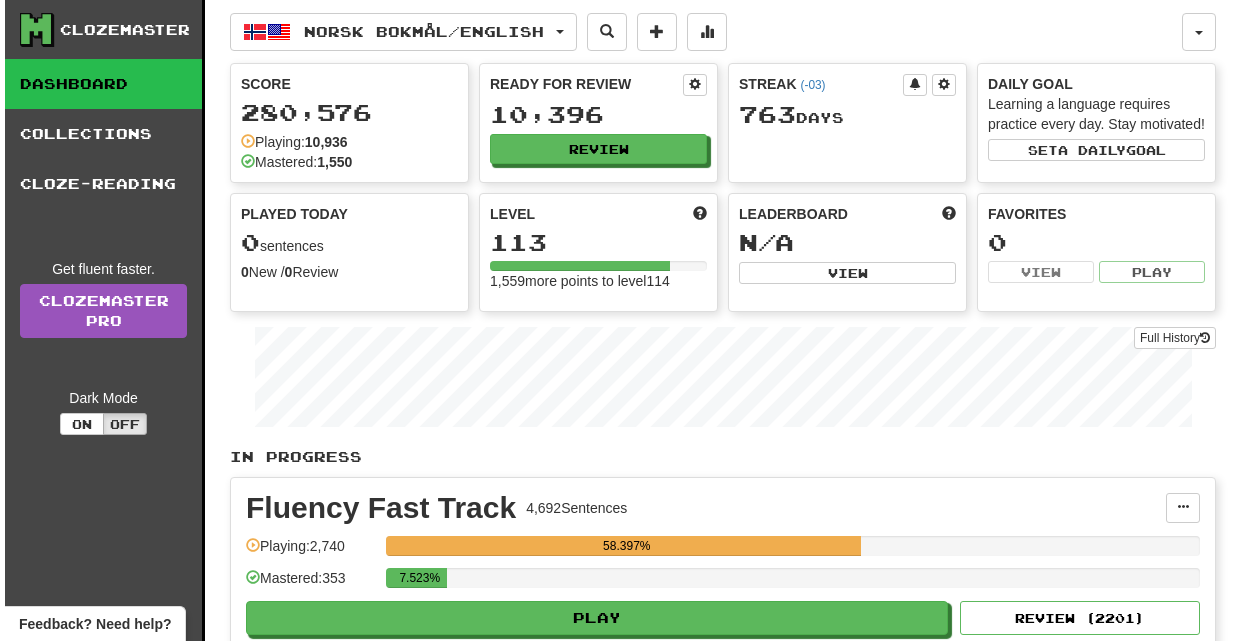 scroll, scrollTop: 0, scrollLeft: 0, axis: both 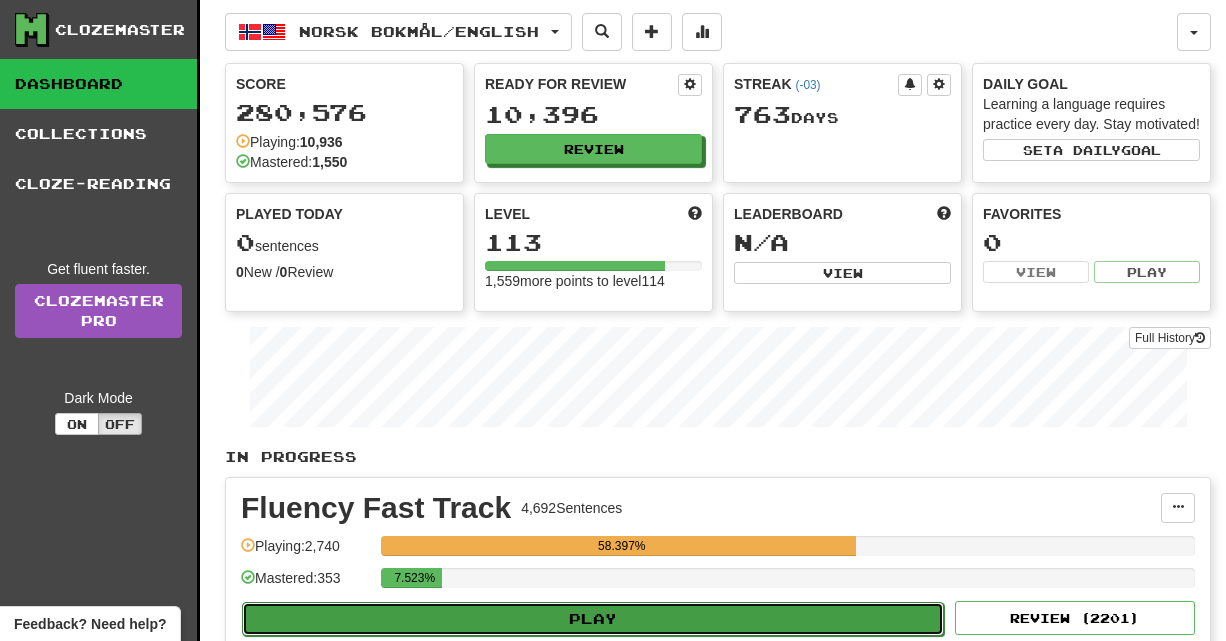 click on "Play" at bounding box center (593, 619) 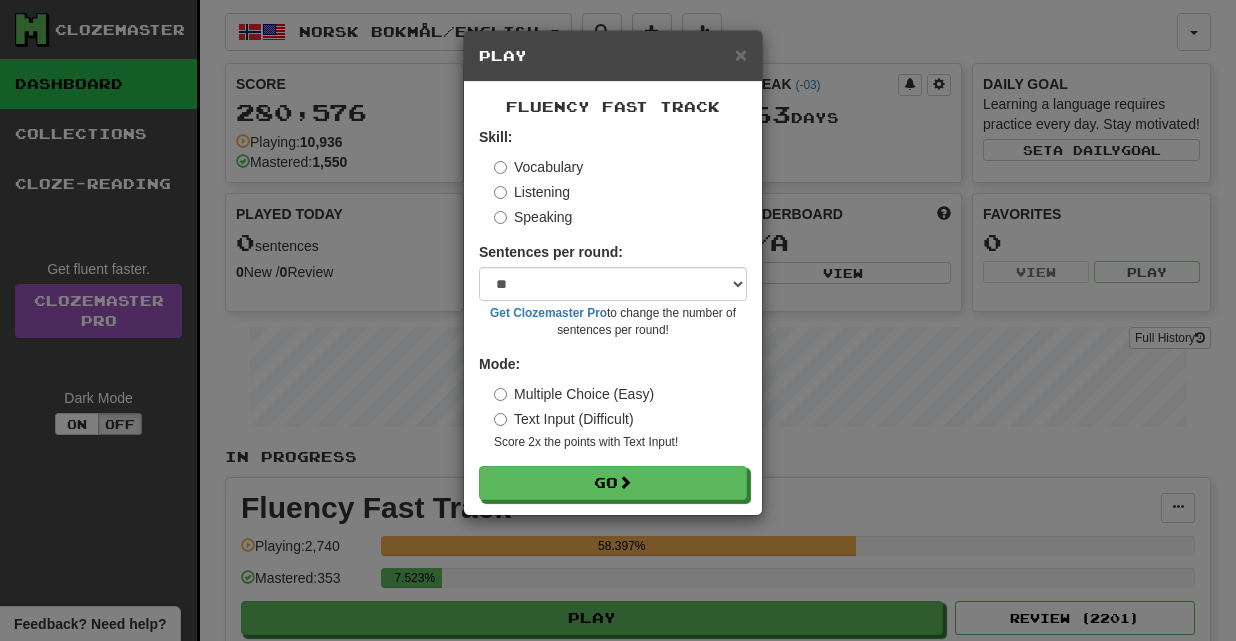 click on "× Play Fluency Fast Track Skill: Vocabulary Listening Speaking Sentences per round: * ** ** ** ** ** *** ******** Get Clozemaster Pro  to change the number of sentences per round! Mode: Multiple Choice (Easy) Text Input (Difficult) Score 2x the points with Text Input ! Go" at bounding box center (618, 320) 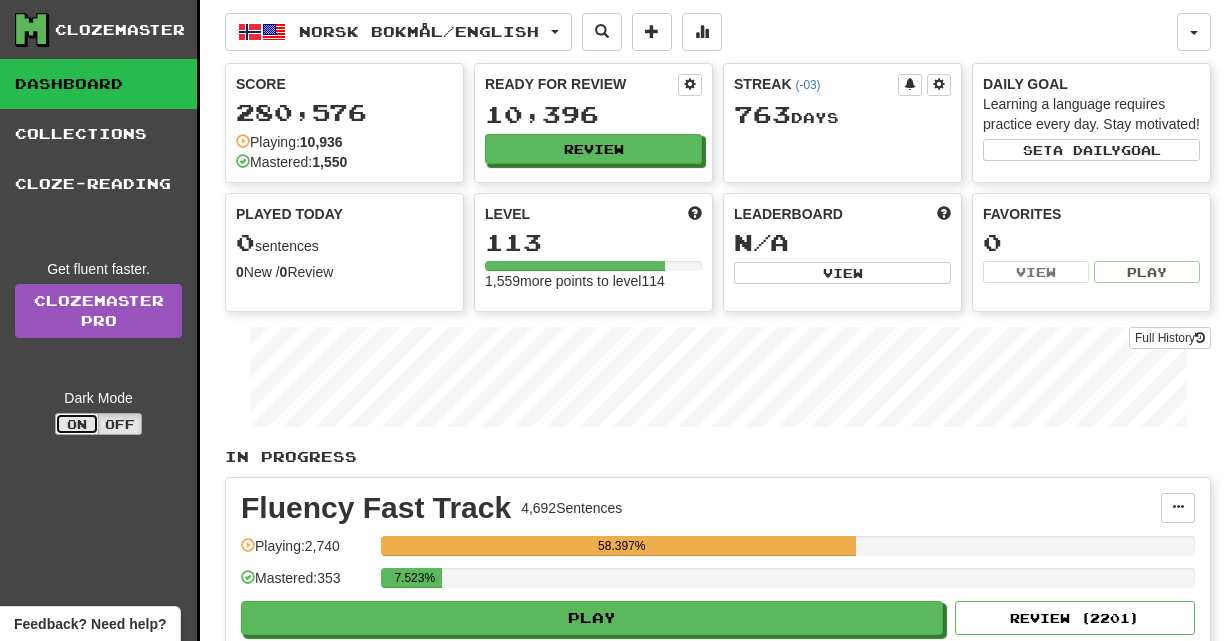 click on "On" at bounding box center [77, 424] 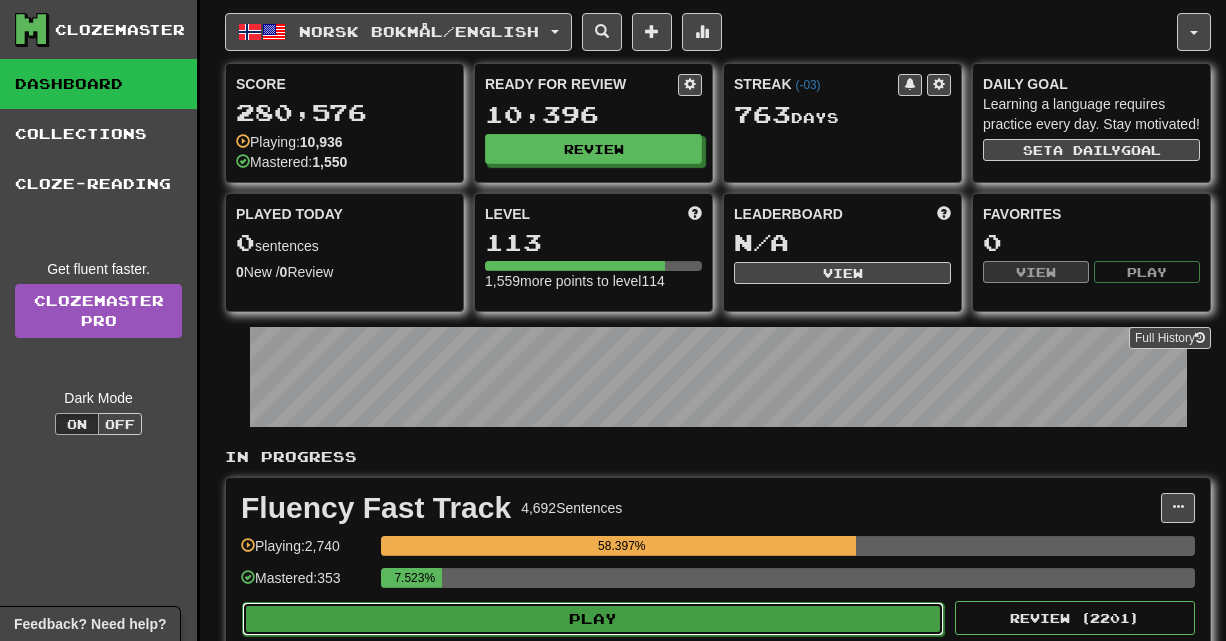 click on "Play" at bounding box center (593, 619) 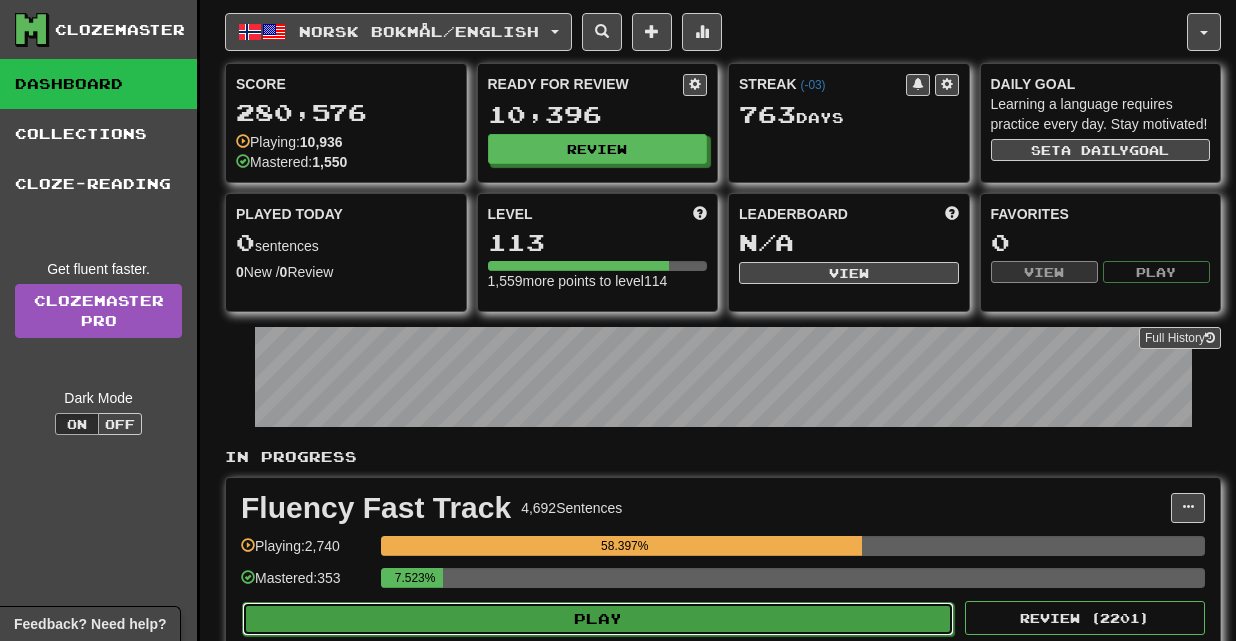 select on "**" 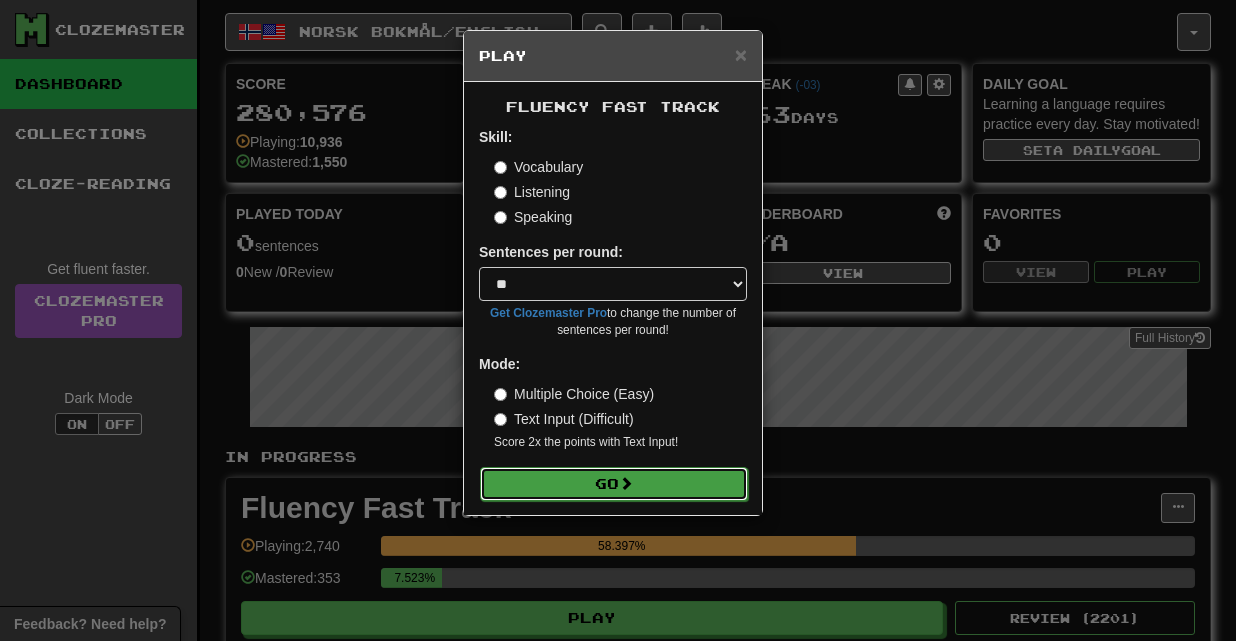 click on "Go" at bounding box center [614, 484] 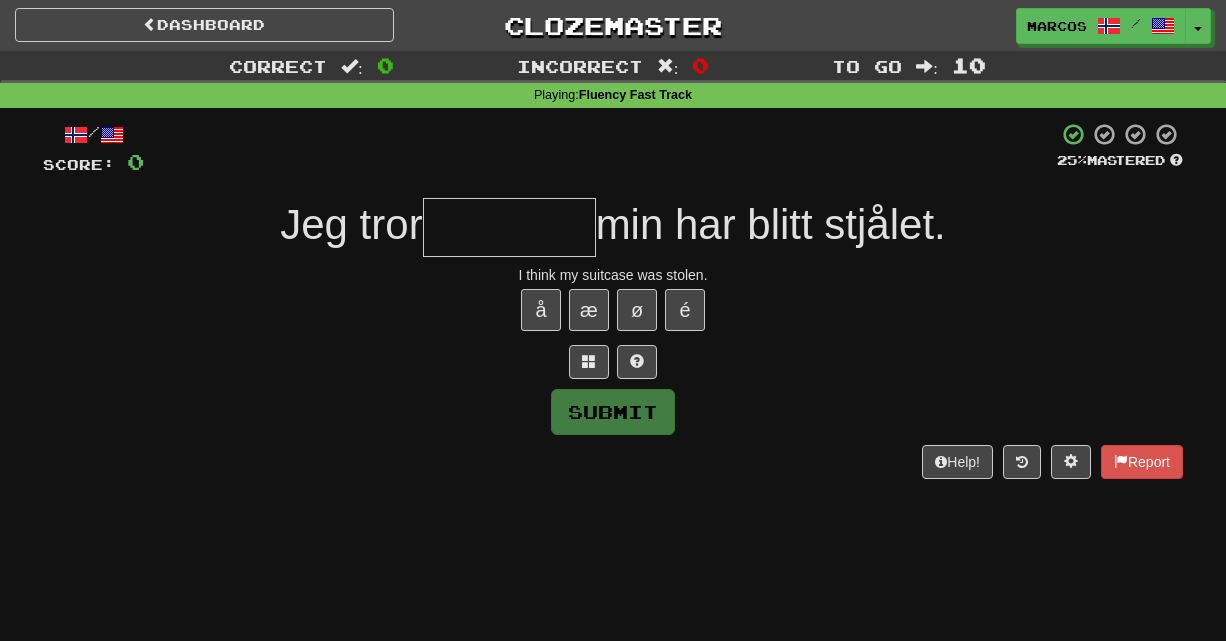 scroll, scrollTop: 0, scrollLeft: 0, axis: both 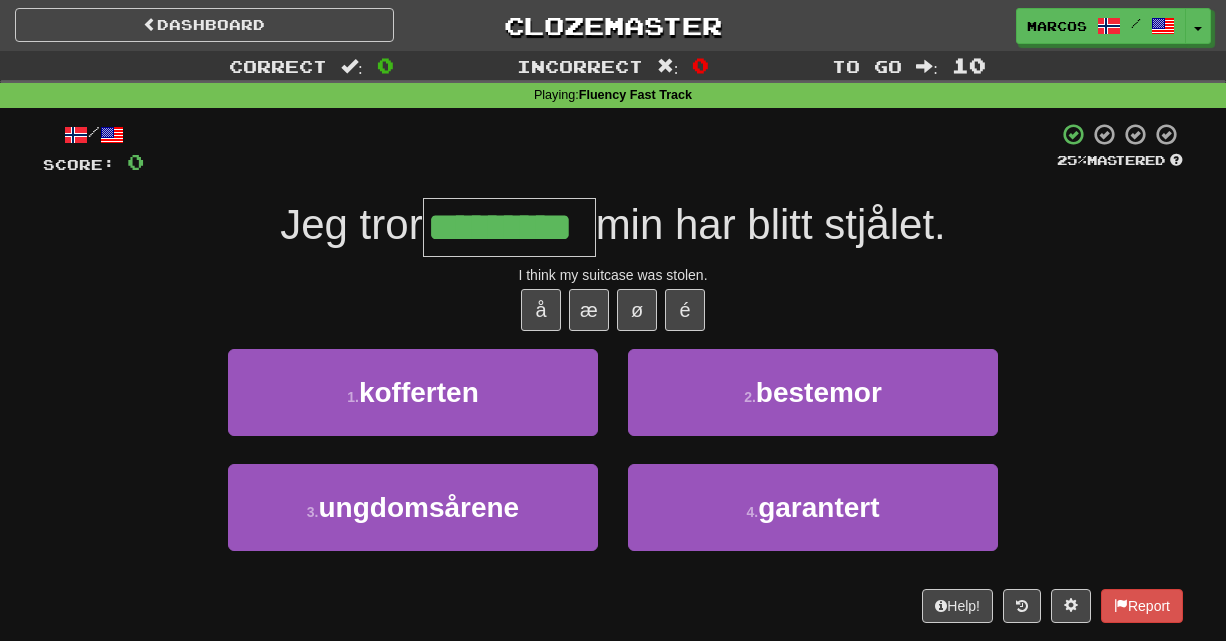 type on "*********" 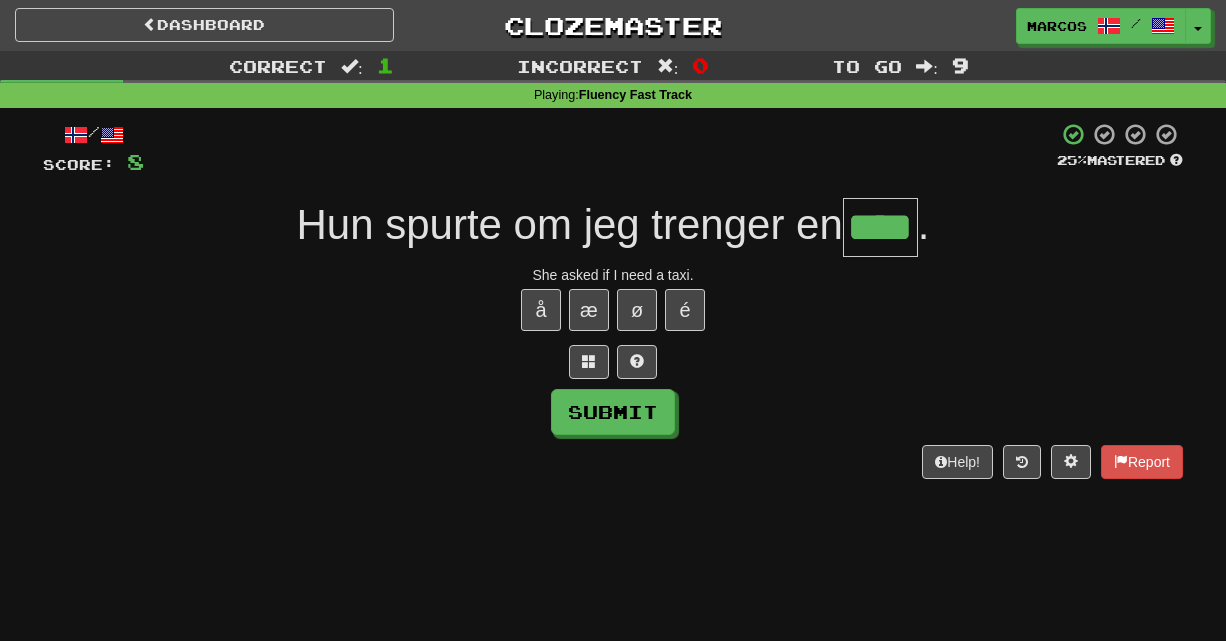 type on "****" 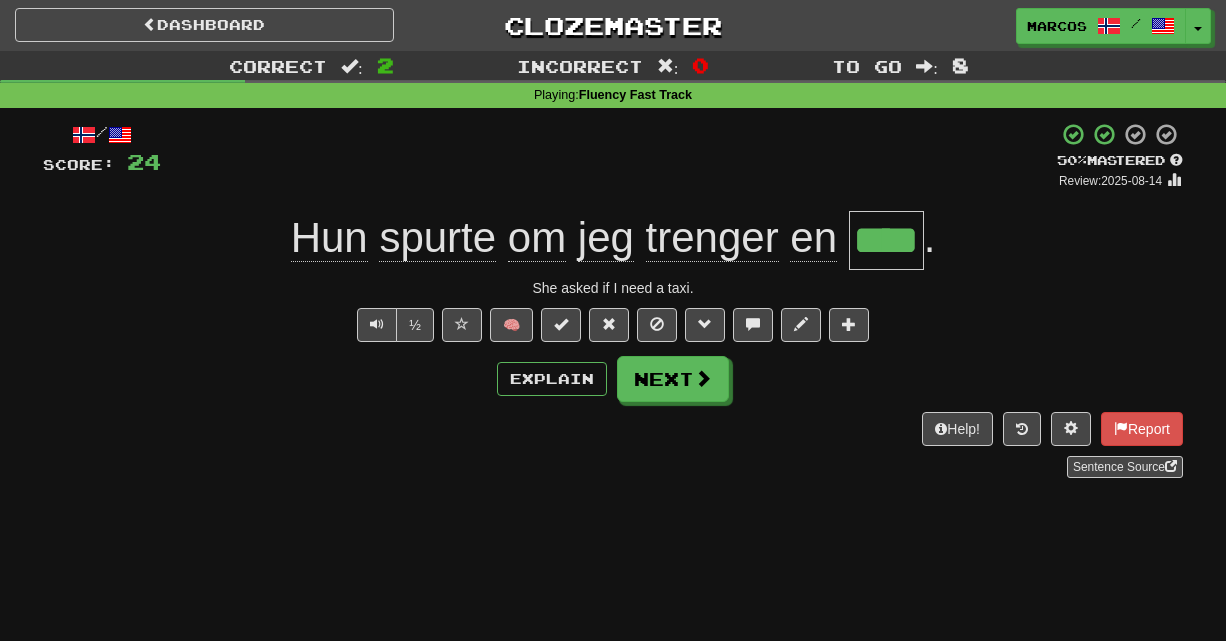 click on "/  Score:   24 + 16 50 %  Mastered Review:  2025-08-14 Hun   spurte   om   jeg   trenger   en   **** . She asked if I need a taxi. ½ 🧠 Explain Next  Help!  Report Sentence Source" at bounding box center [613, 307] 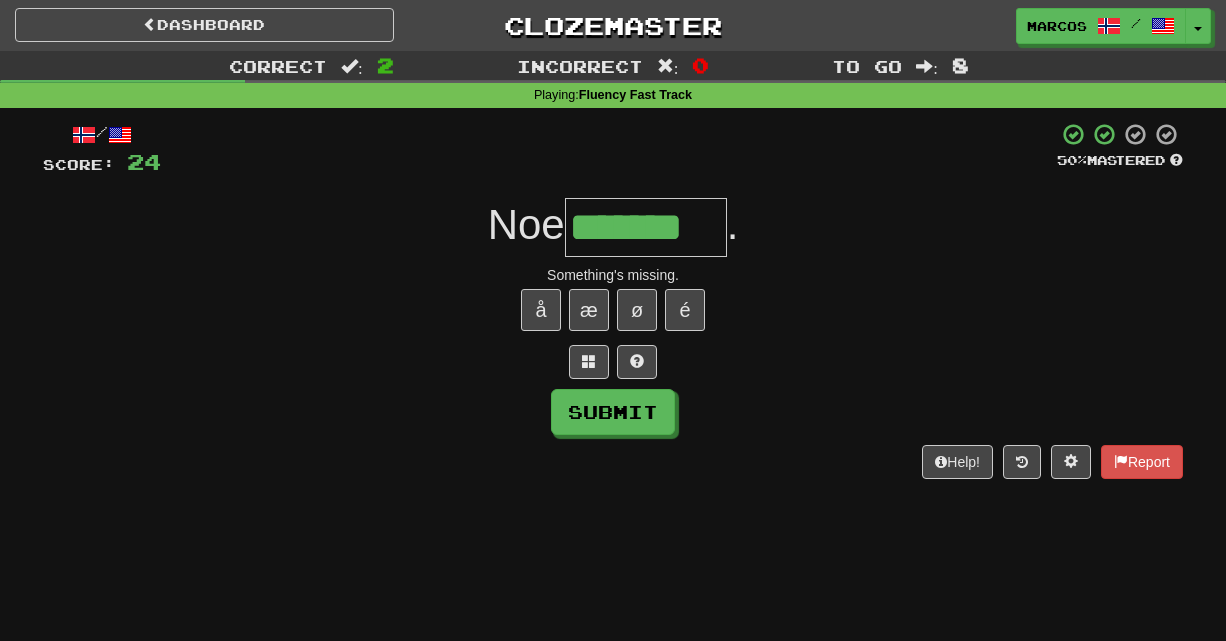 type on "*******" 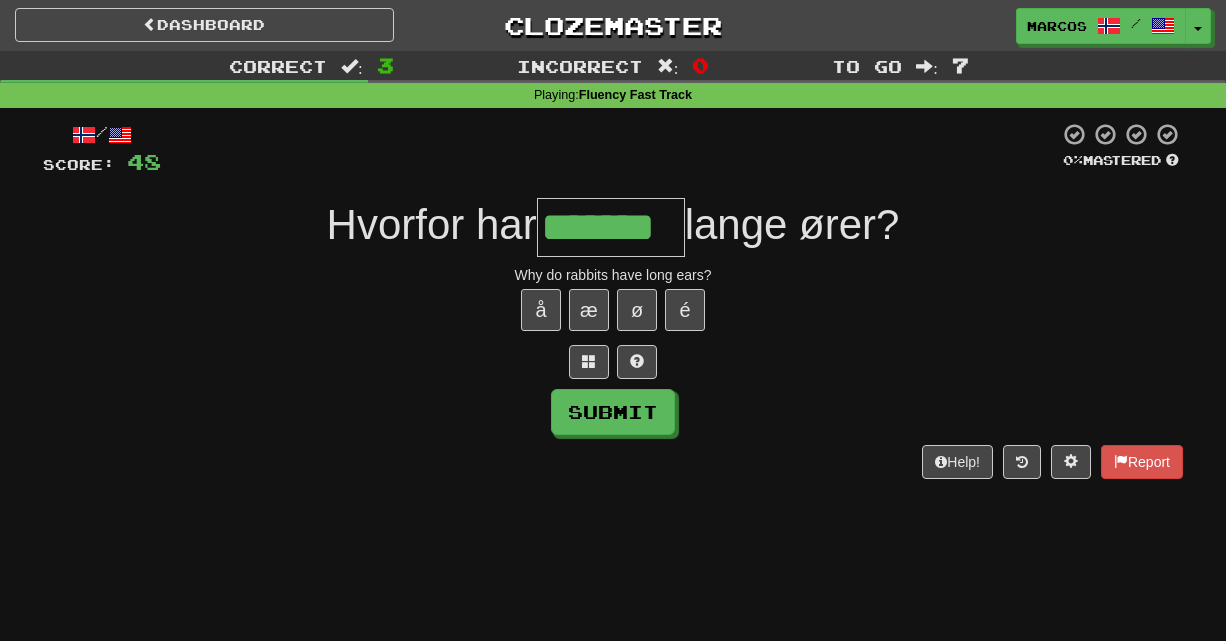 type on "*******" 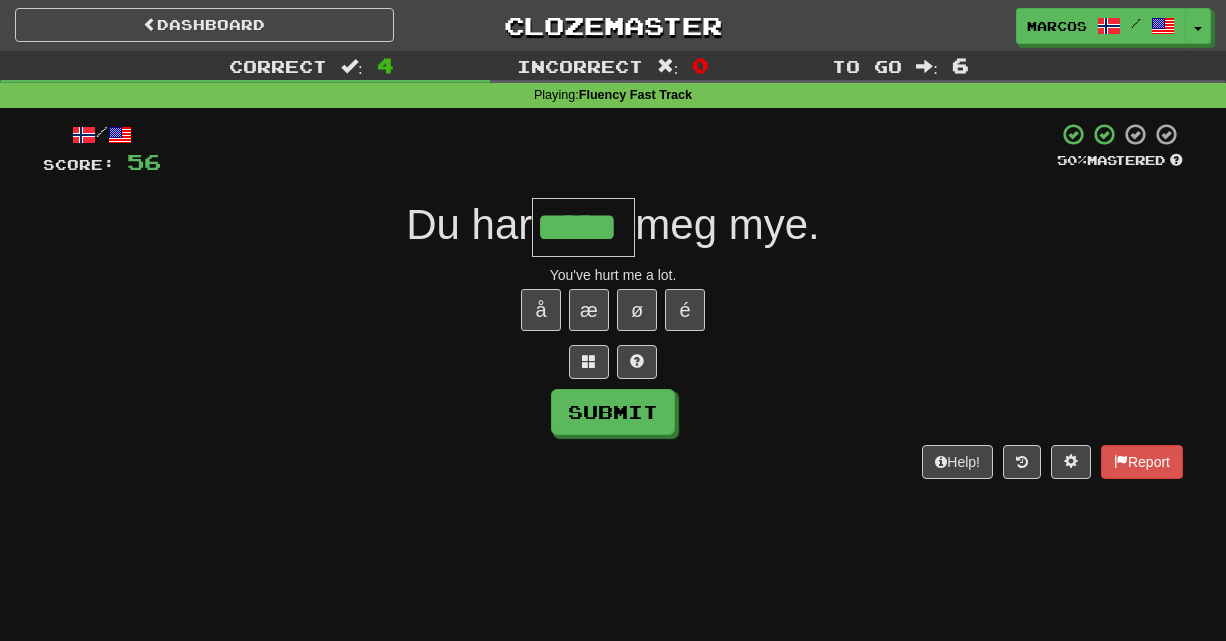 type on "*****" 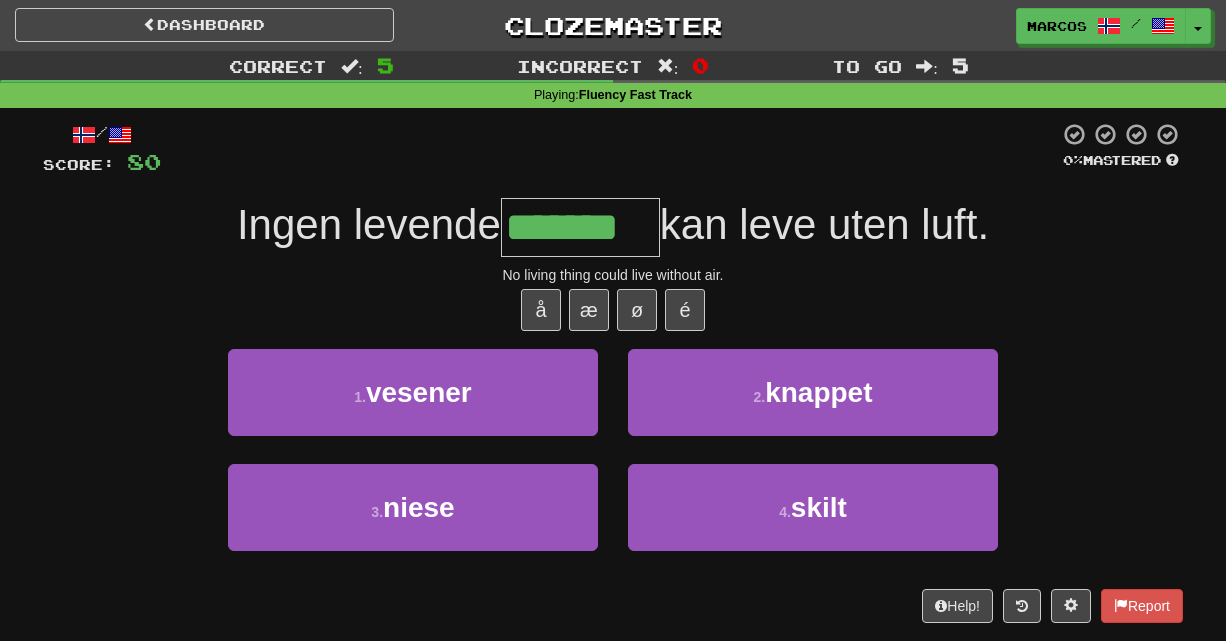 type on "*******" 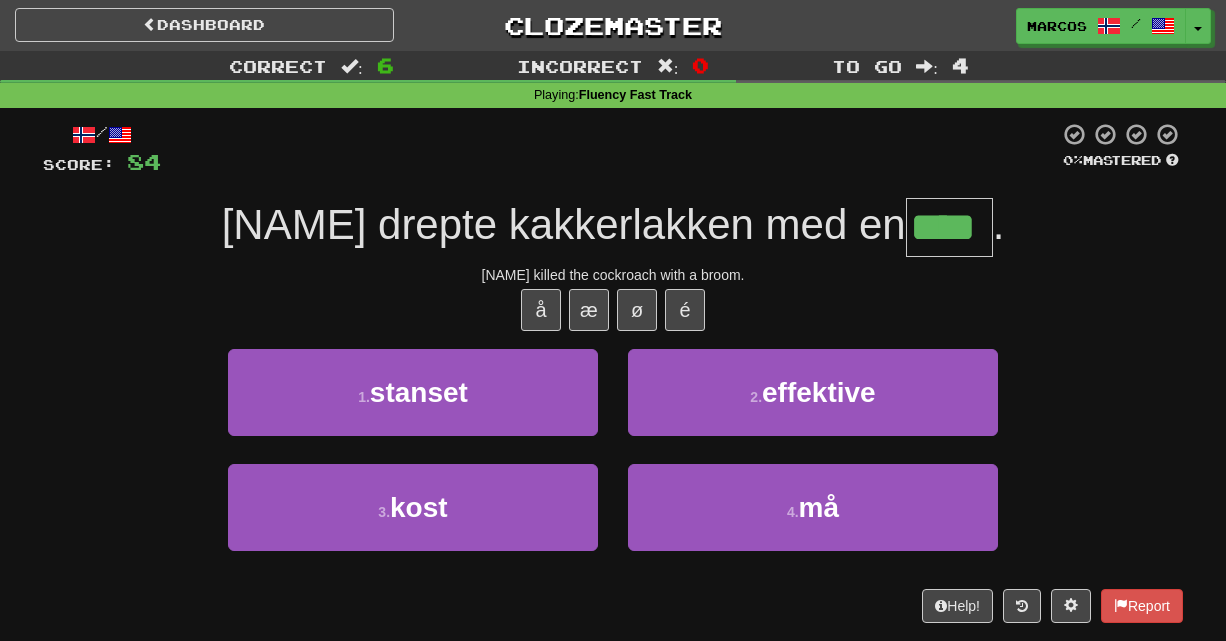 type on "****" 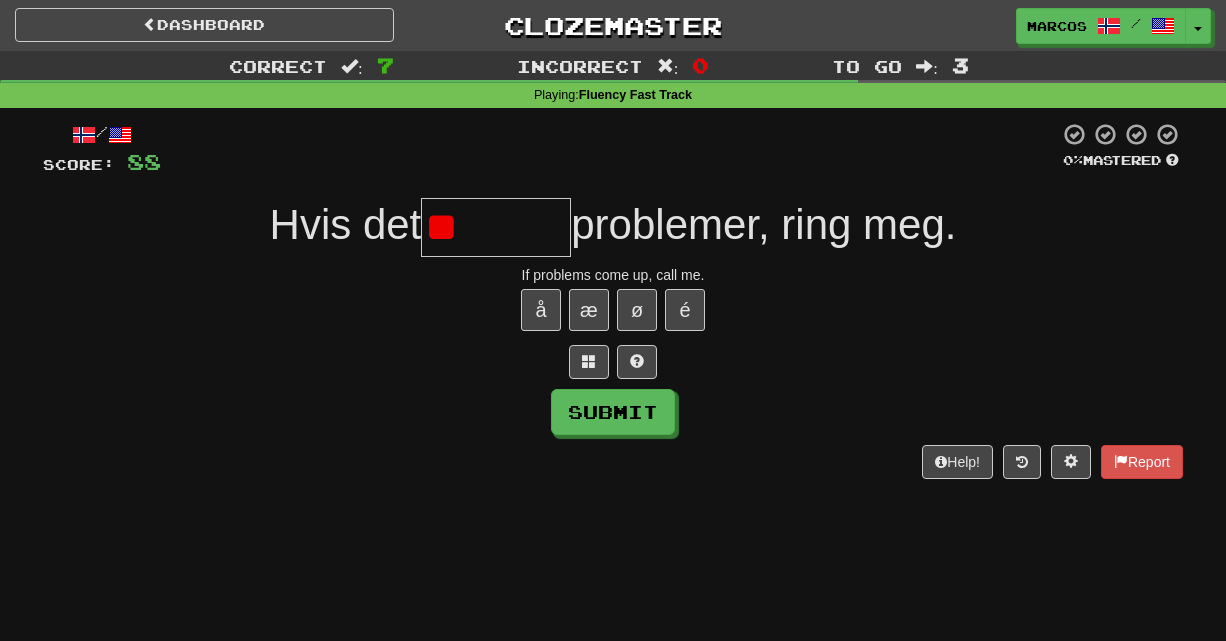 type on "*" 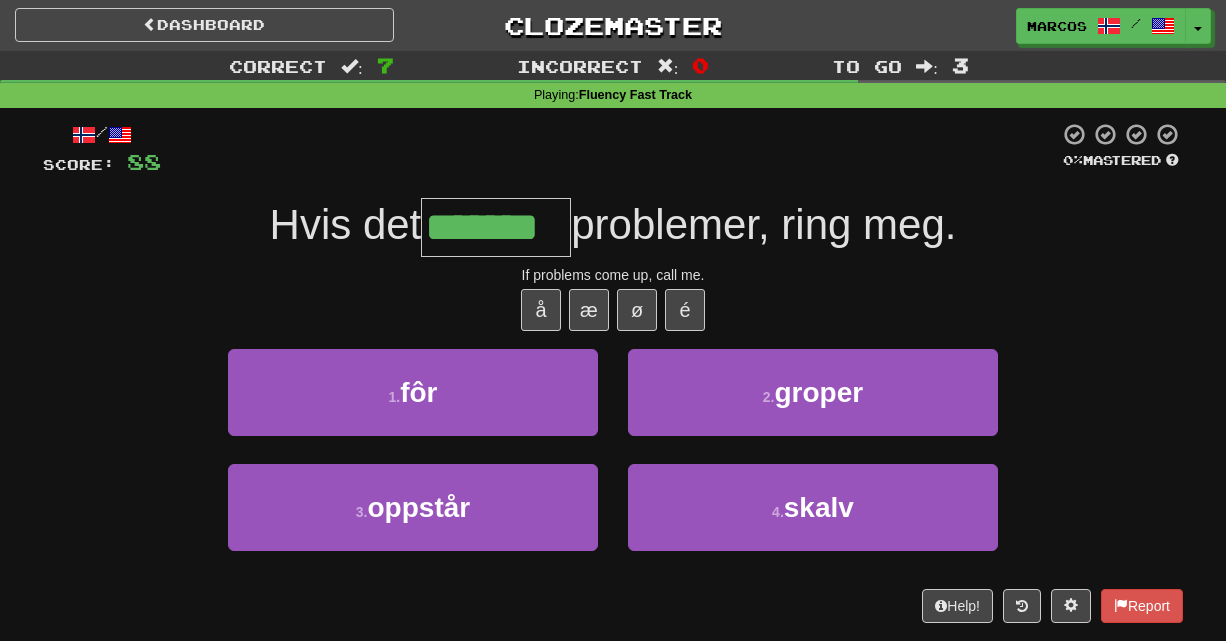 type on "*******" 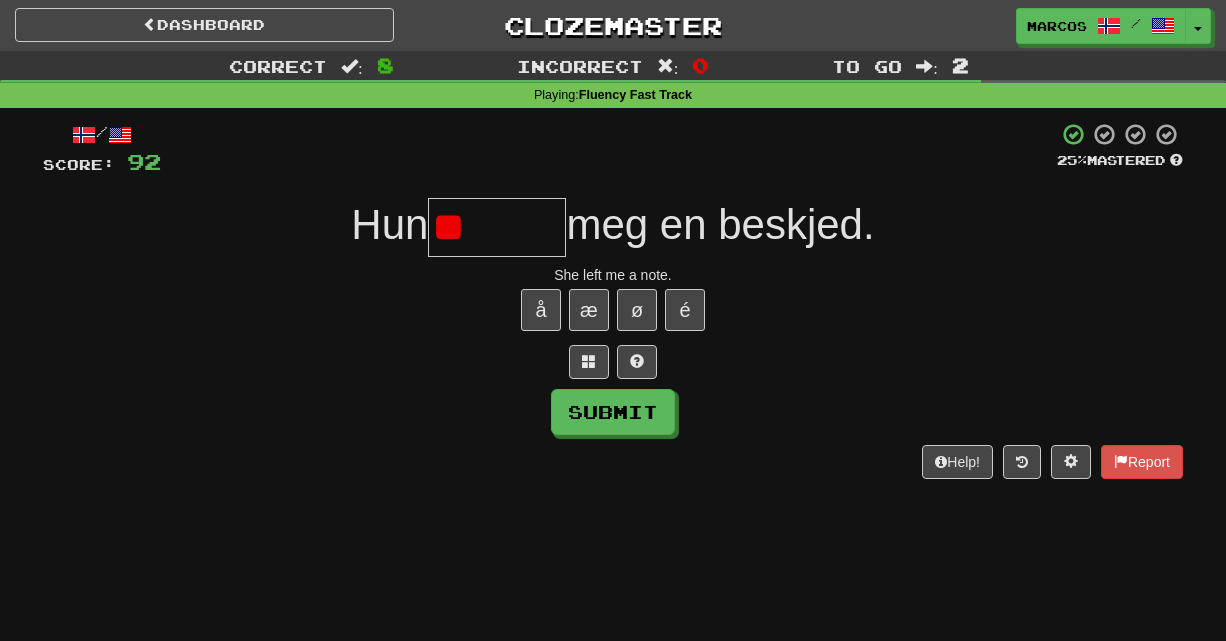 type on "*" 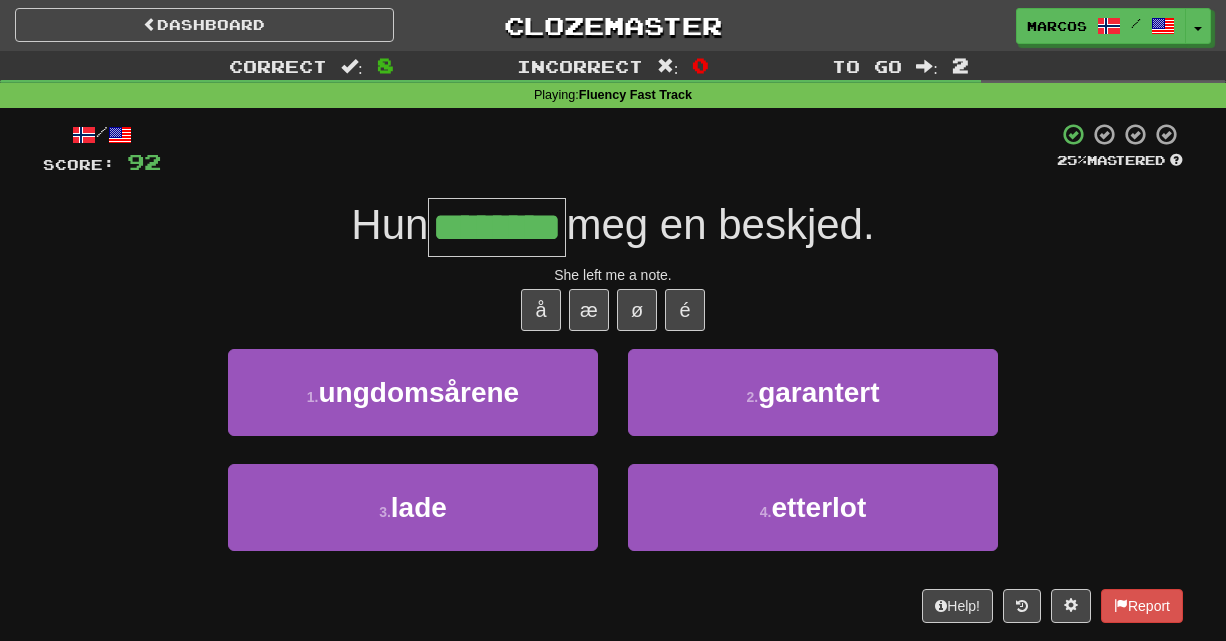 type on "********" 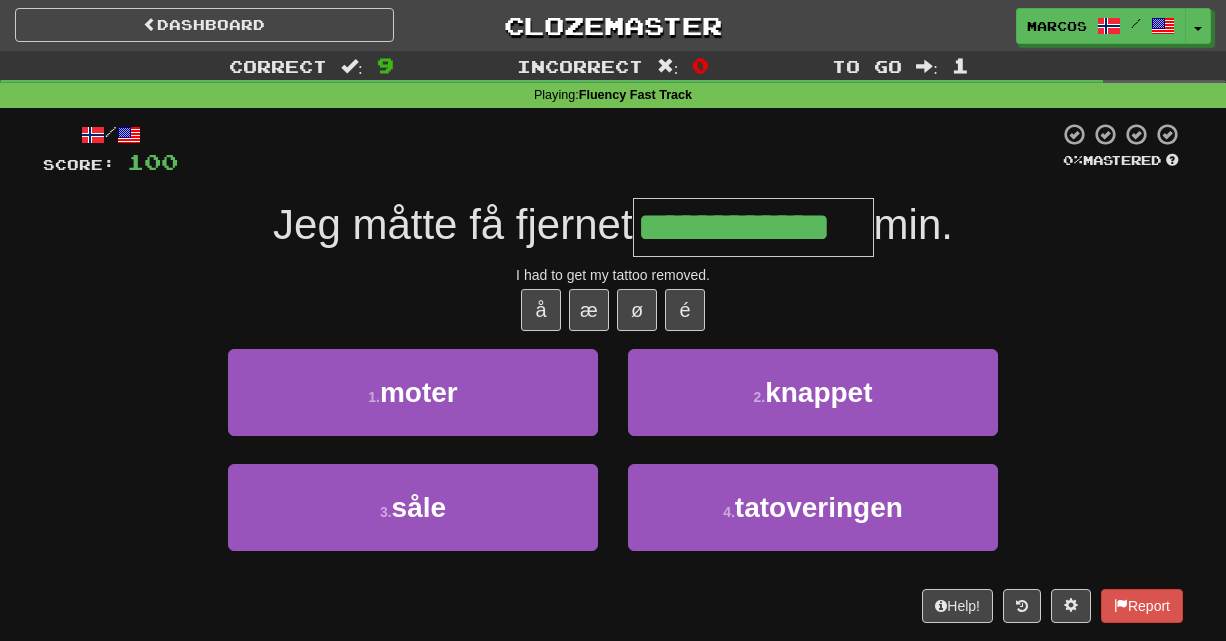 type on "**********" 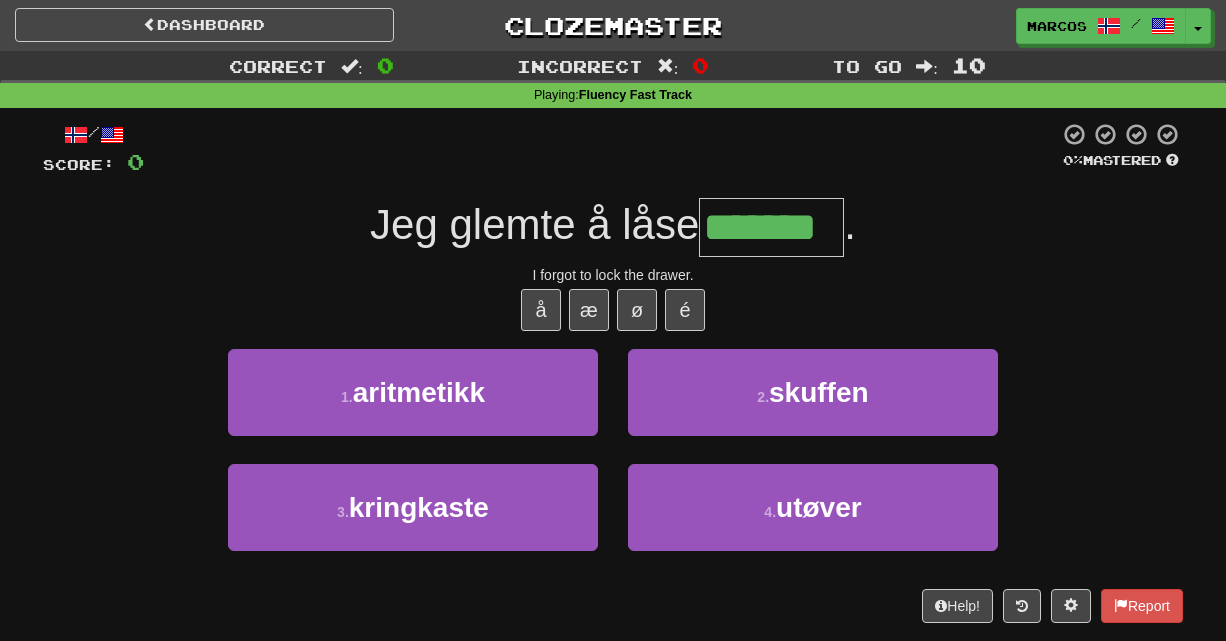 type on "*******" 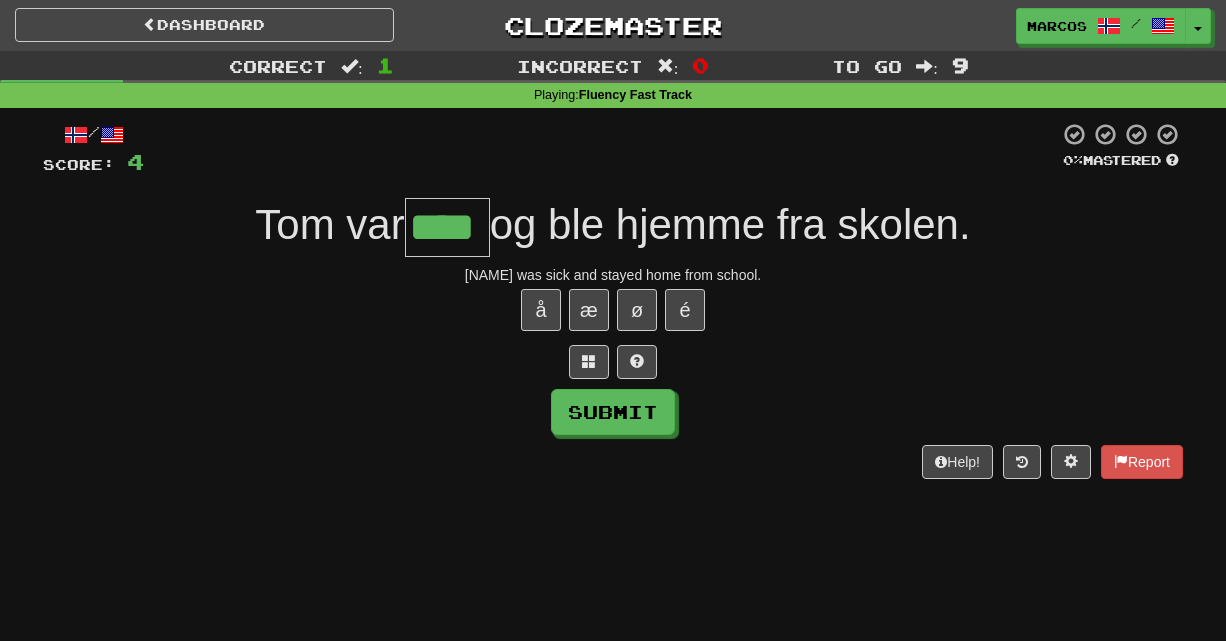 type on "****" 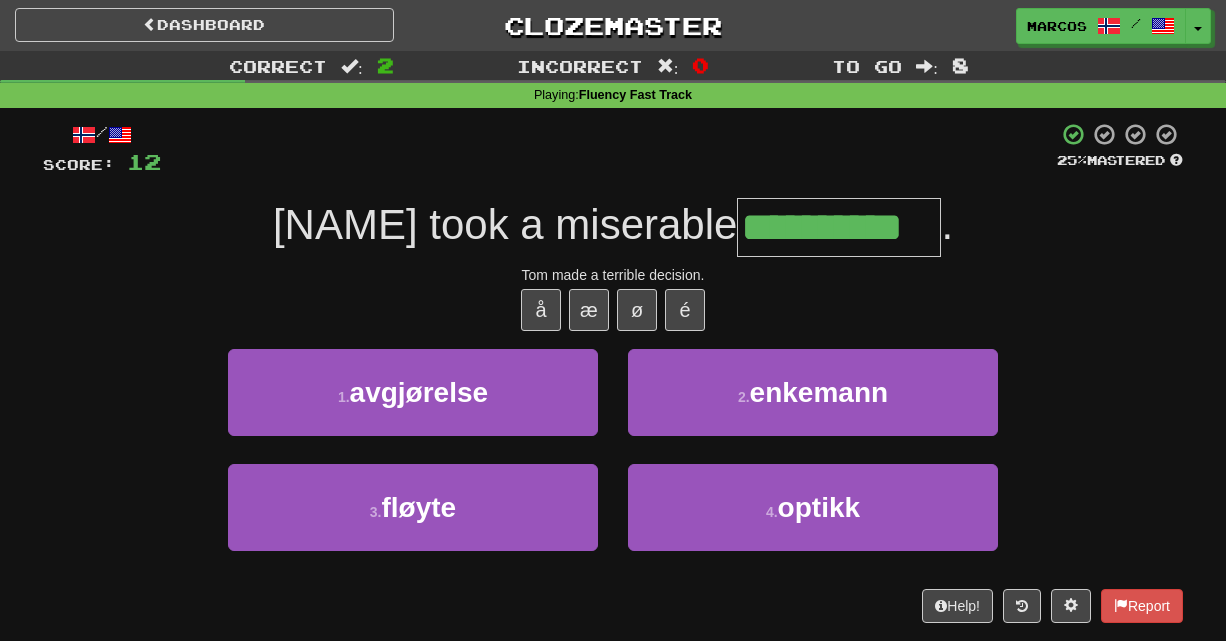 type on "**********" 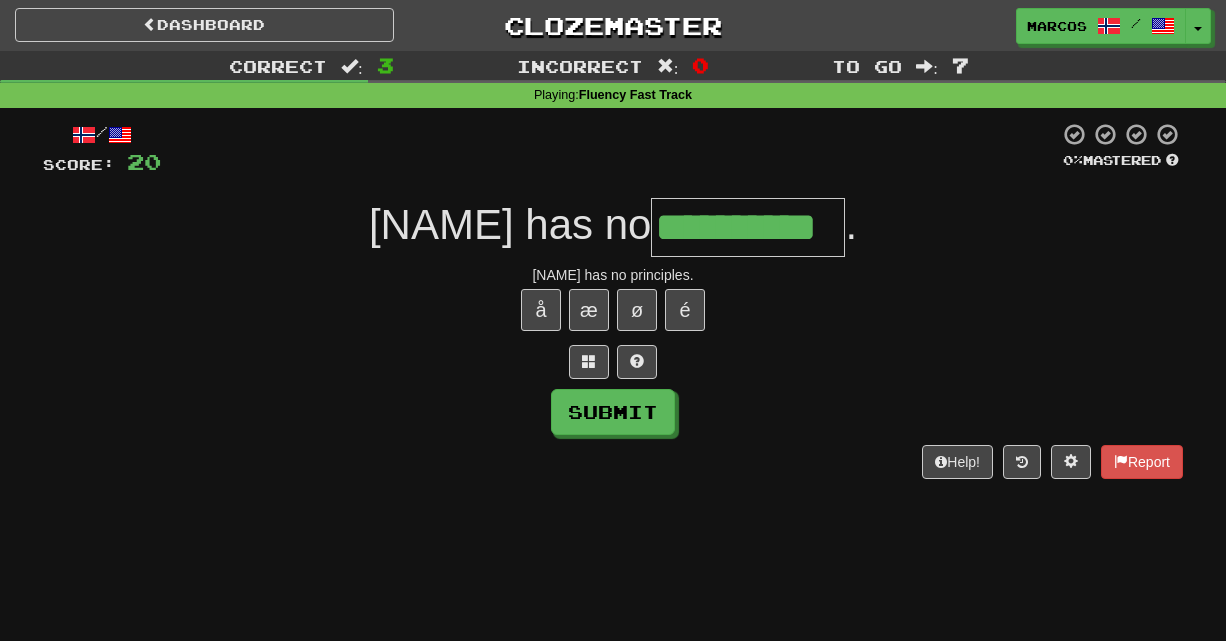 type on "**********" 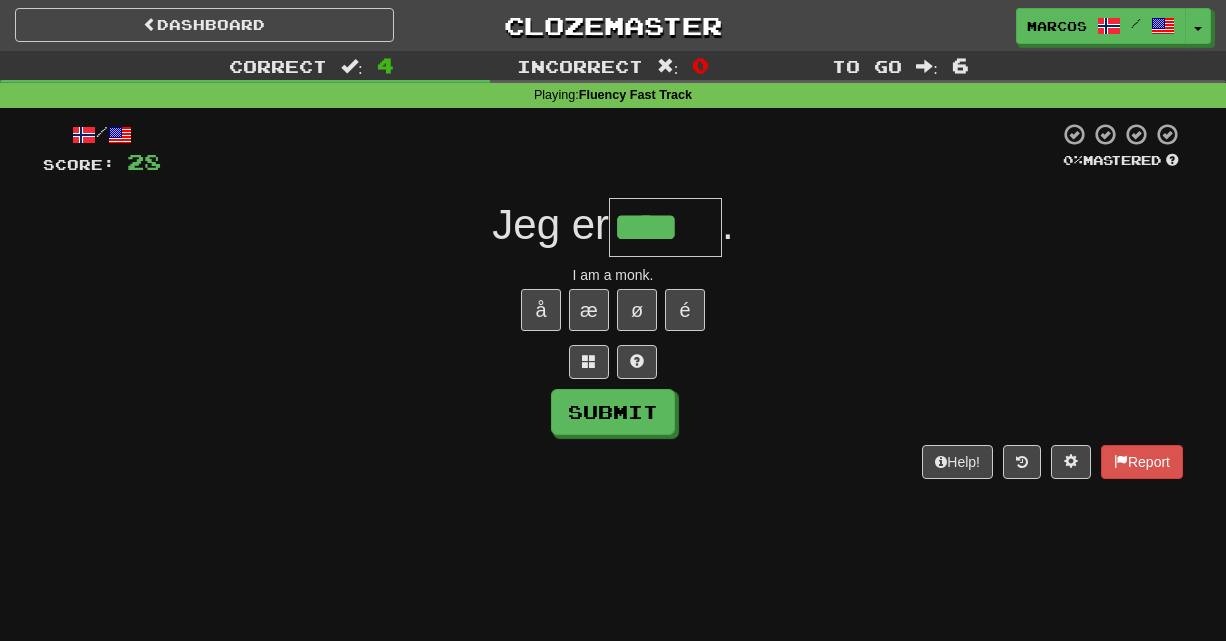 type on "****" 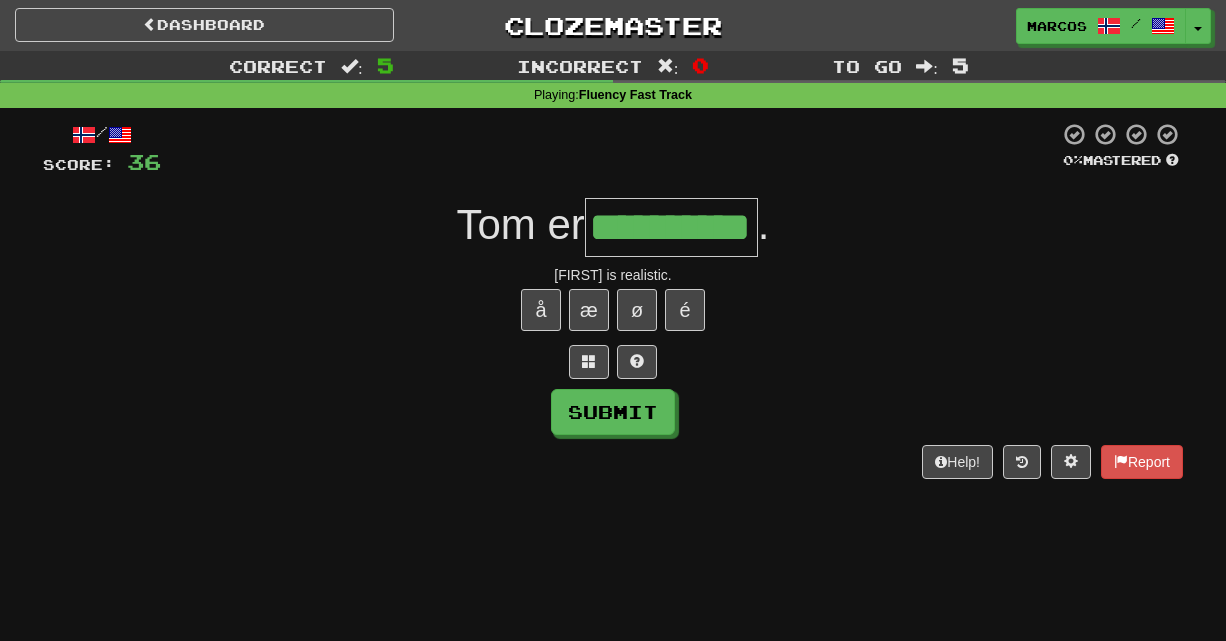 type on "**********" 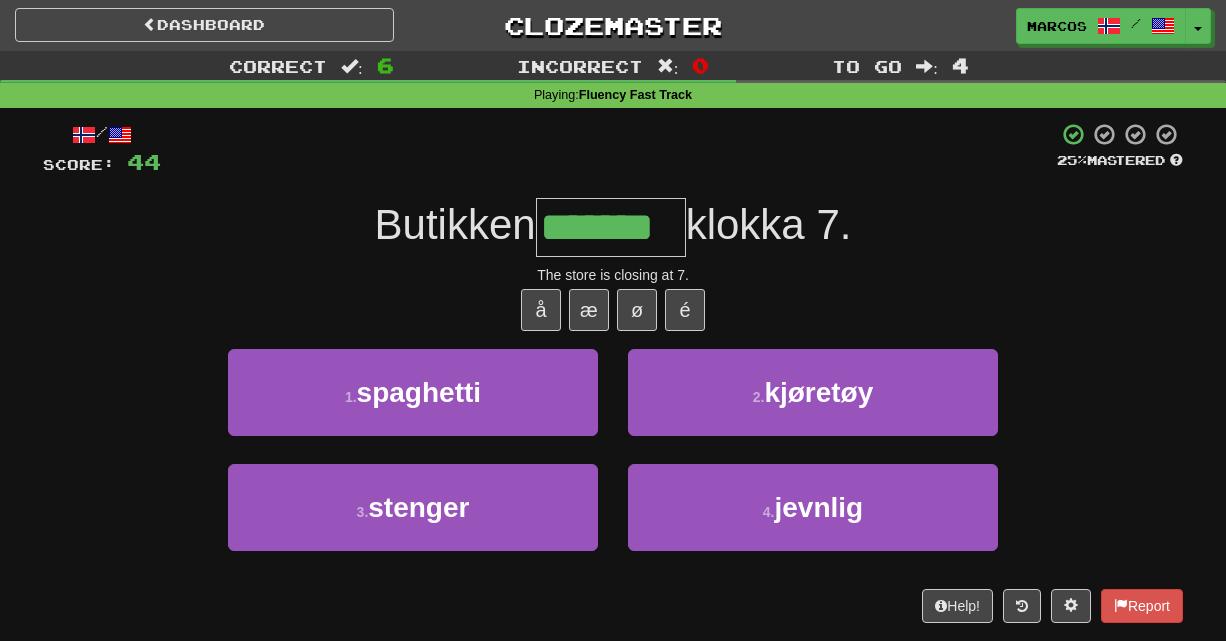 type on "*******" 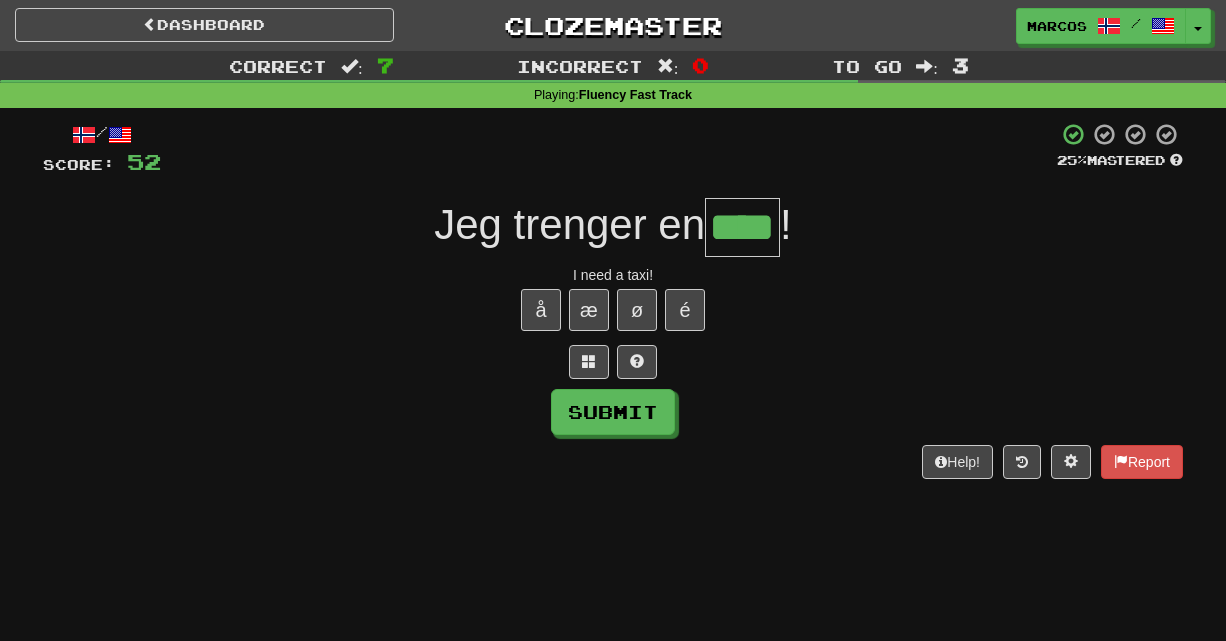 type on "****" 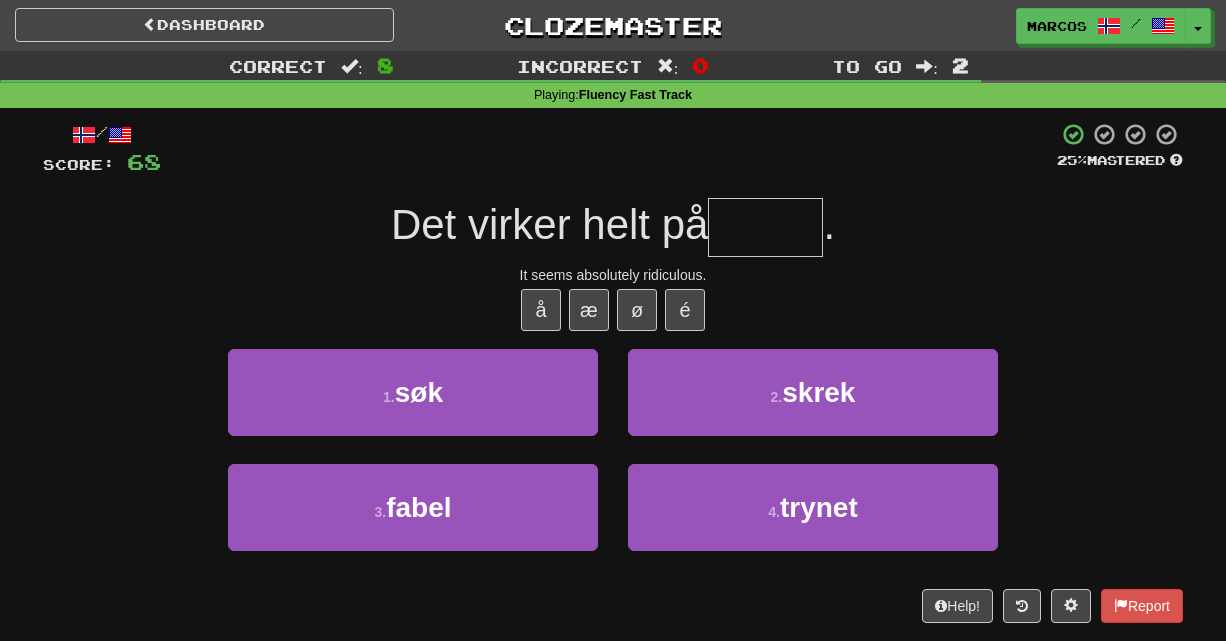 type on "*" 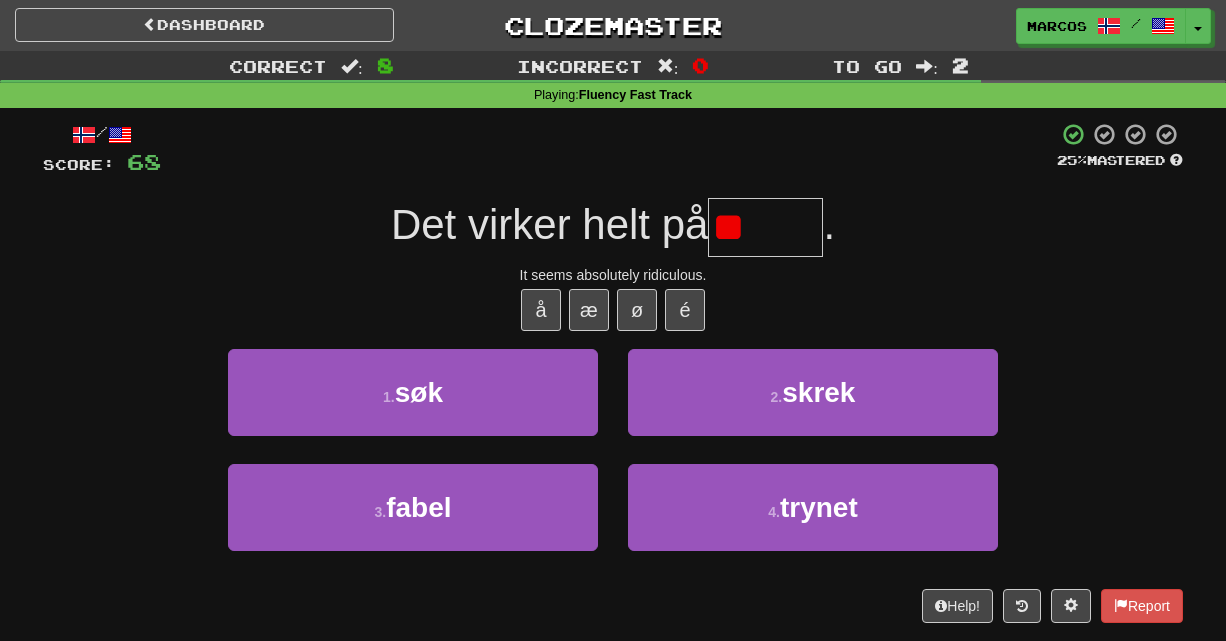 type on "*" 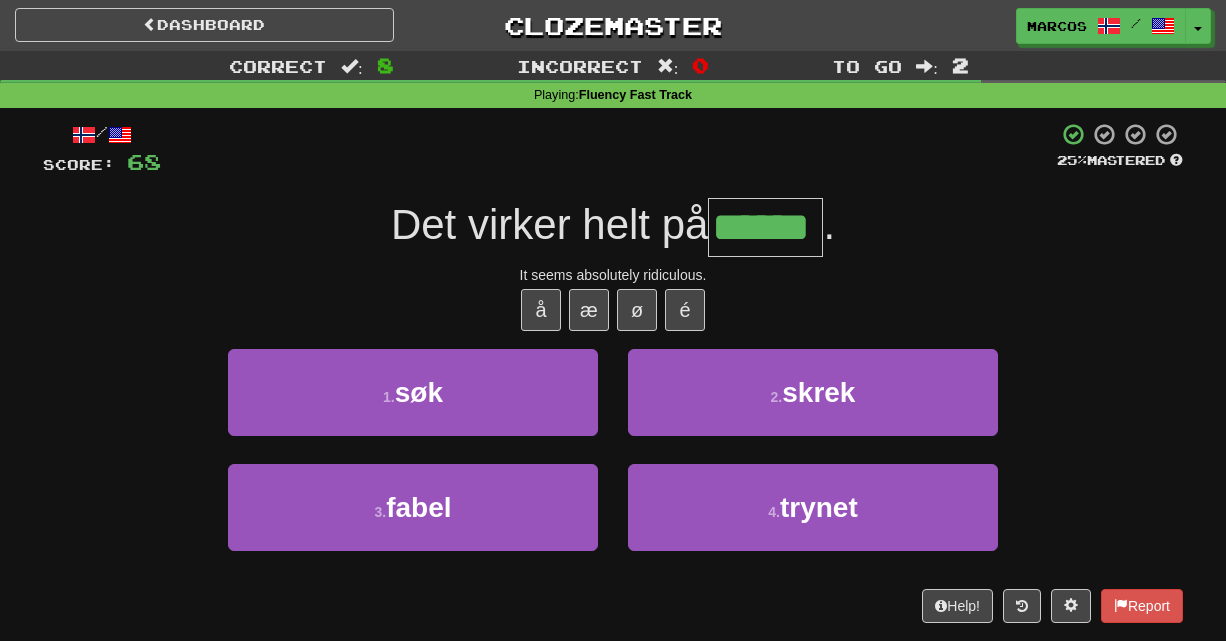 type on "******" 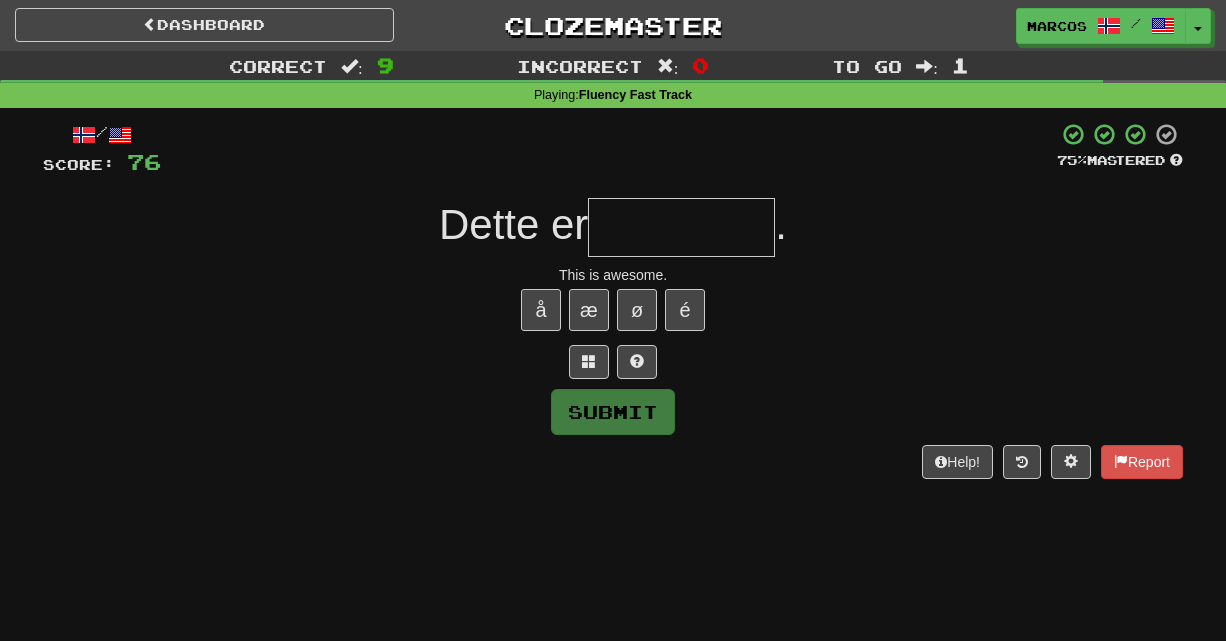 type on "*" 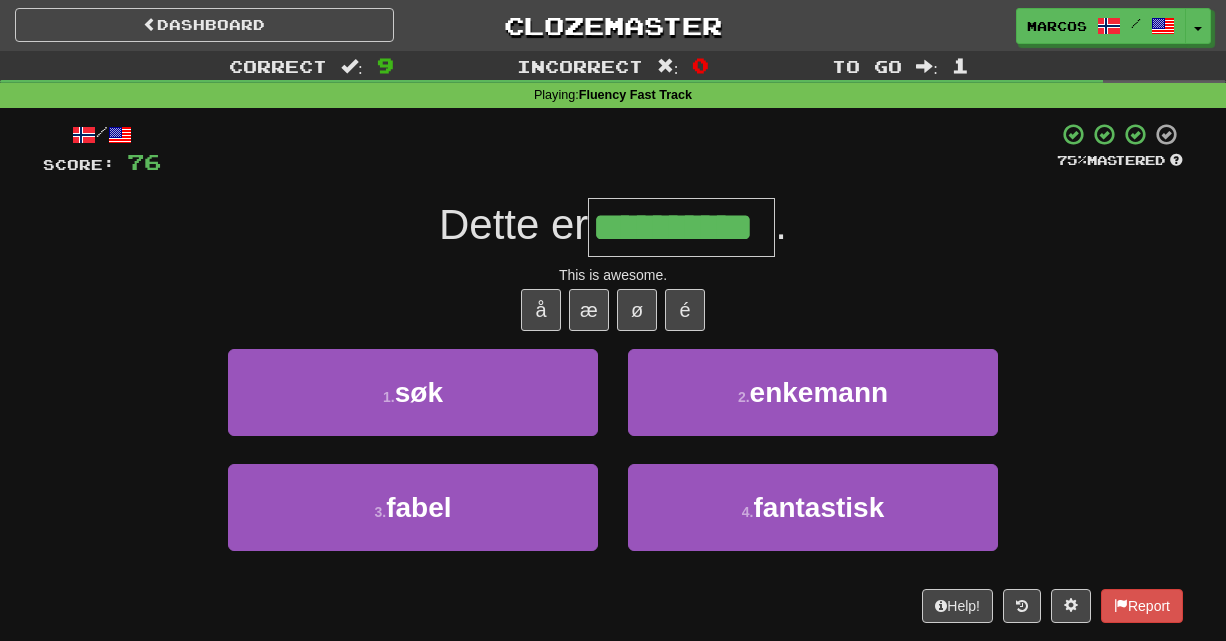 type on "**********" 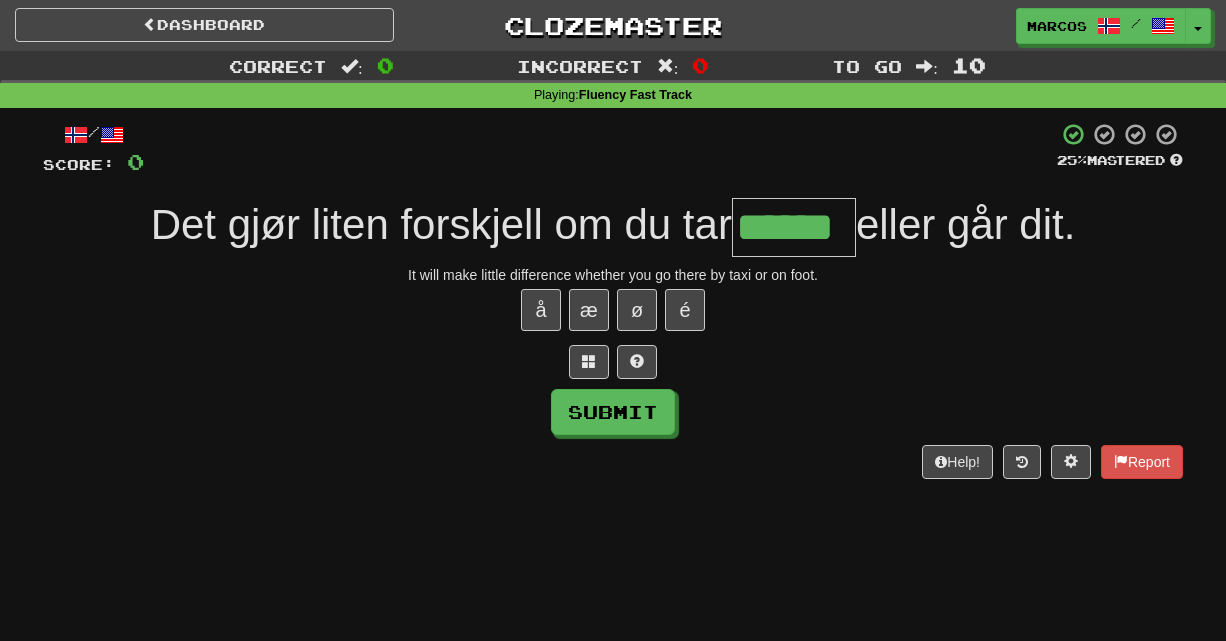 type on "******" 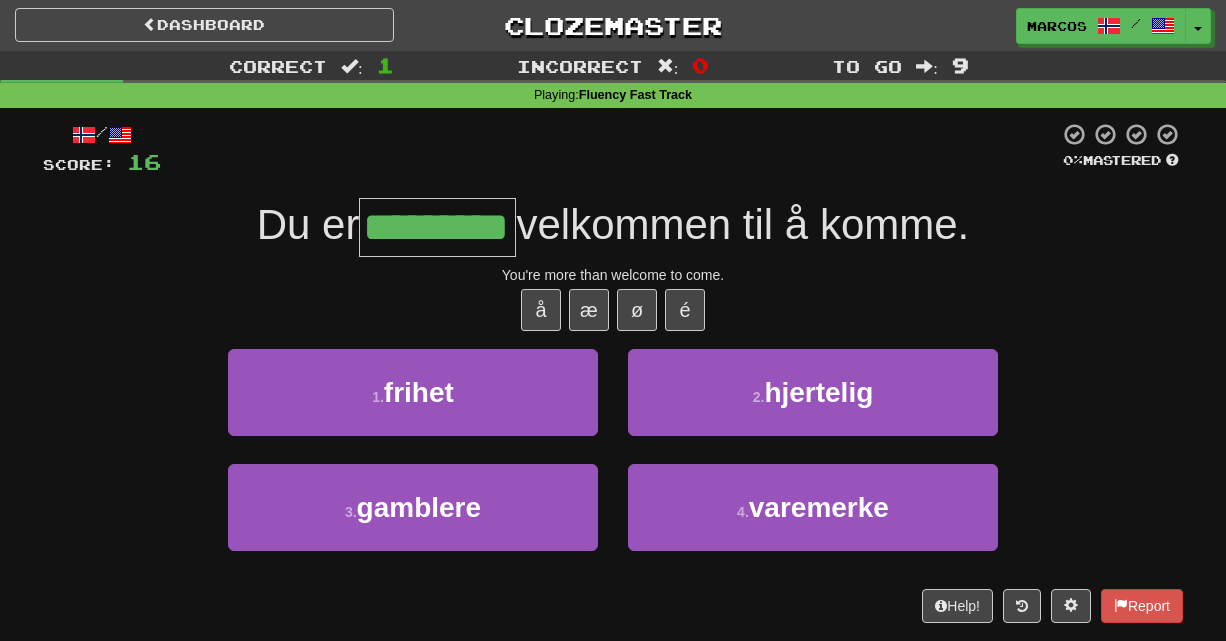type on "*********" 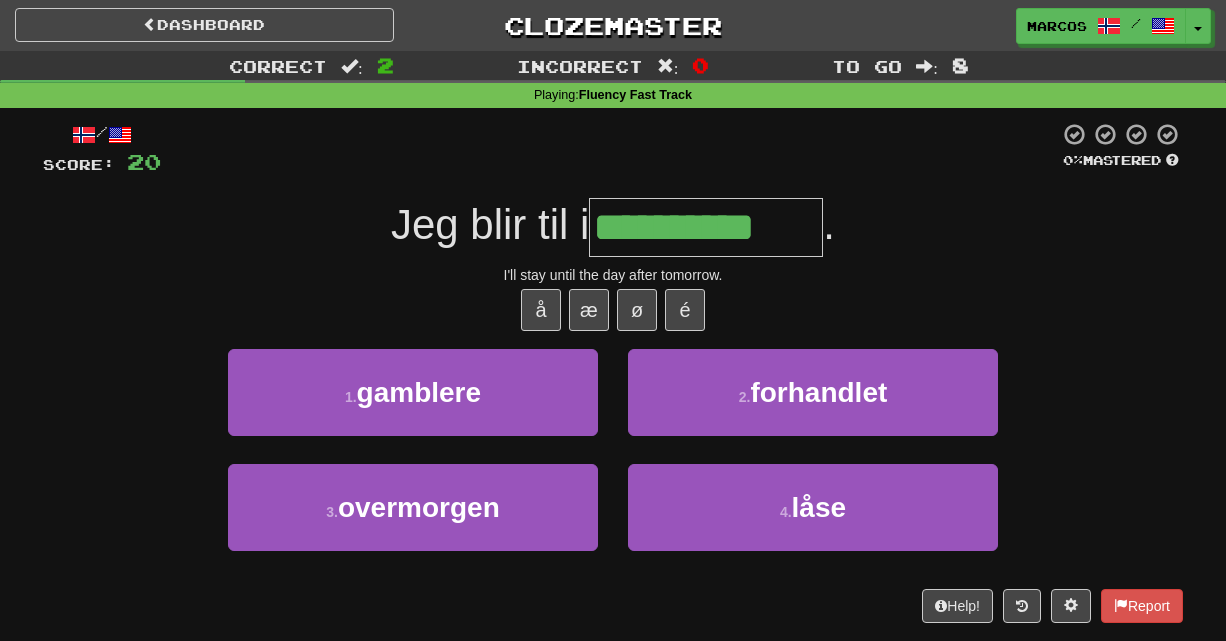 type on "**********" 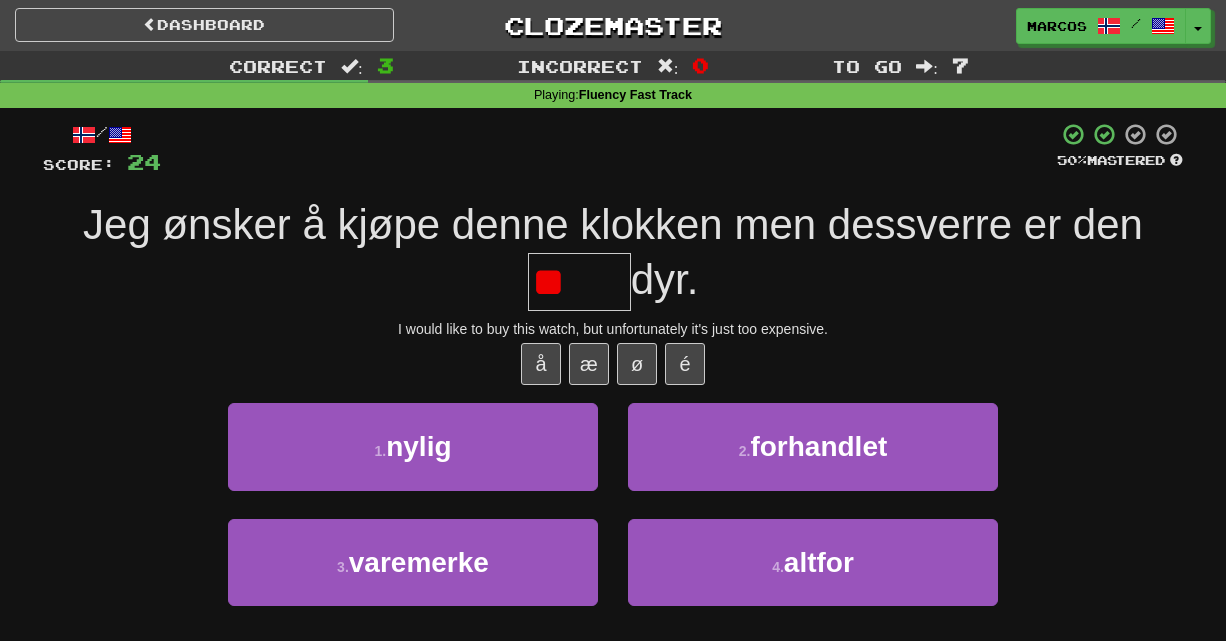 type on "*" 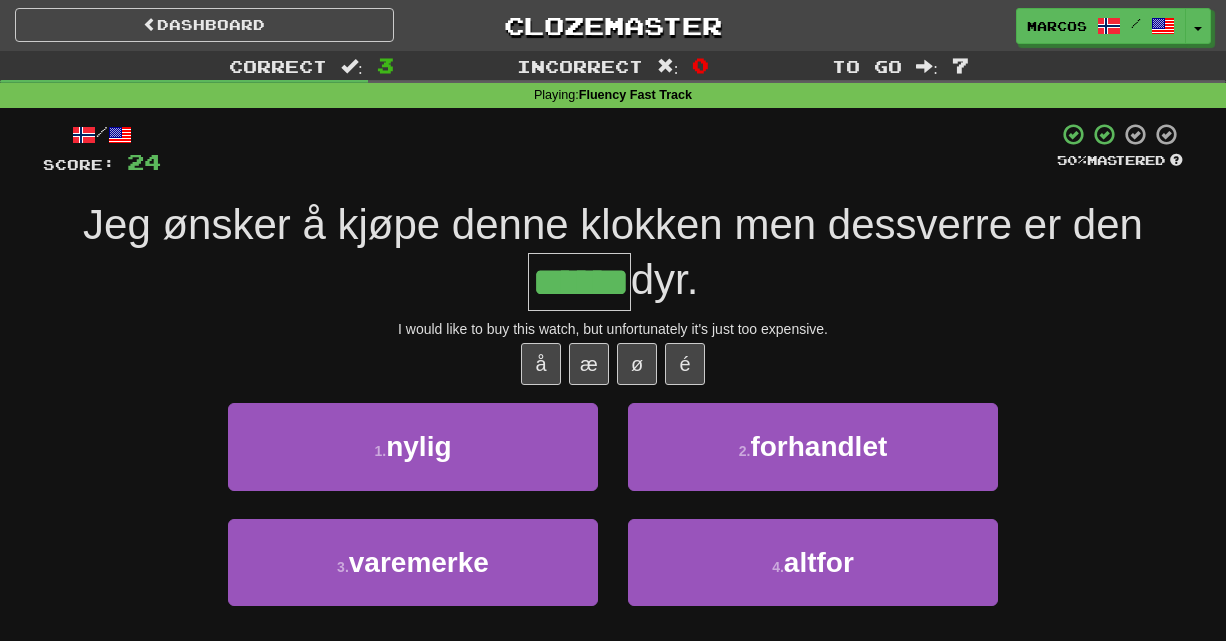 type on "******" 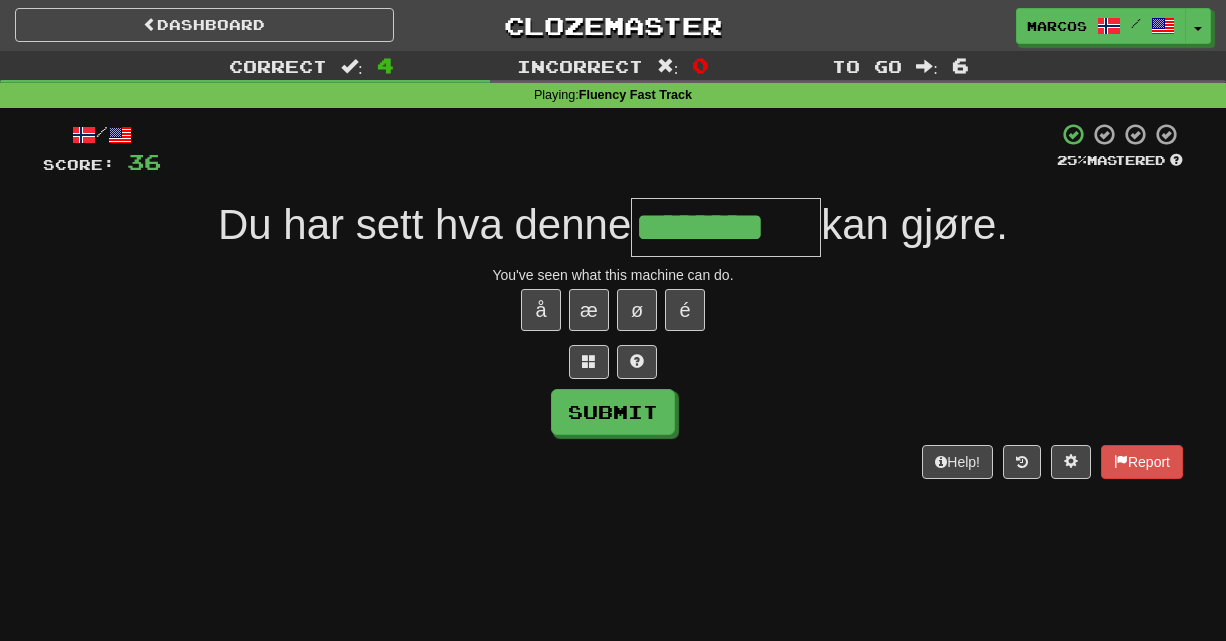 type on "********" 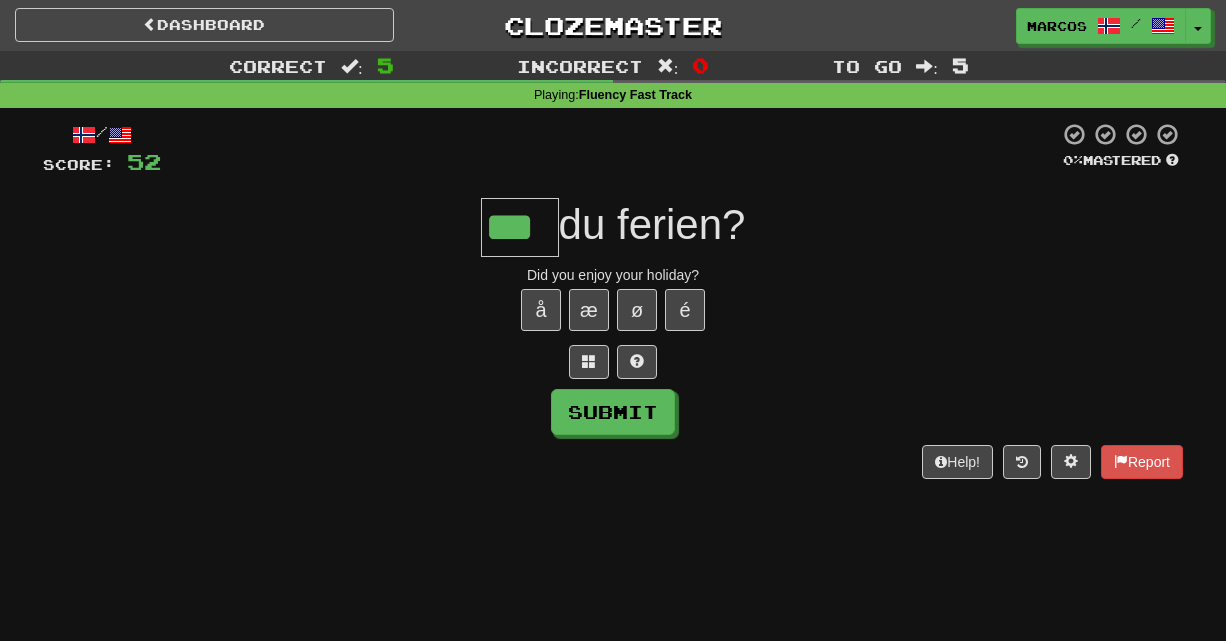 type on "***" 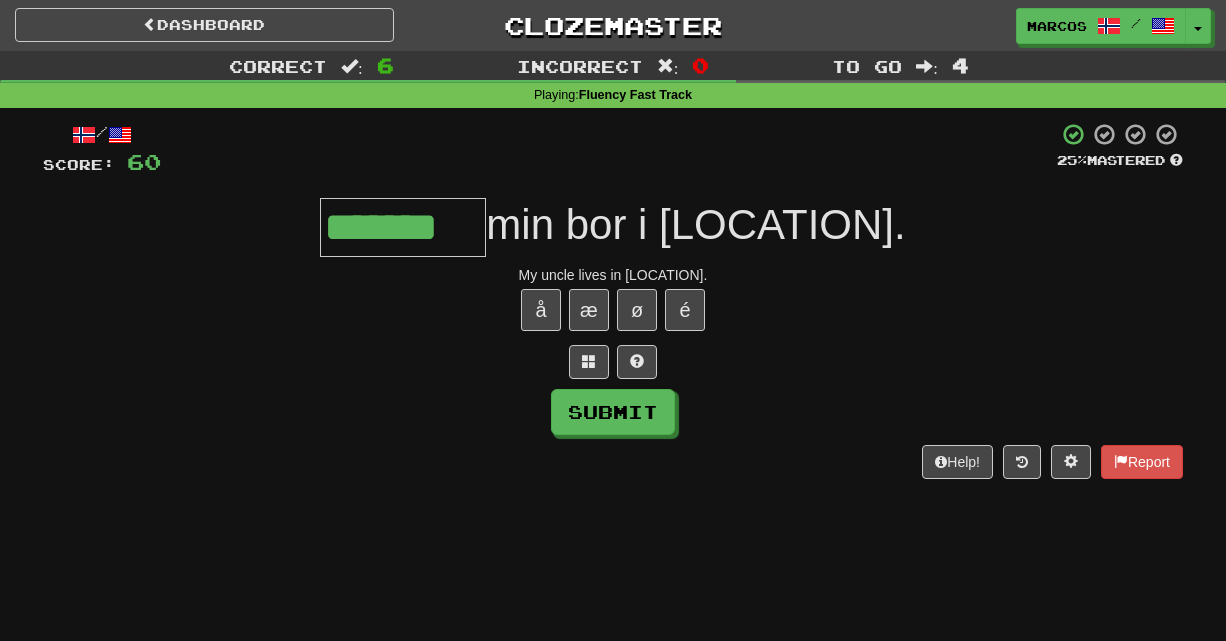 type on "*******" 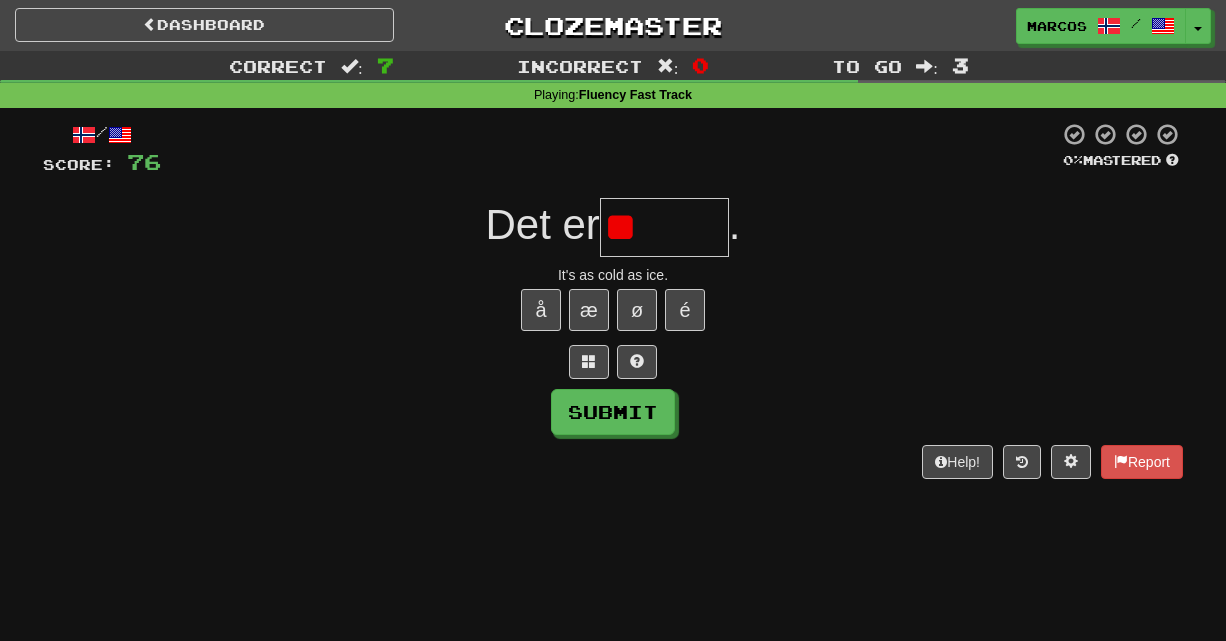 type on "*" 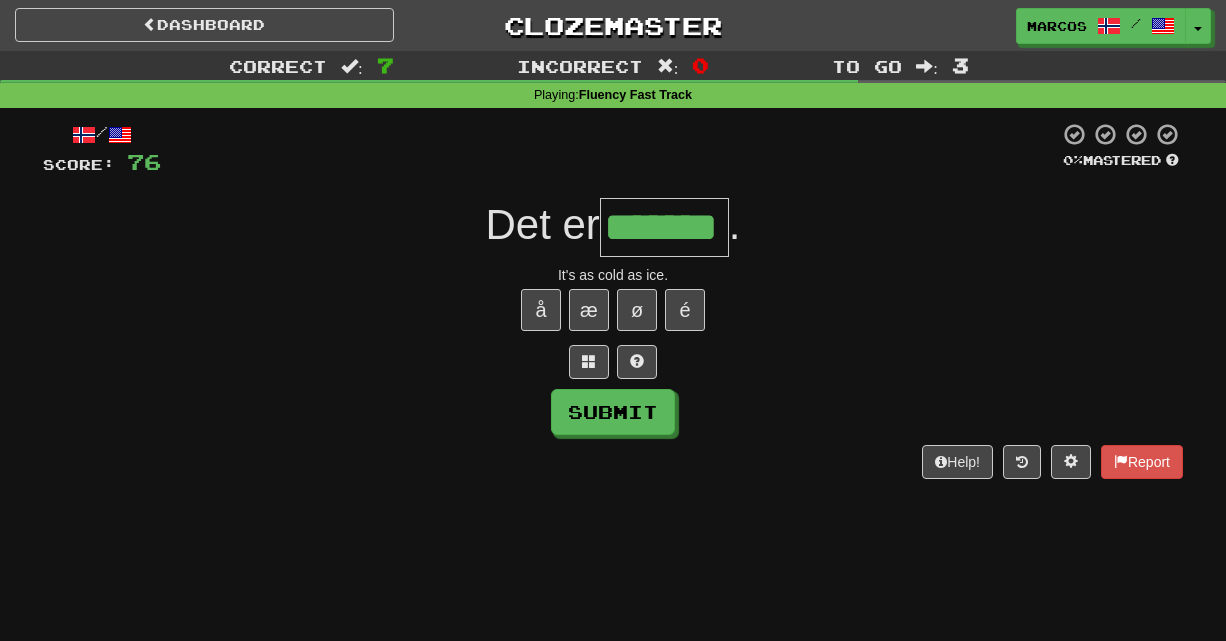 type on "*******" 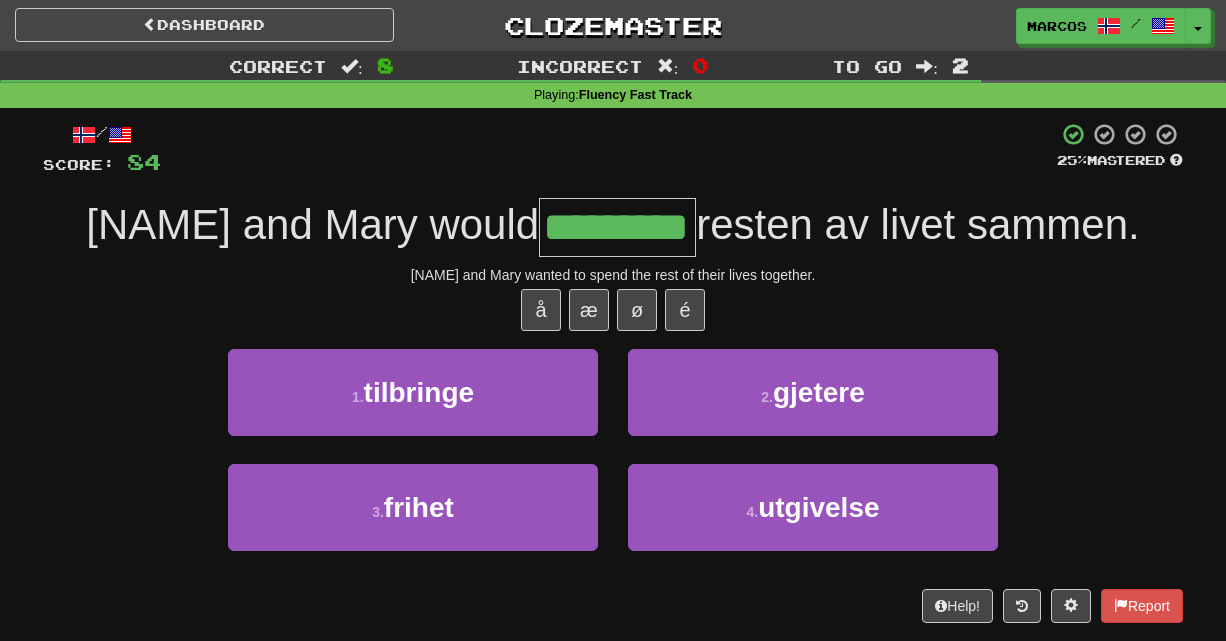 type on "*********" 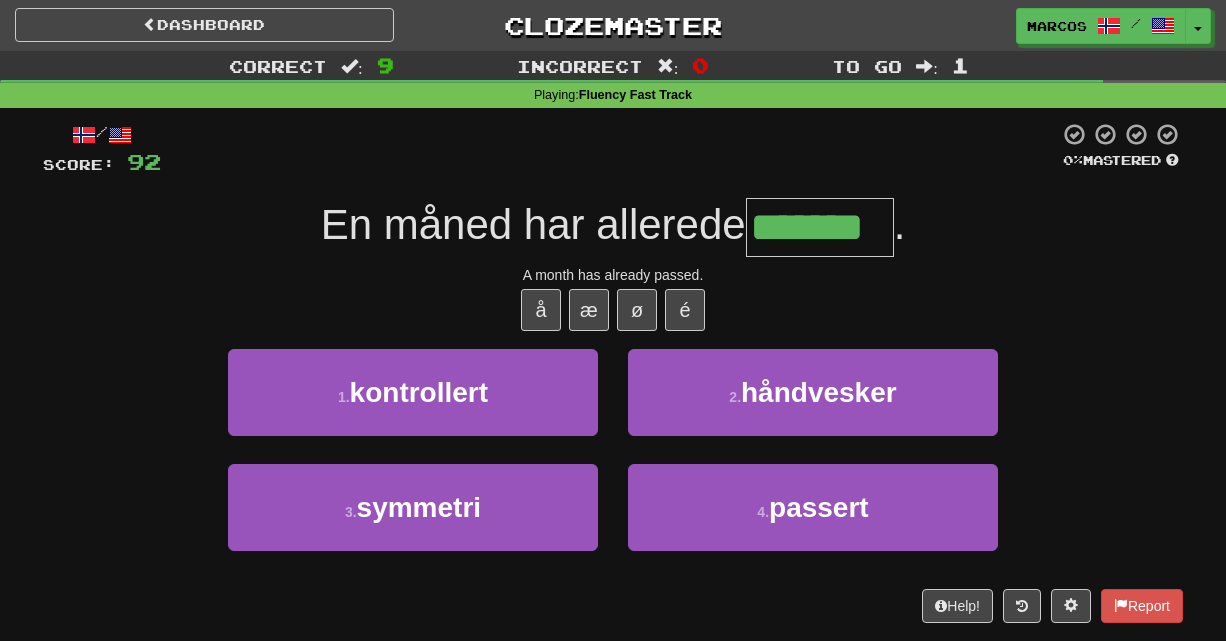 type on "*******" 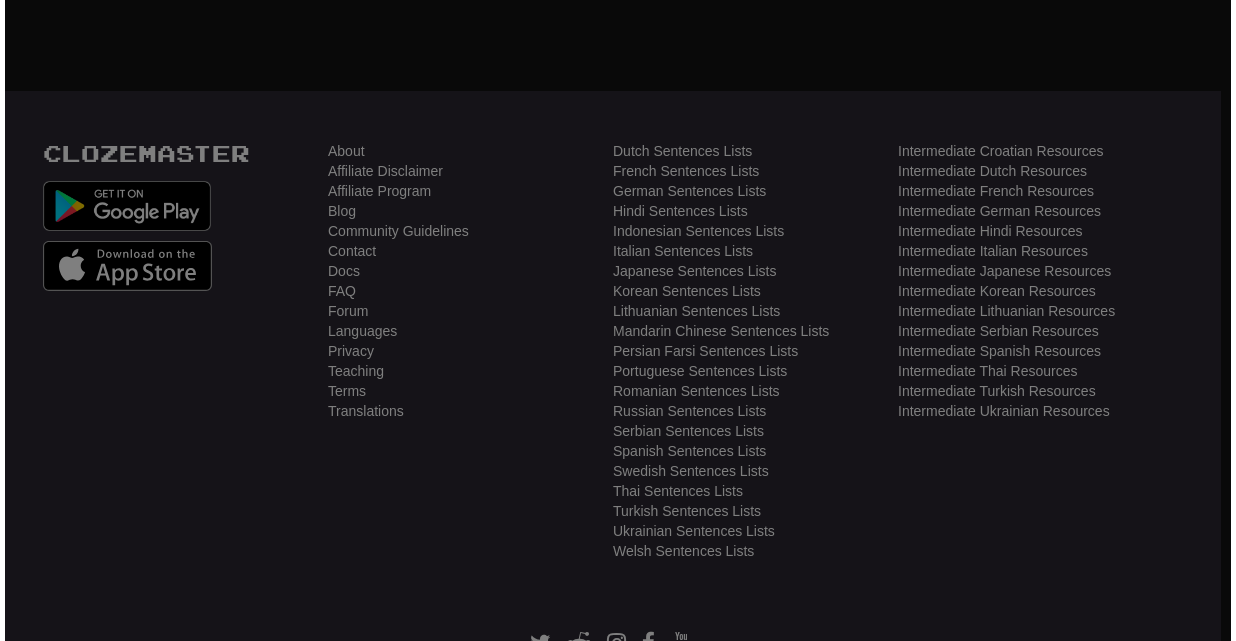 scroll, scrollTop: 560, scrollLeft: 0, axis: vertical 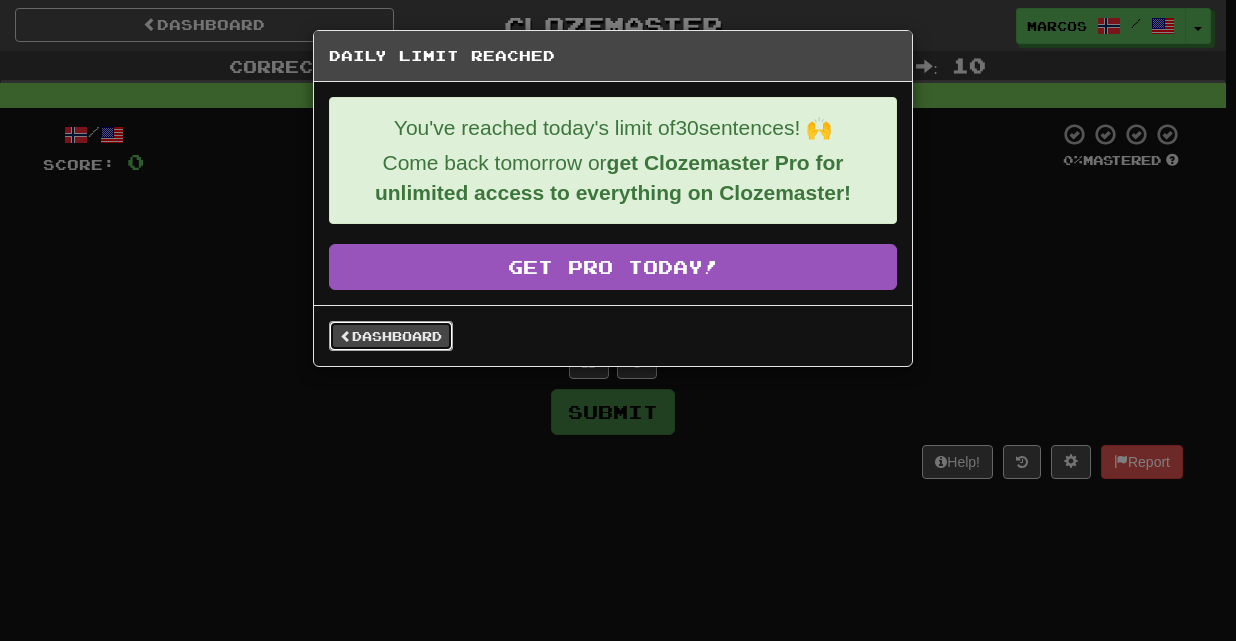 click on "Dashboard" at bounding box center [391, 336] 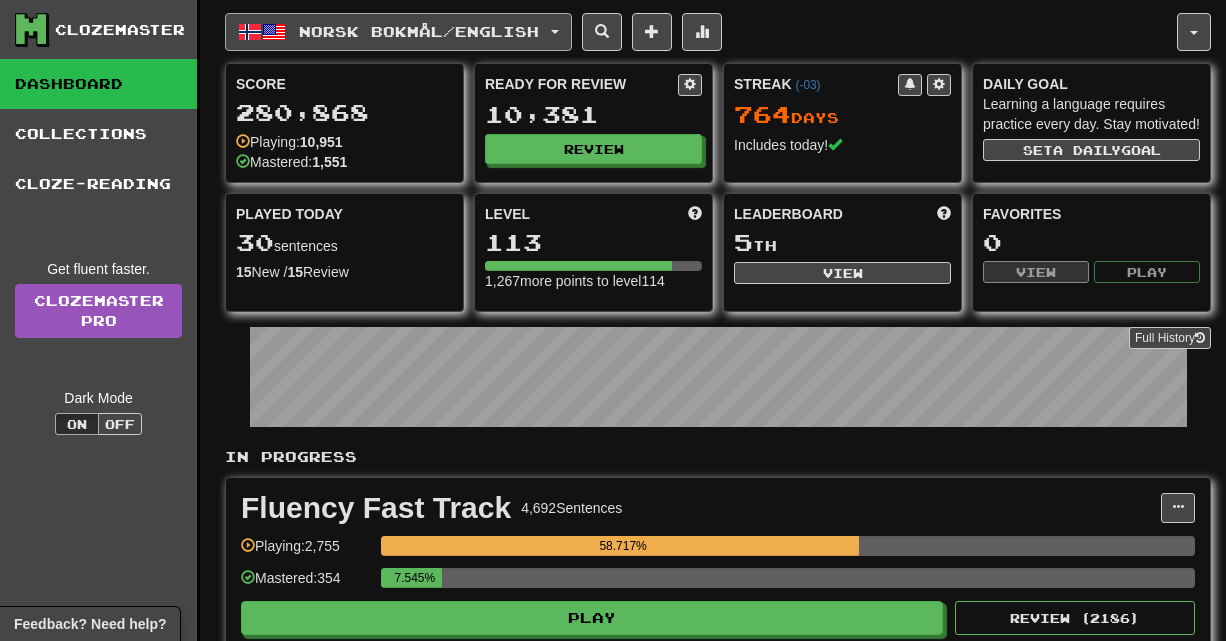 scroll, scrollTop: 0, scrollLeft: 0, axis: both 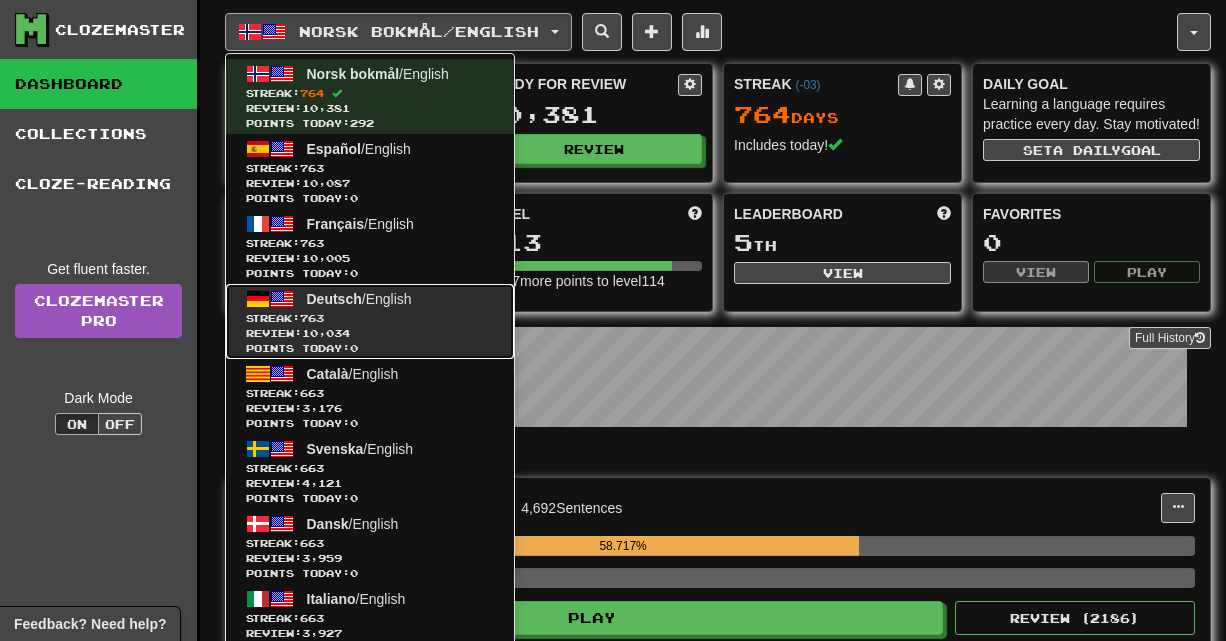 click on "Review:  10,034" at bounding box center [370, 333] 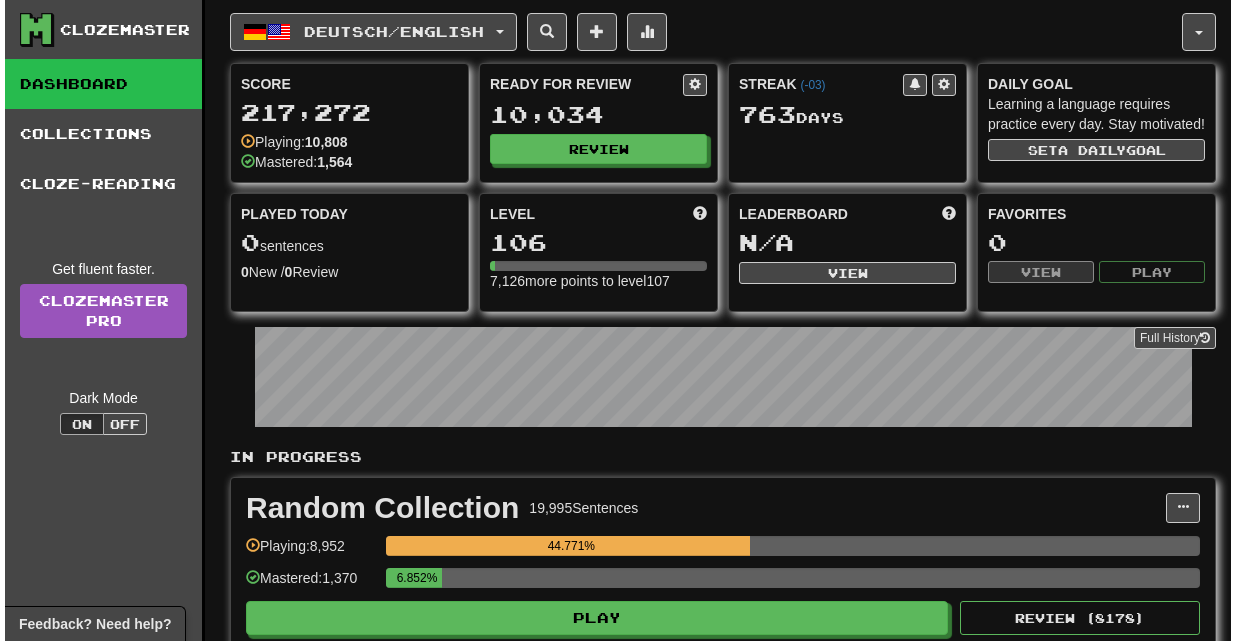 scroll, scrollTop: 0, scrollLeft: 0, axis: both 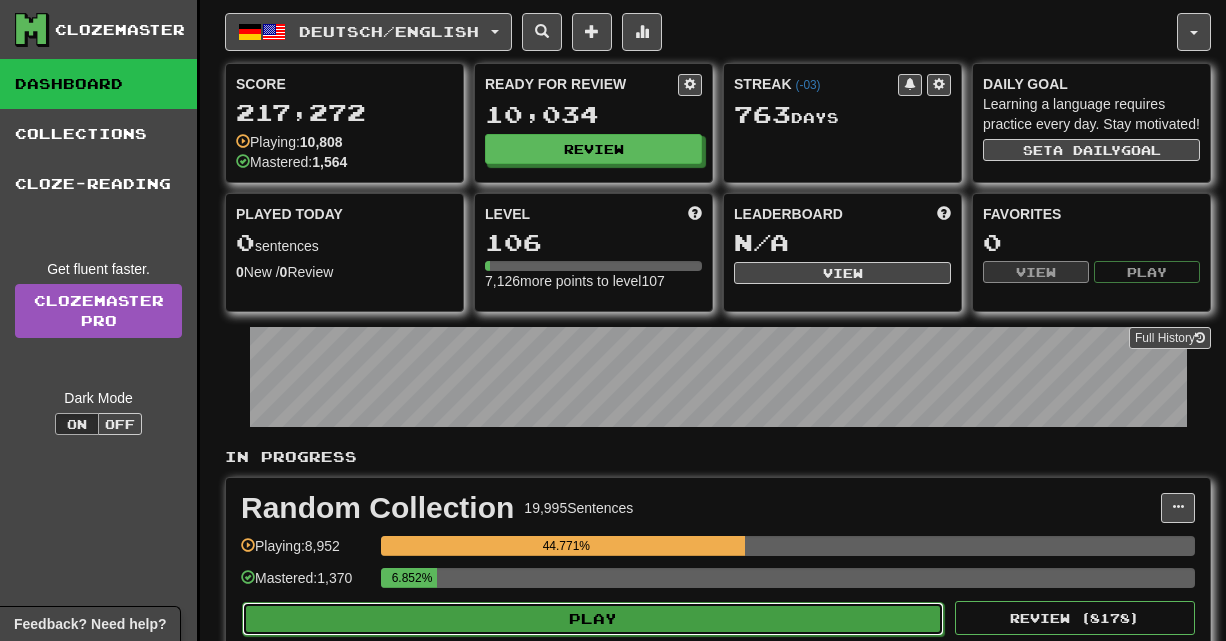 click on "Play" at bounding box center [593, 619] 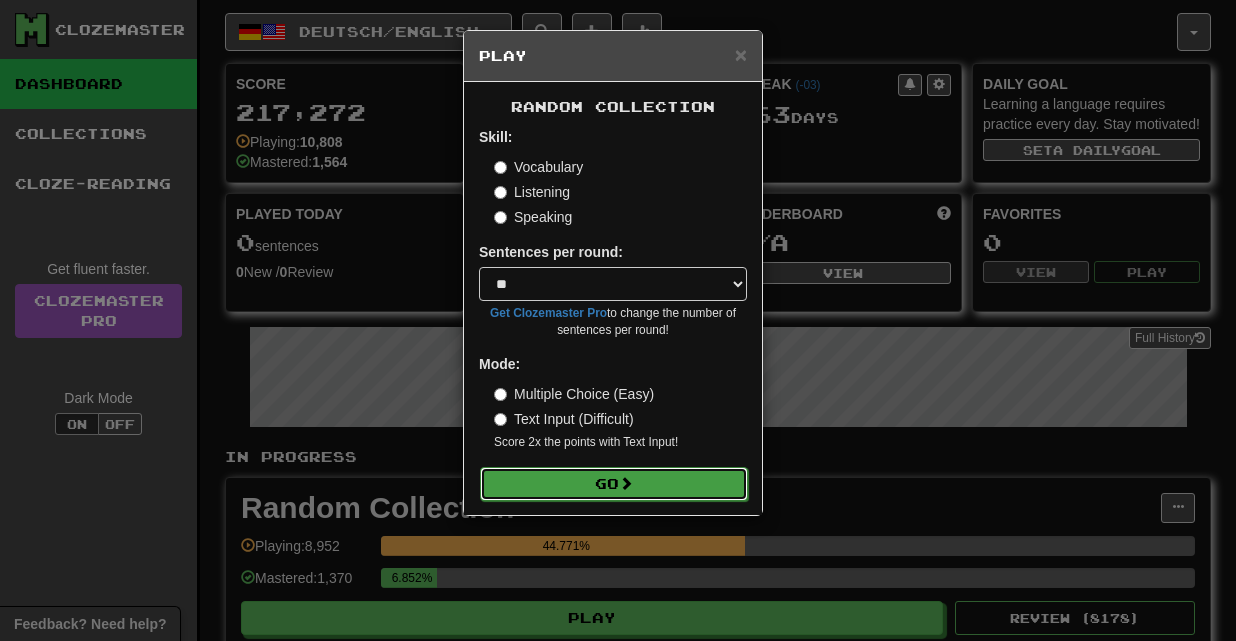 click on "Go" at bounding box center (614, 484) 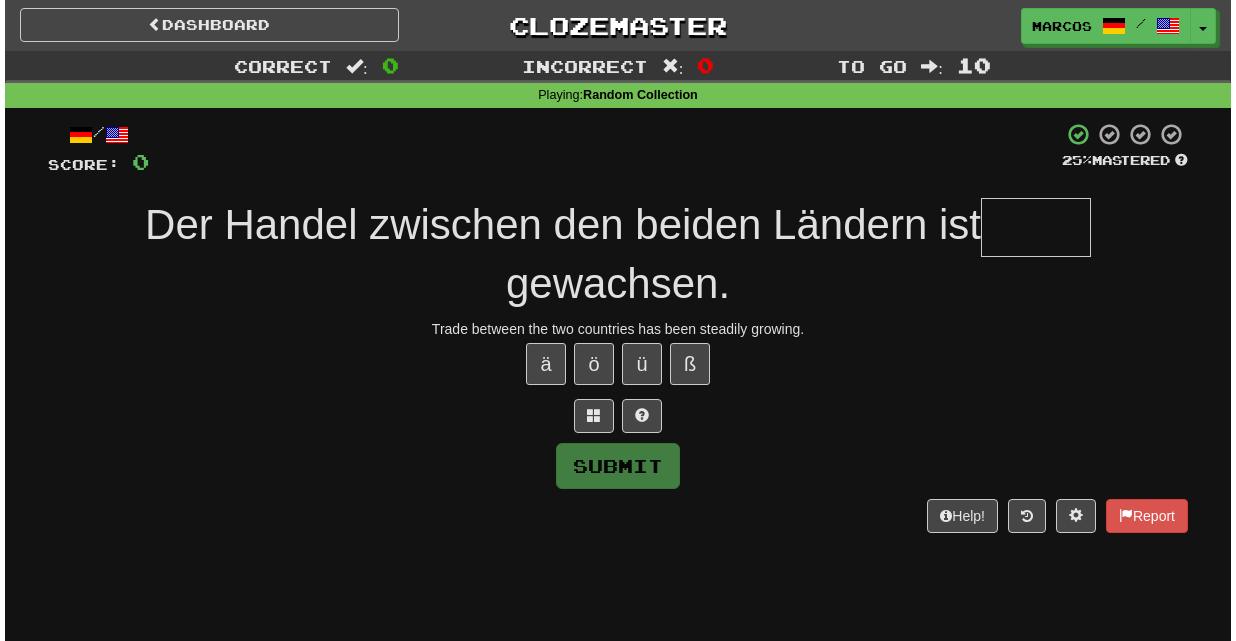 scroll, scrollTop: 0, scrollLeft: 0, axis: both 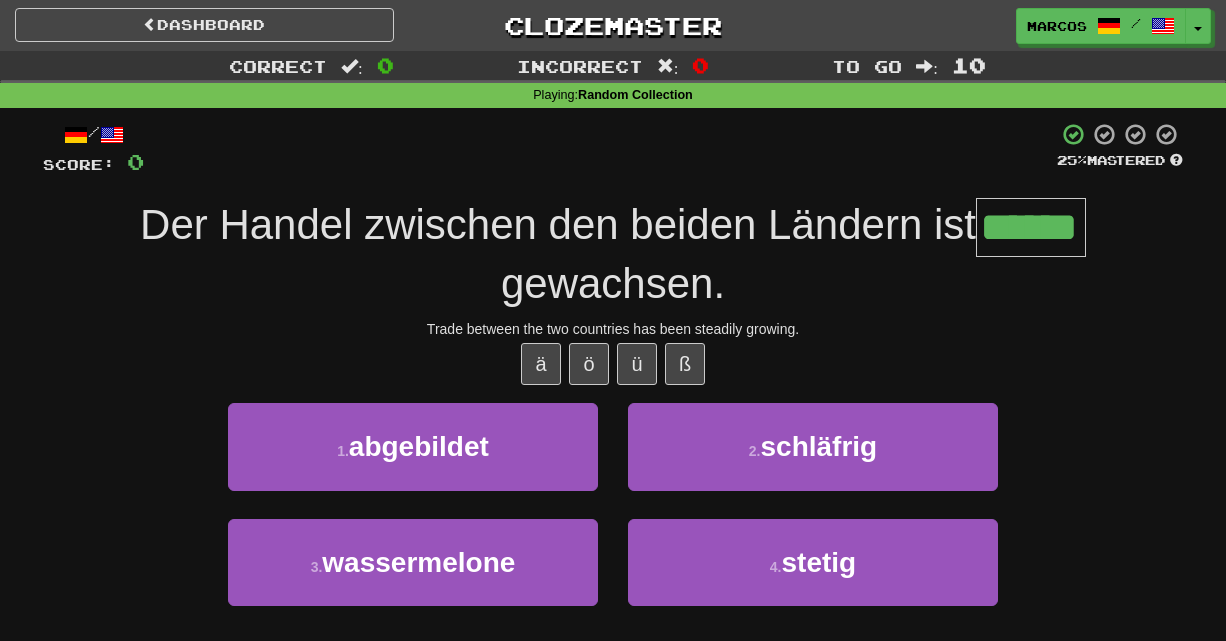 type on "******" 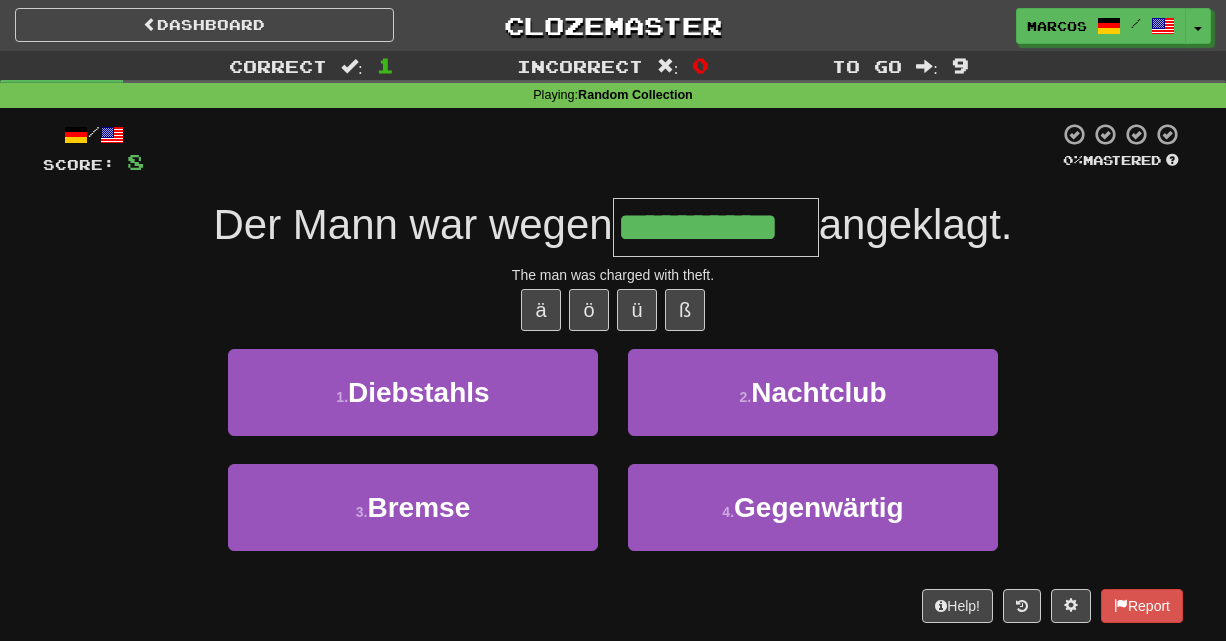 type on "**********" 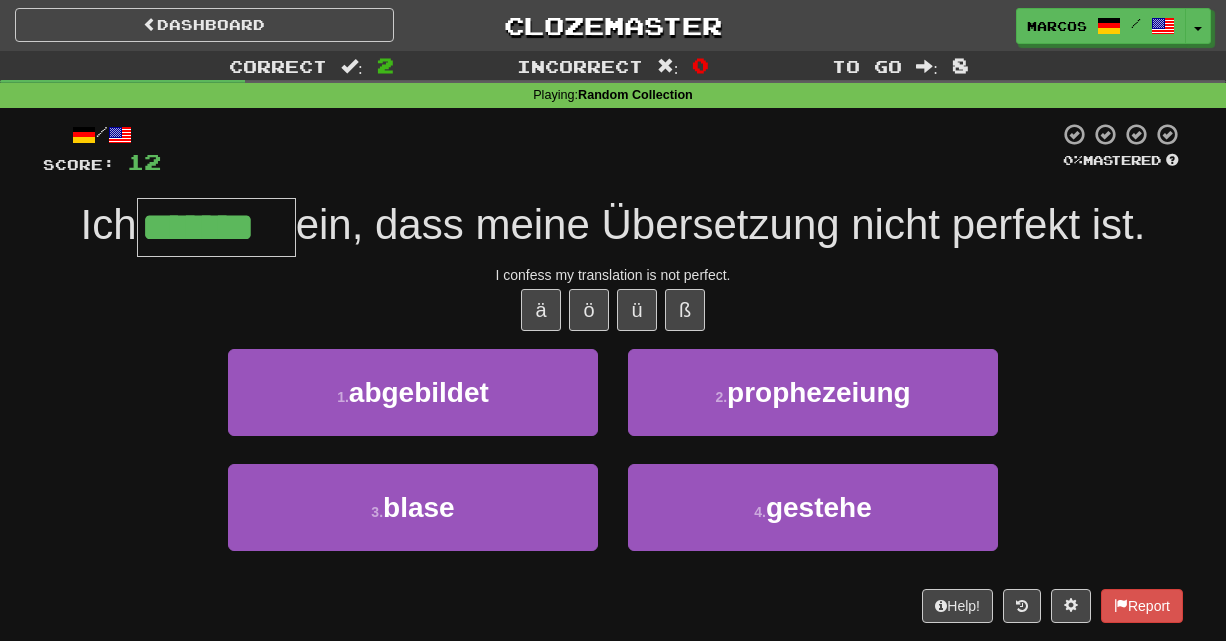 type on "*******" 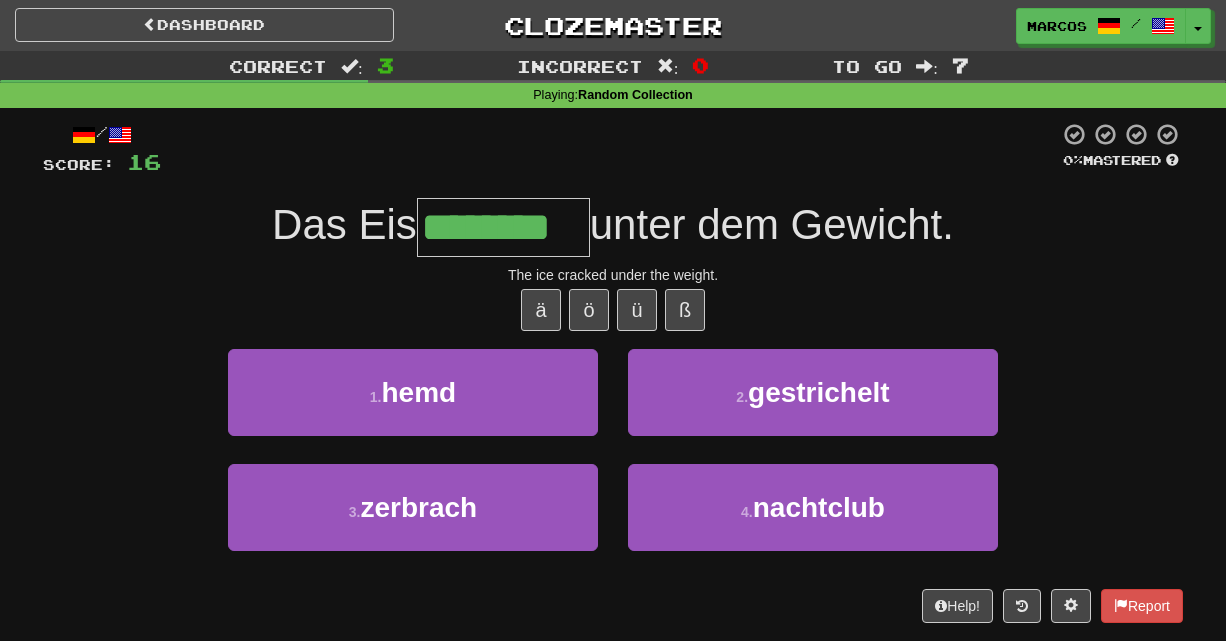 type on "********" 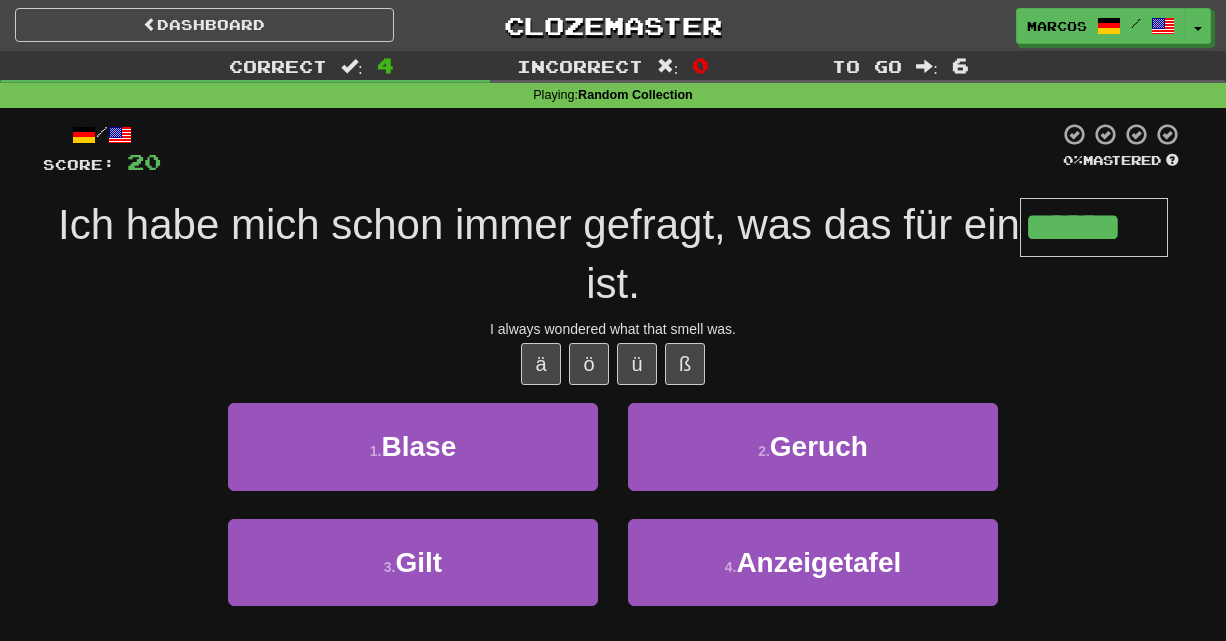 type on "******" 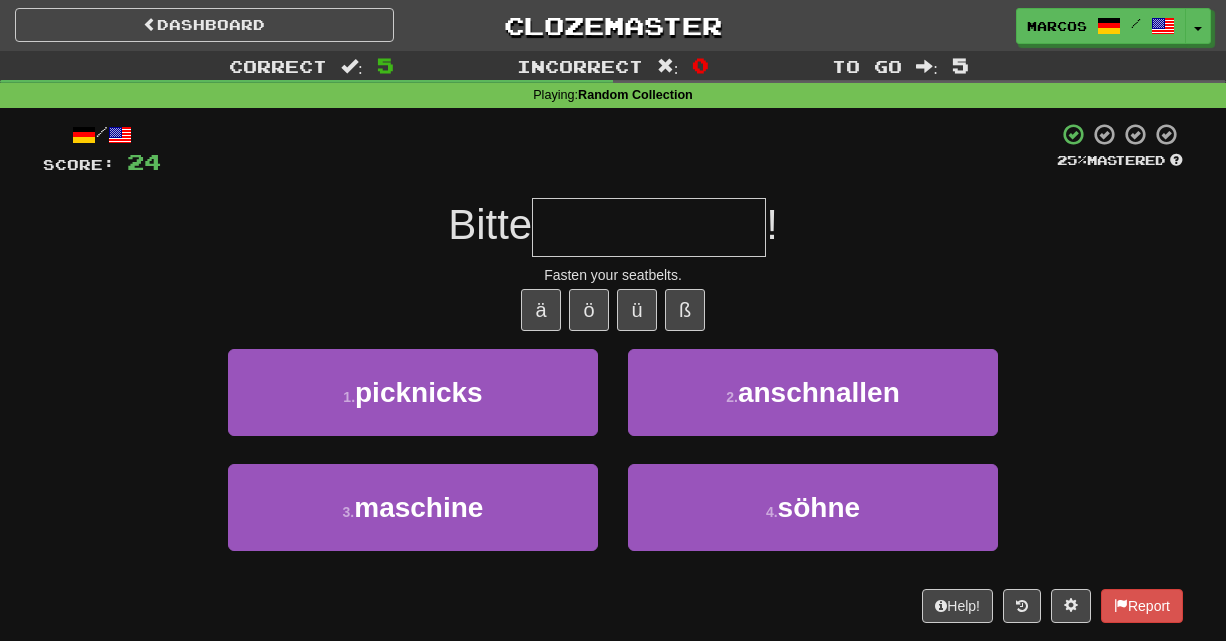 type on "*" 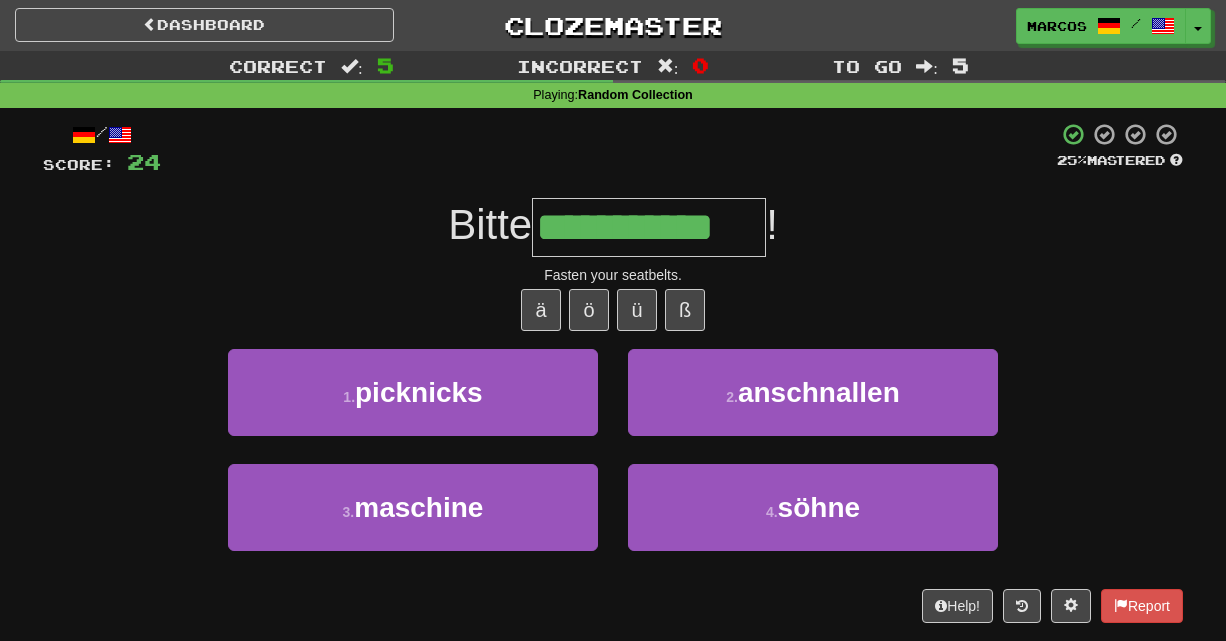 type on "**********" 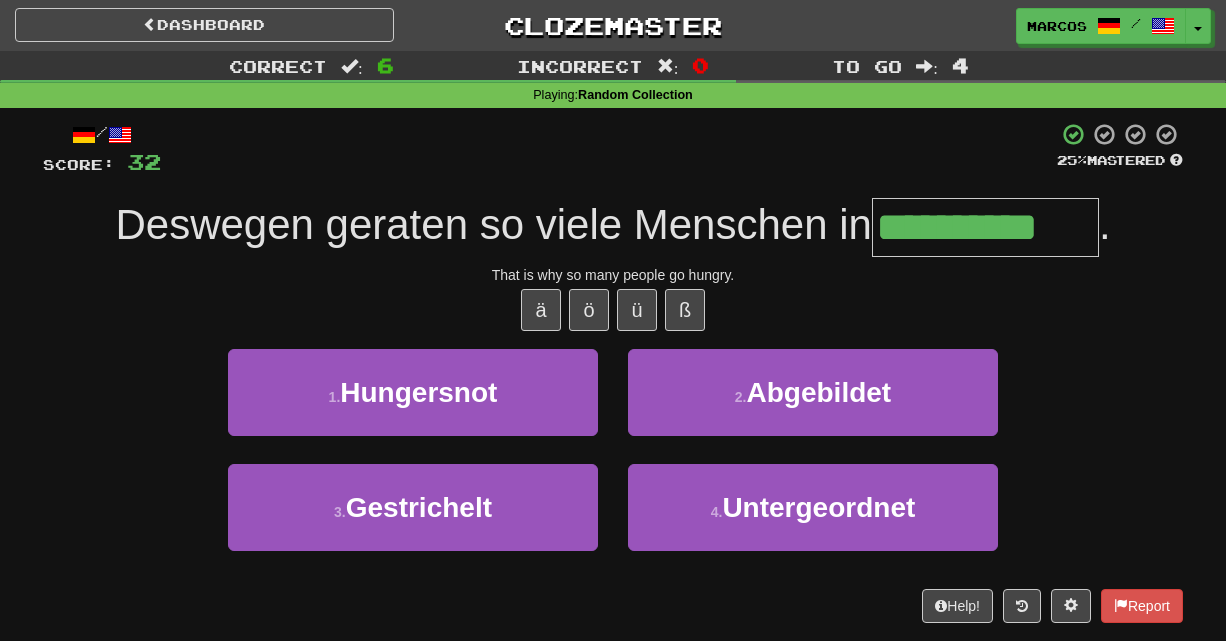 type on "**********" 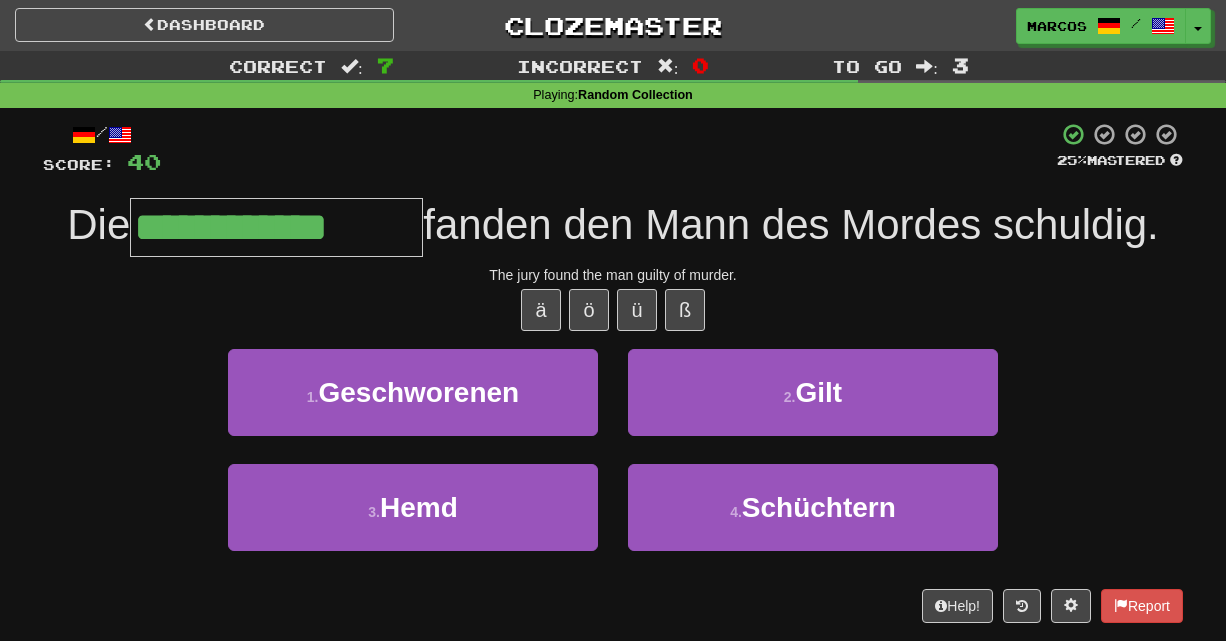 type on "**********" 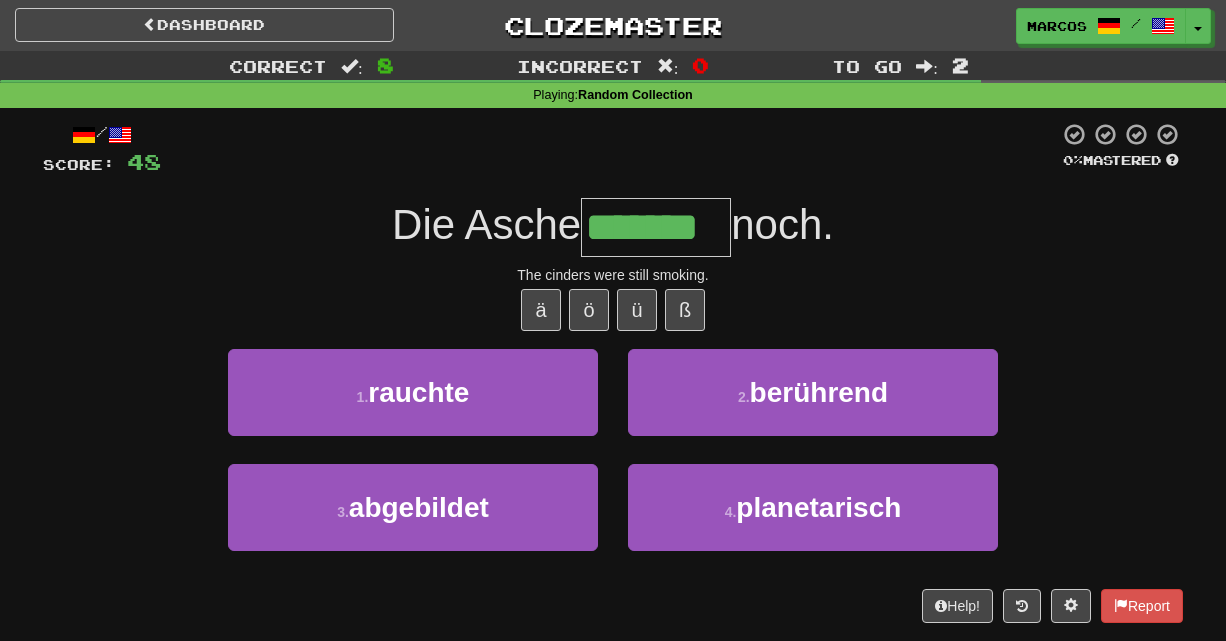 type on "*******" 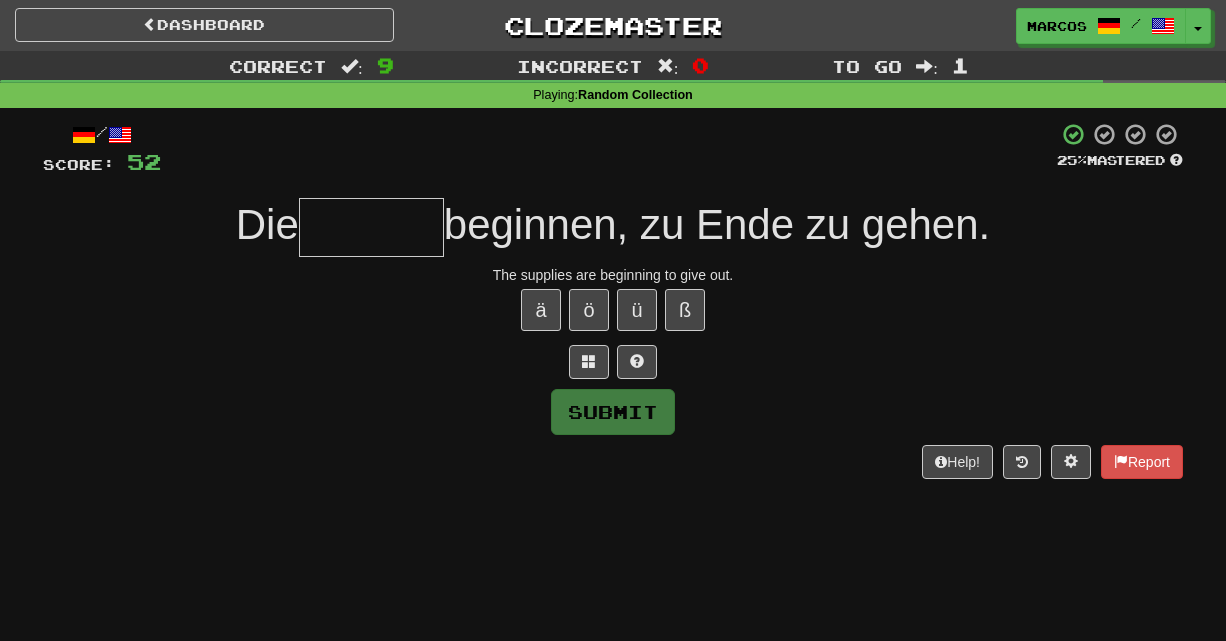 type on "*" 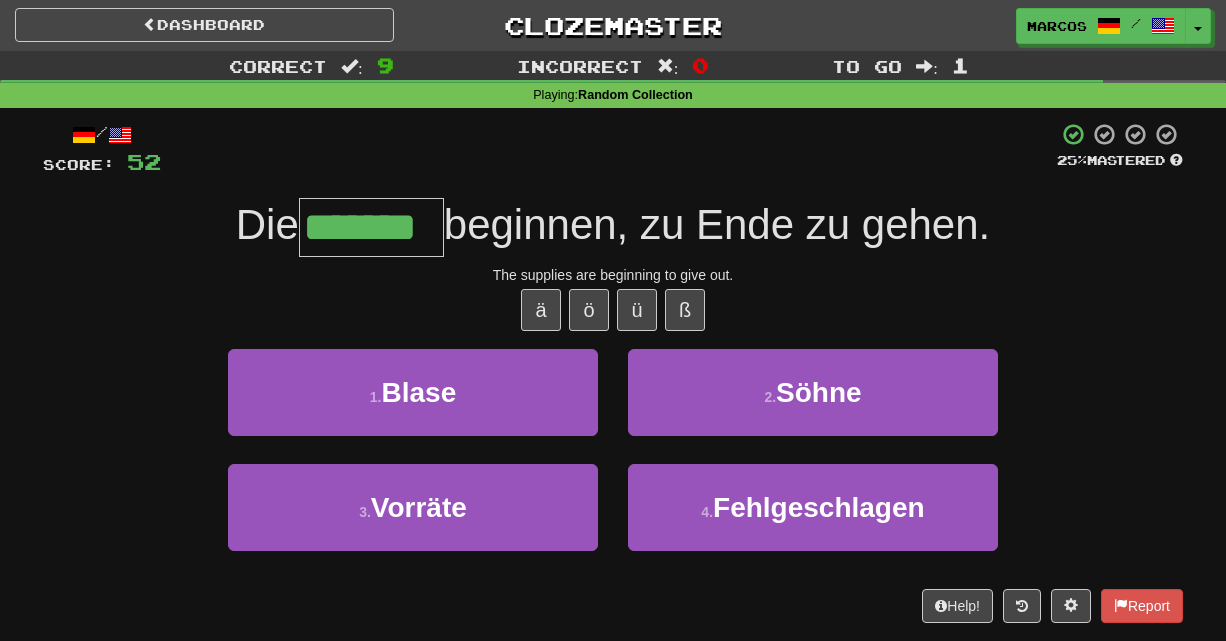 type on "*******" 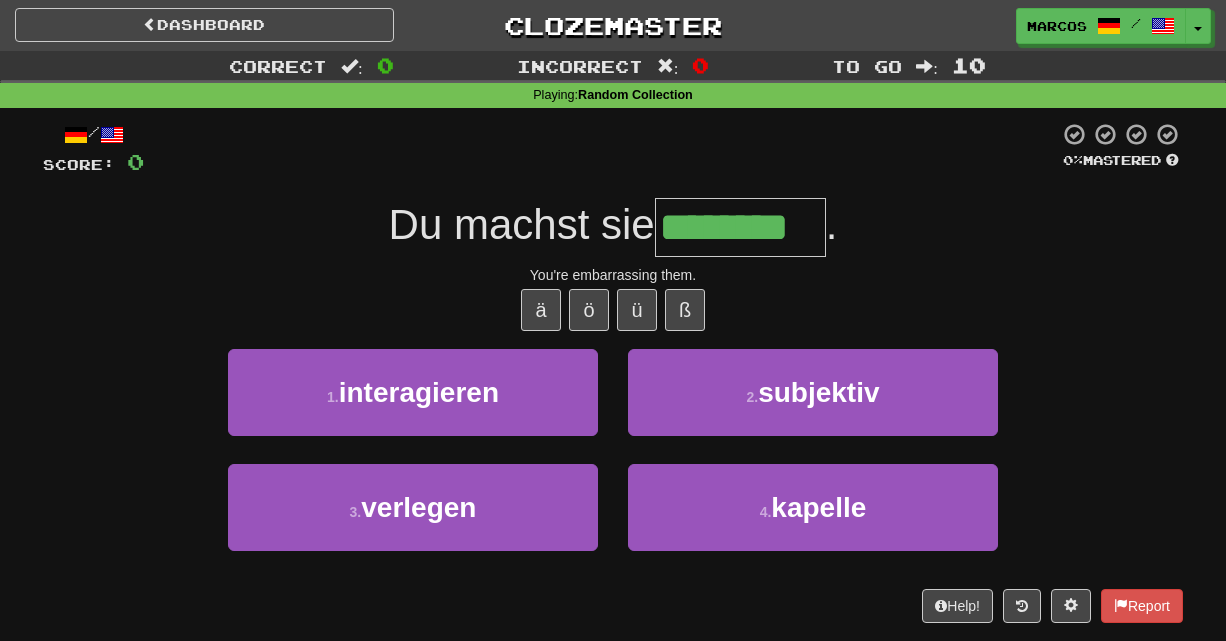 type on "********" 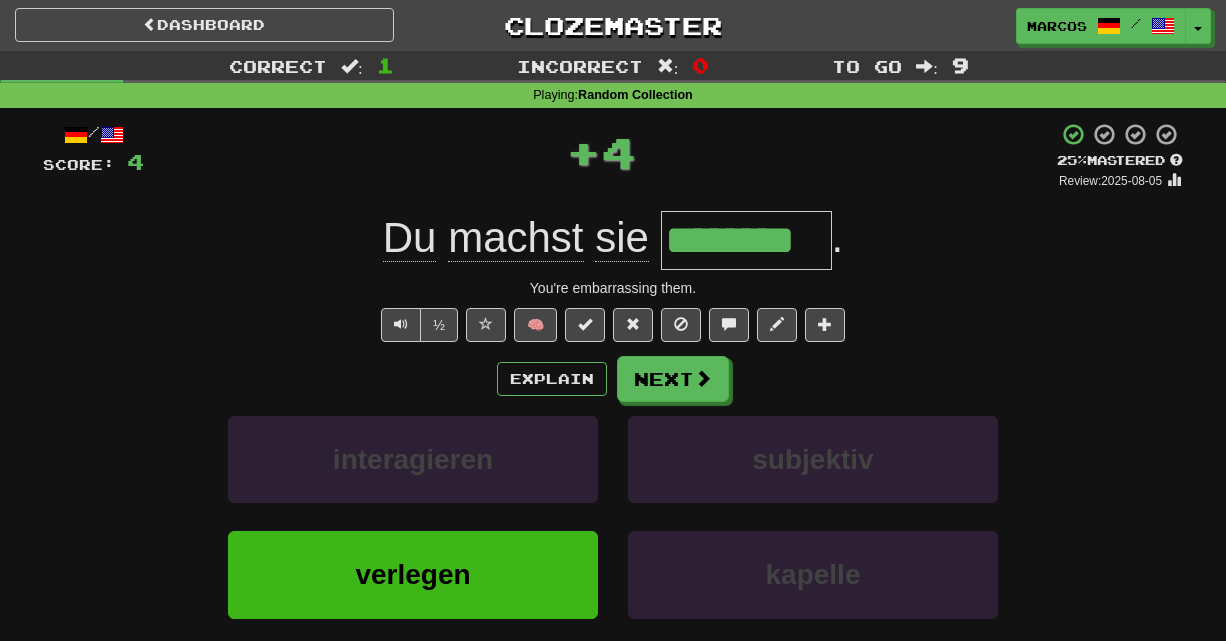 click on "+ 4" at bounding box center (600, 152) 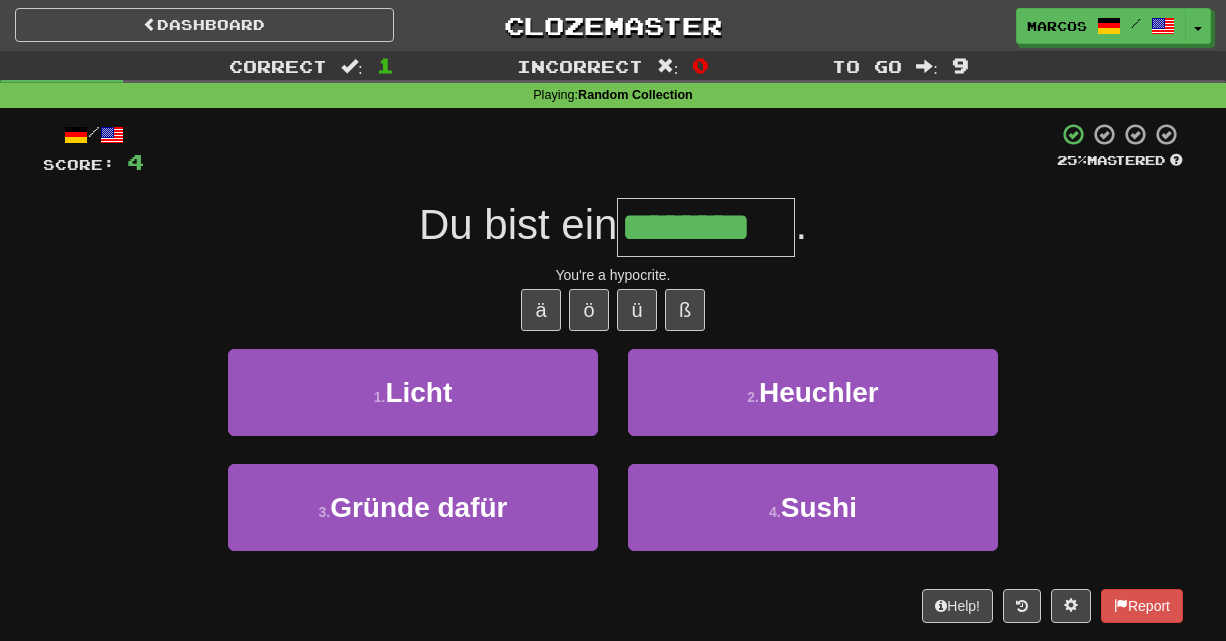 type on "********" 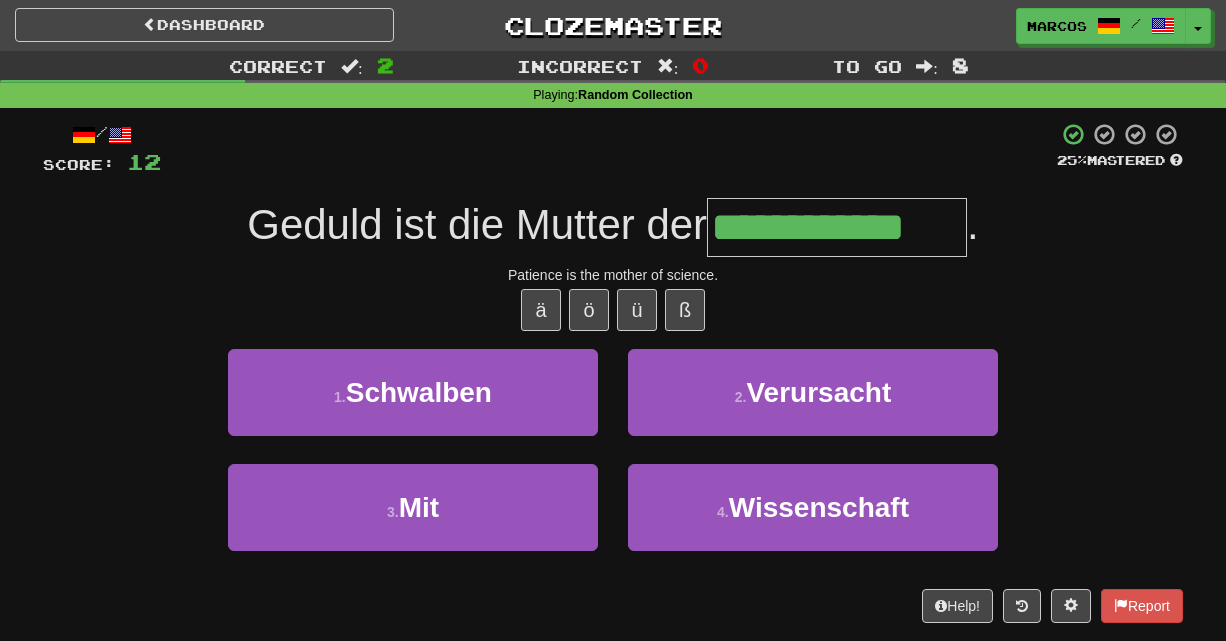 type on "**********" 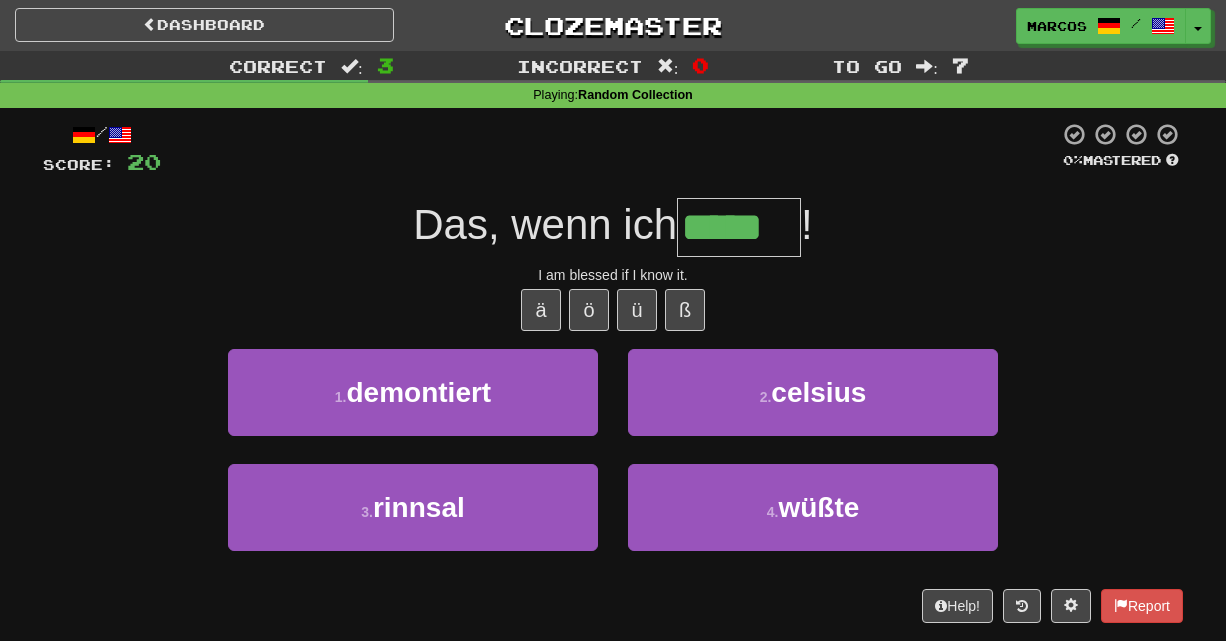 type on "*****" 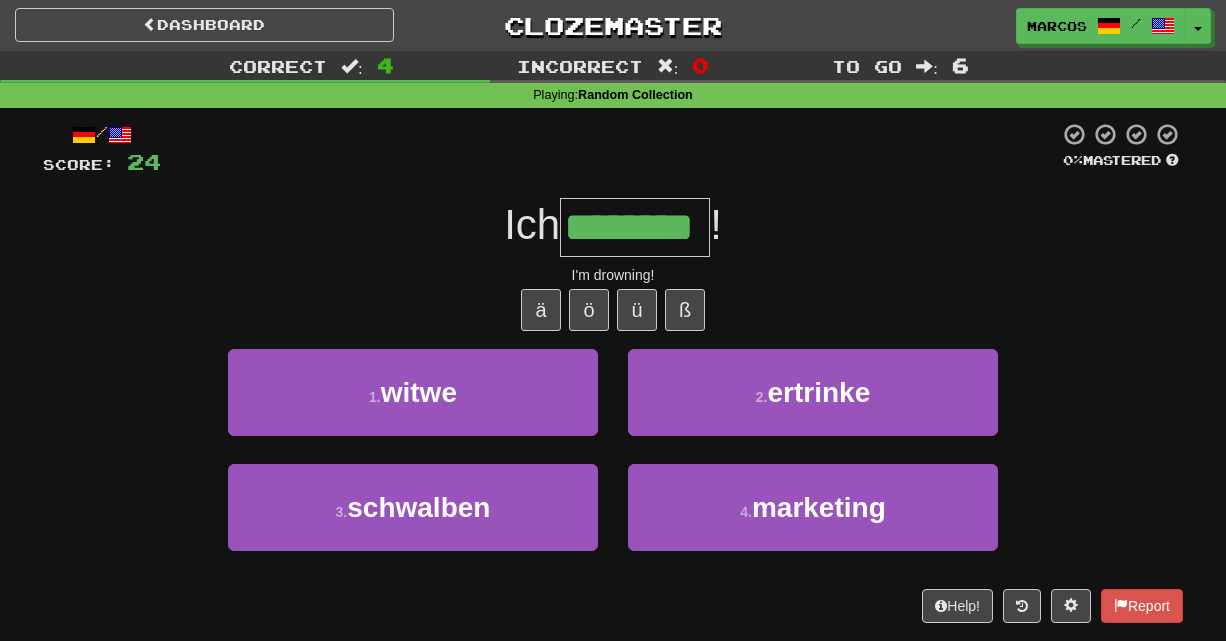type on "********" 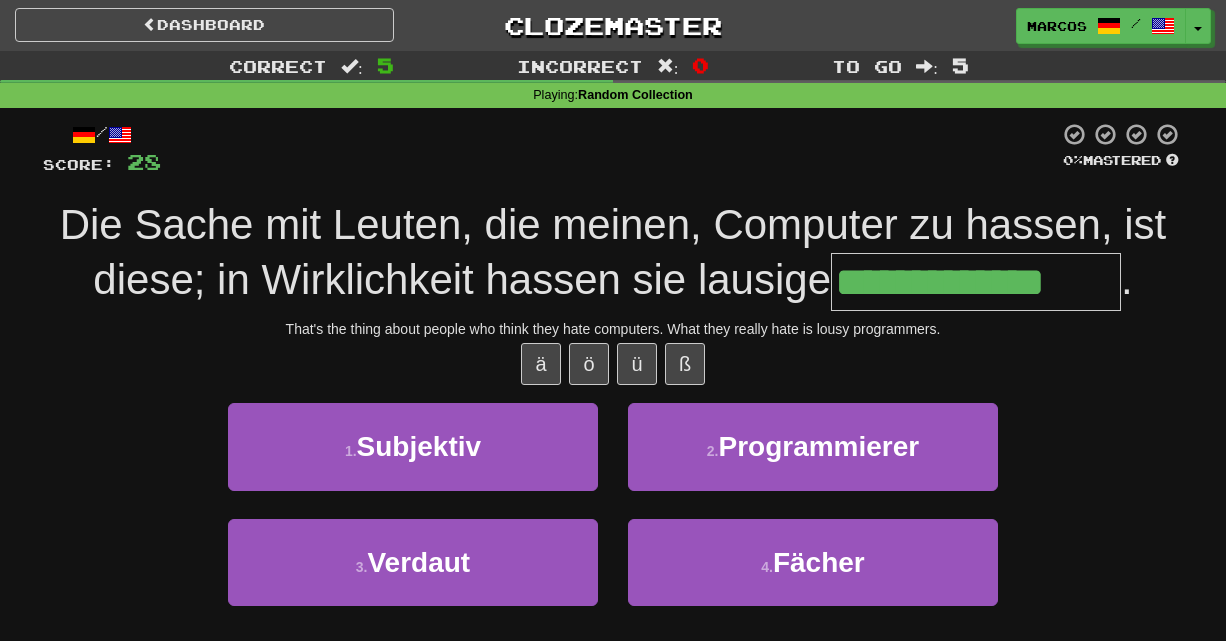 type on "**********" 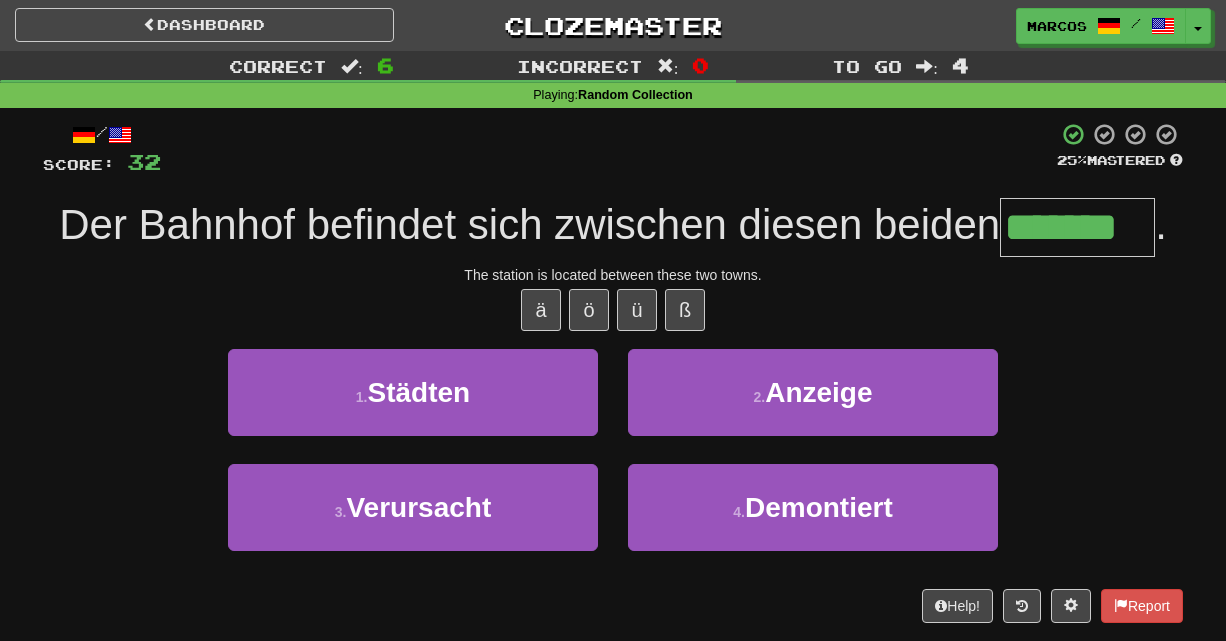 type on "*******" 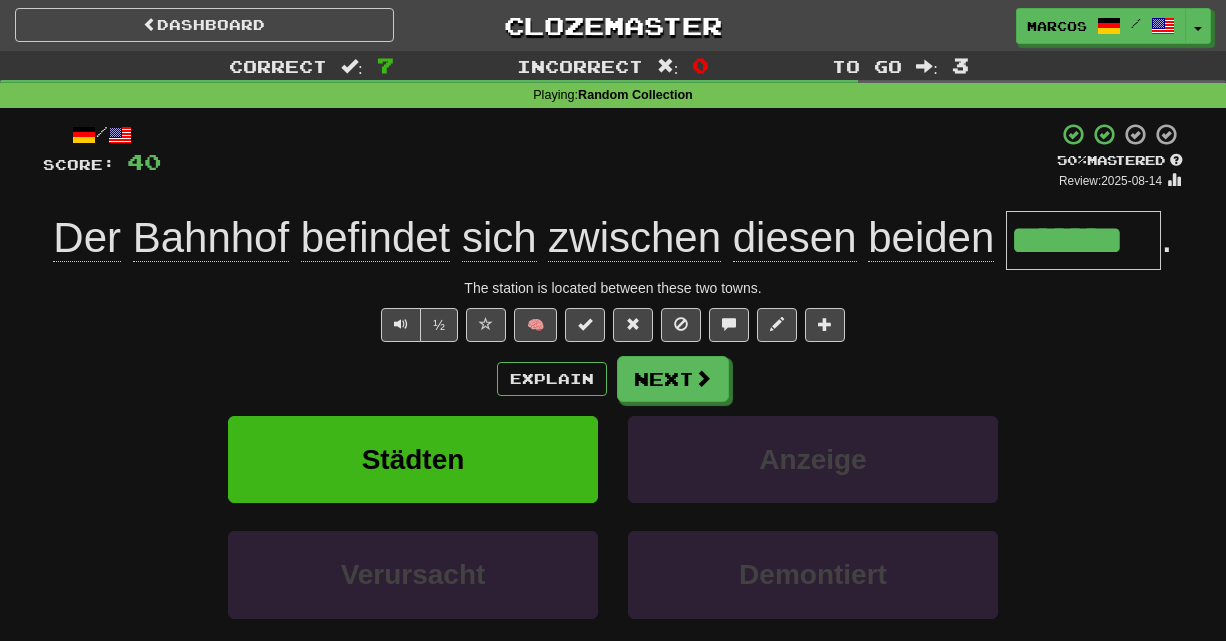 click on "+ 8" at bounding box center (609, 156) 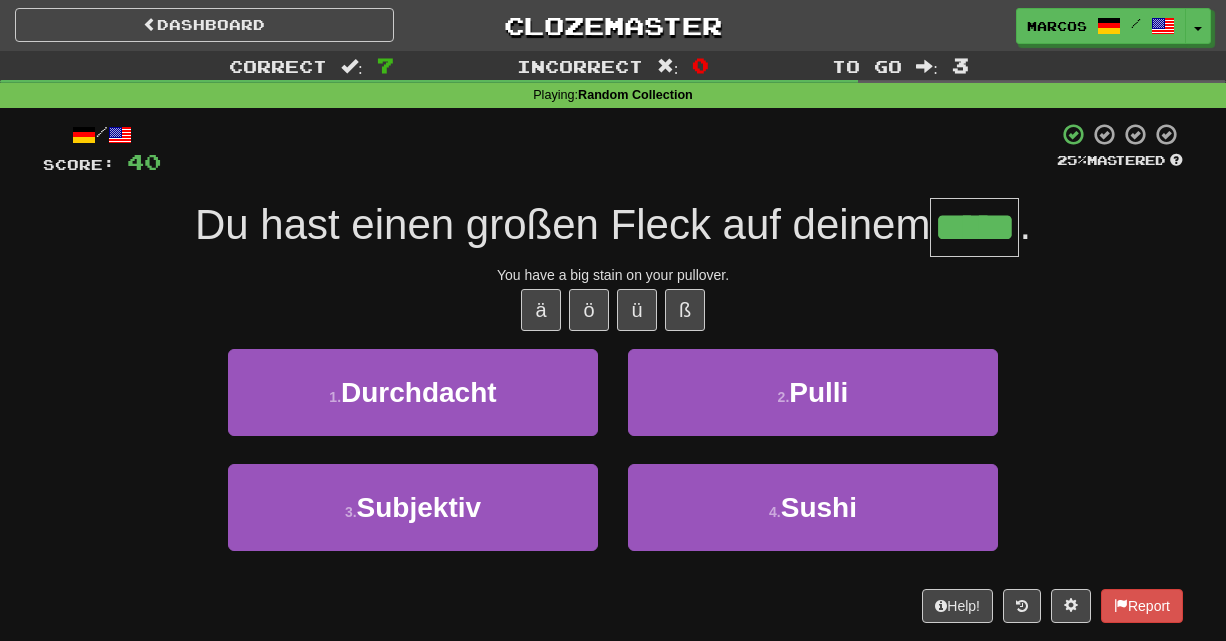type on "*****" 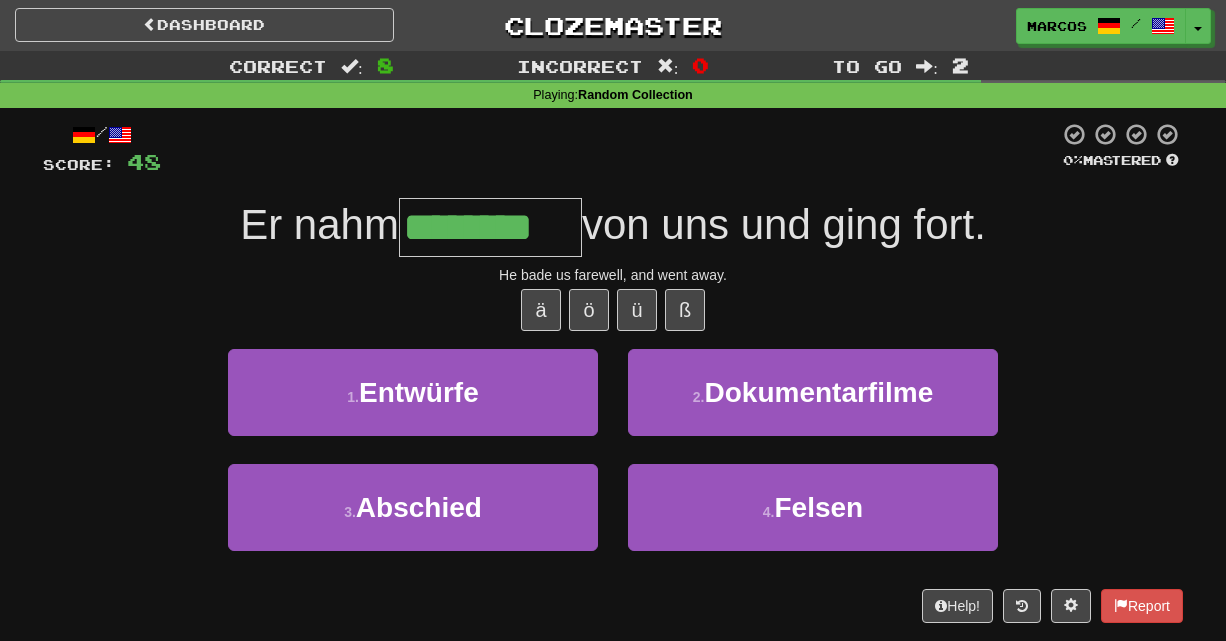 type on "********" 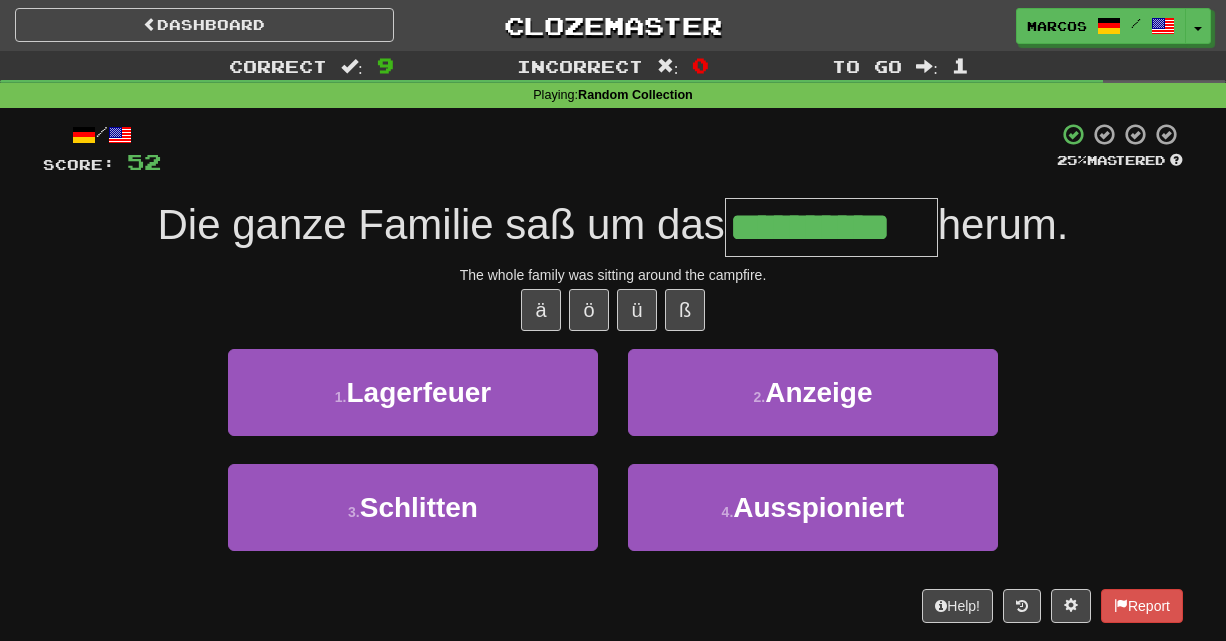 type on "**********" 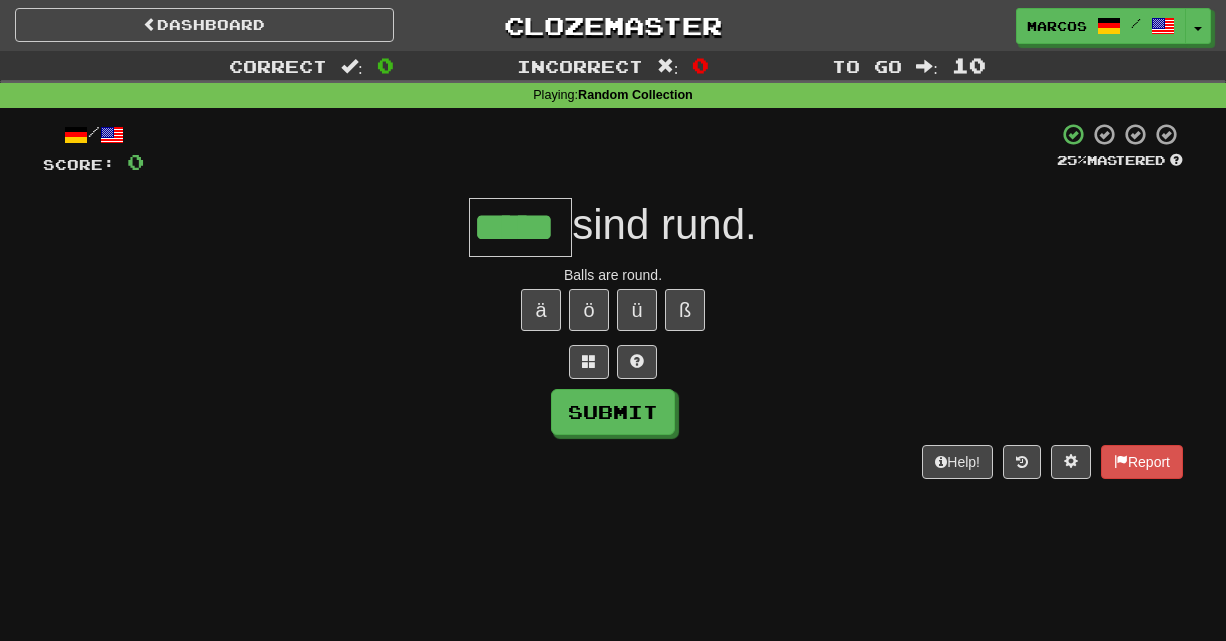 type on "*****" 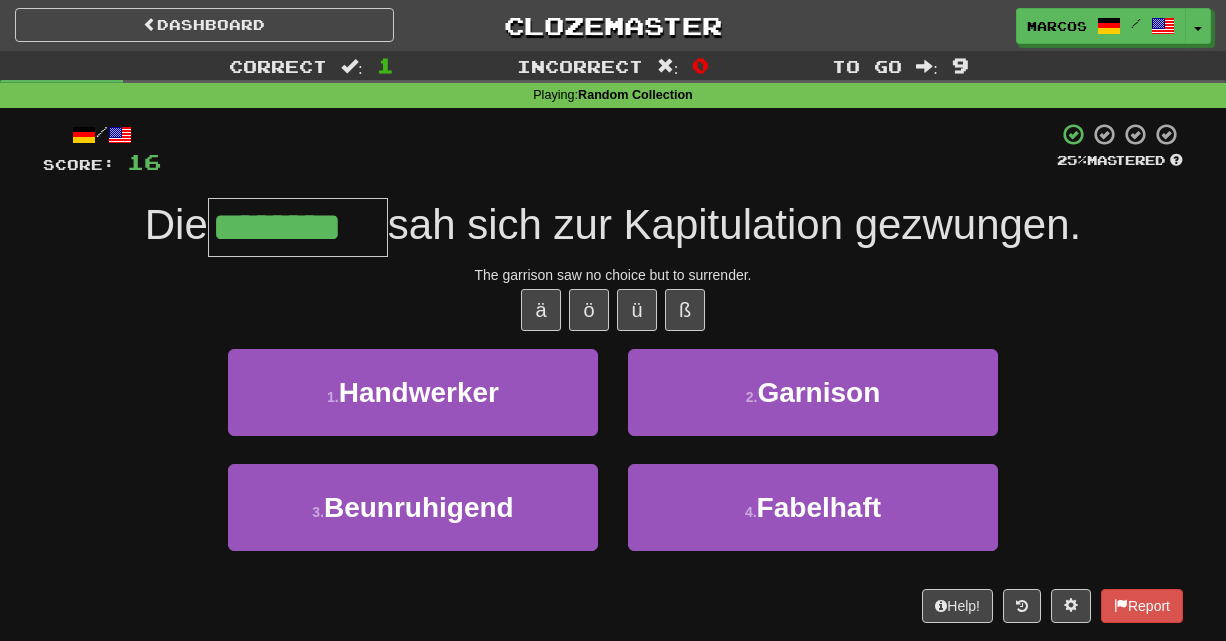 type on "********" 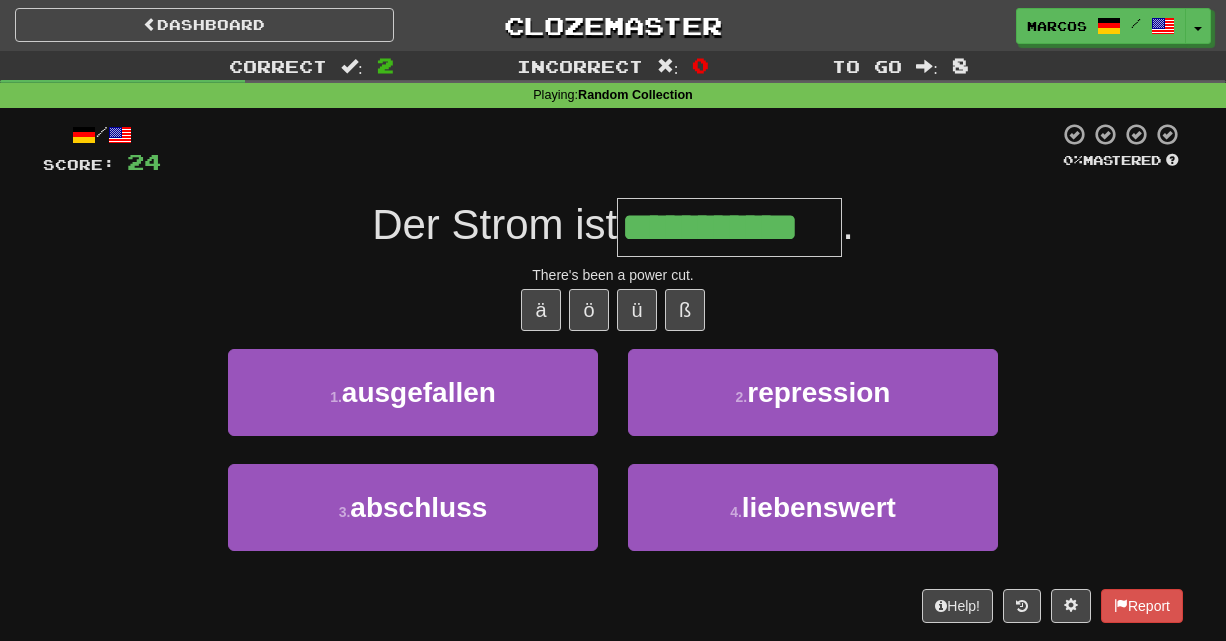 type on "**********" 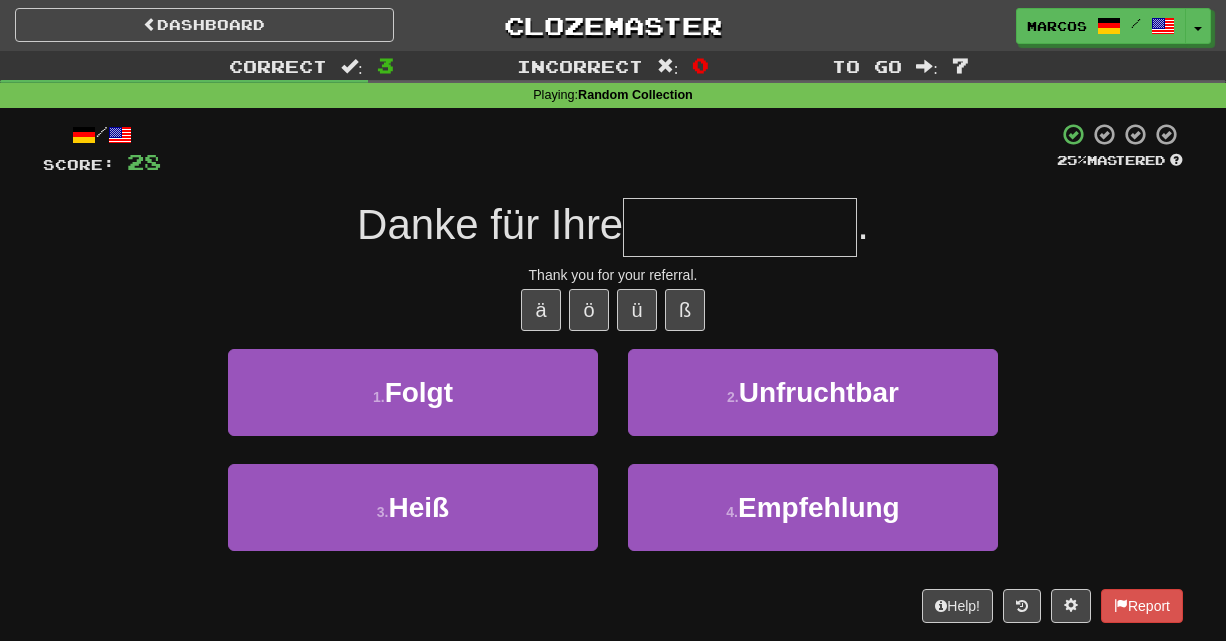 type on "*" 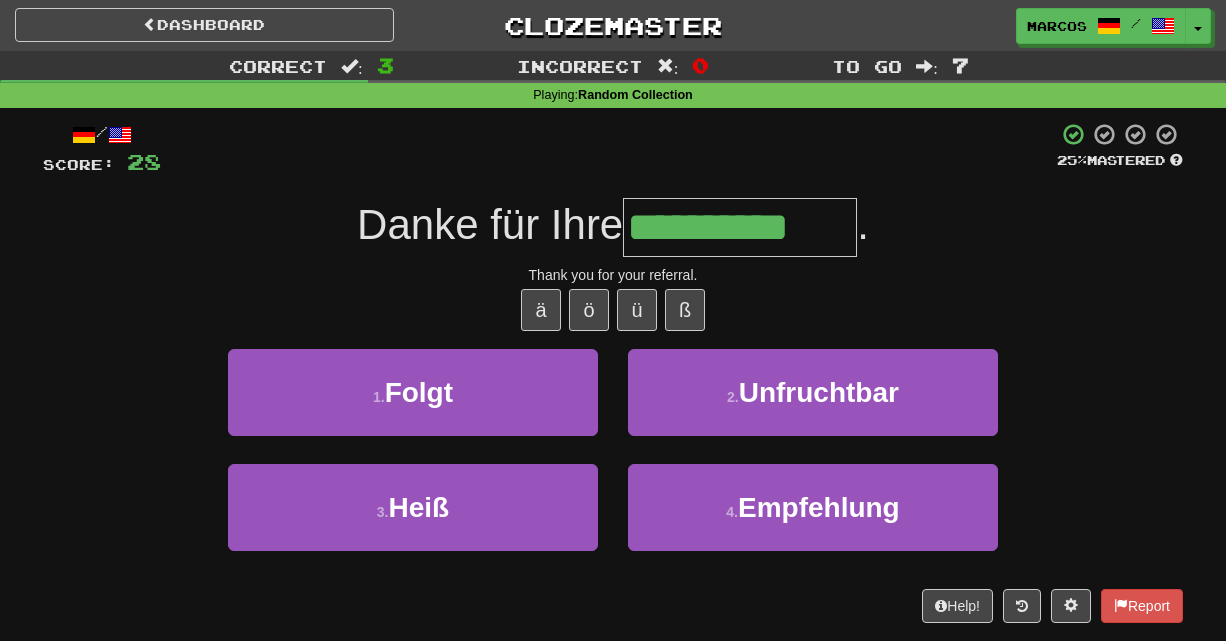 type on "**********" 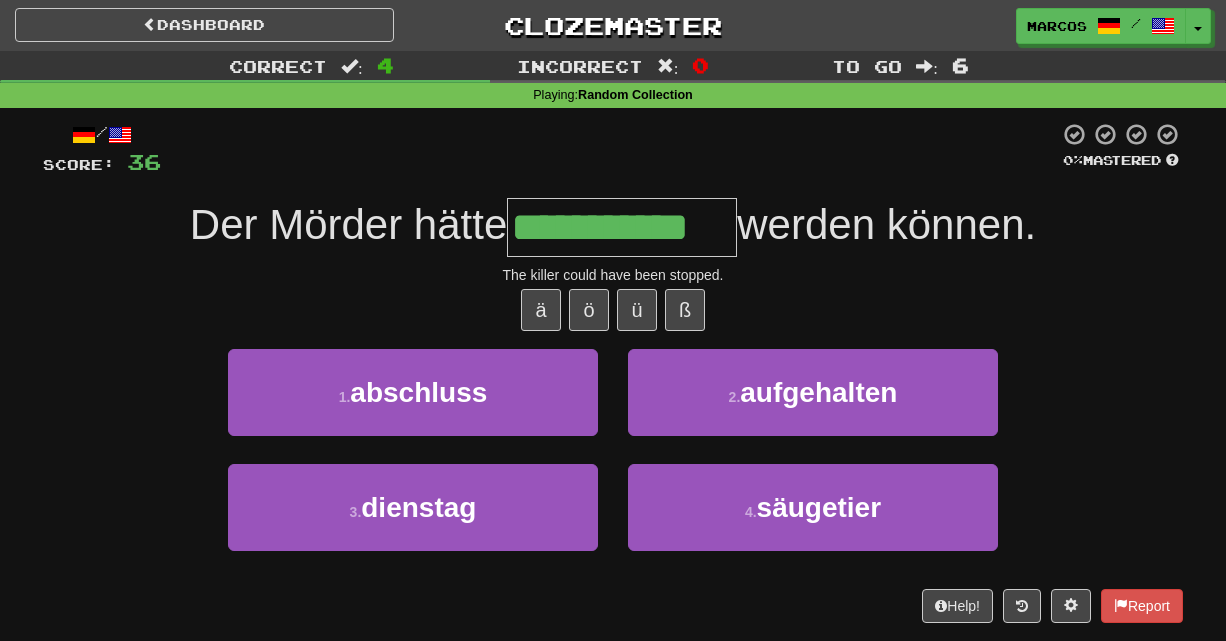 type on "**********" 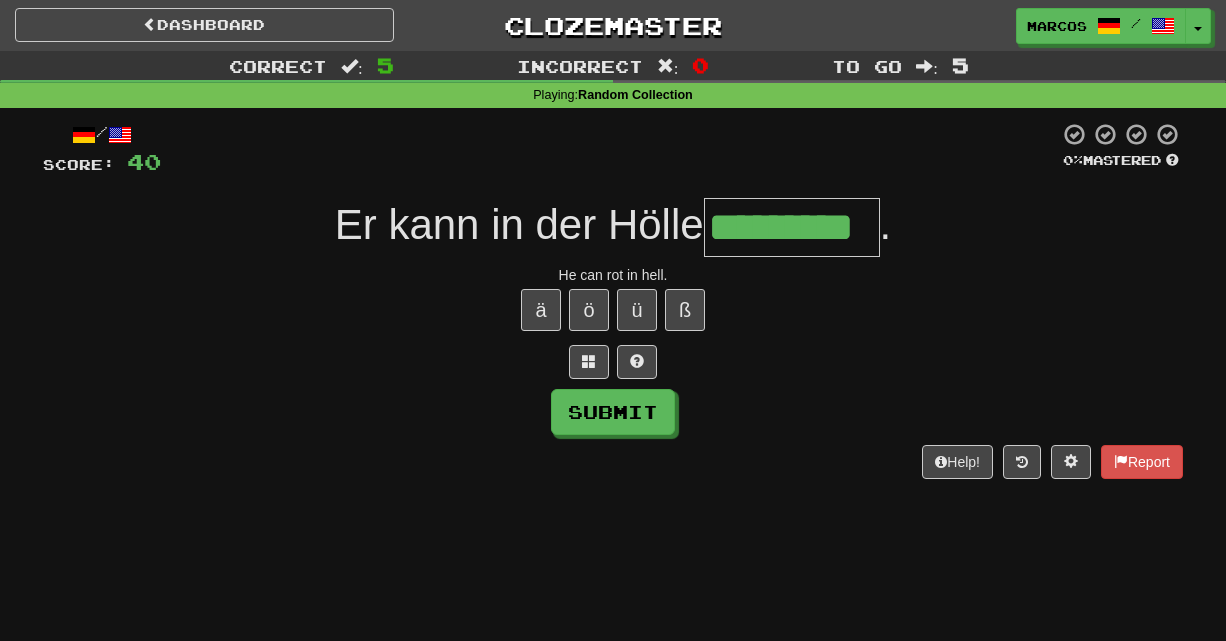 type on "*********" 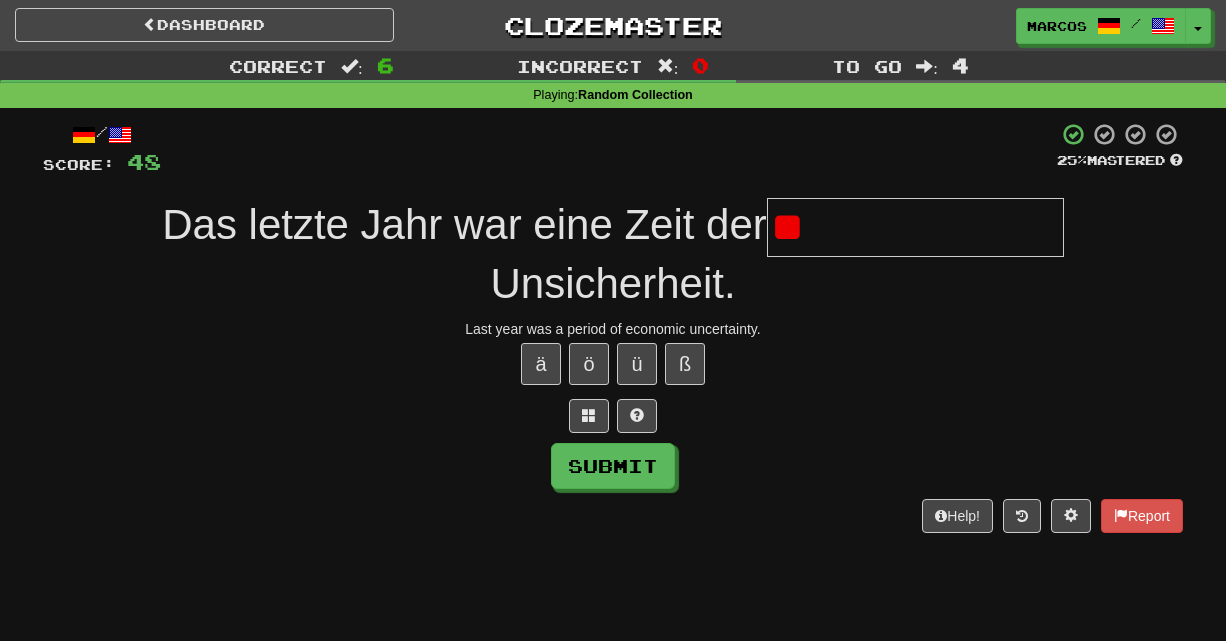 type on "*" 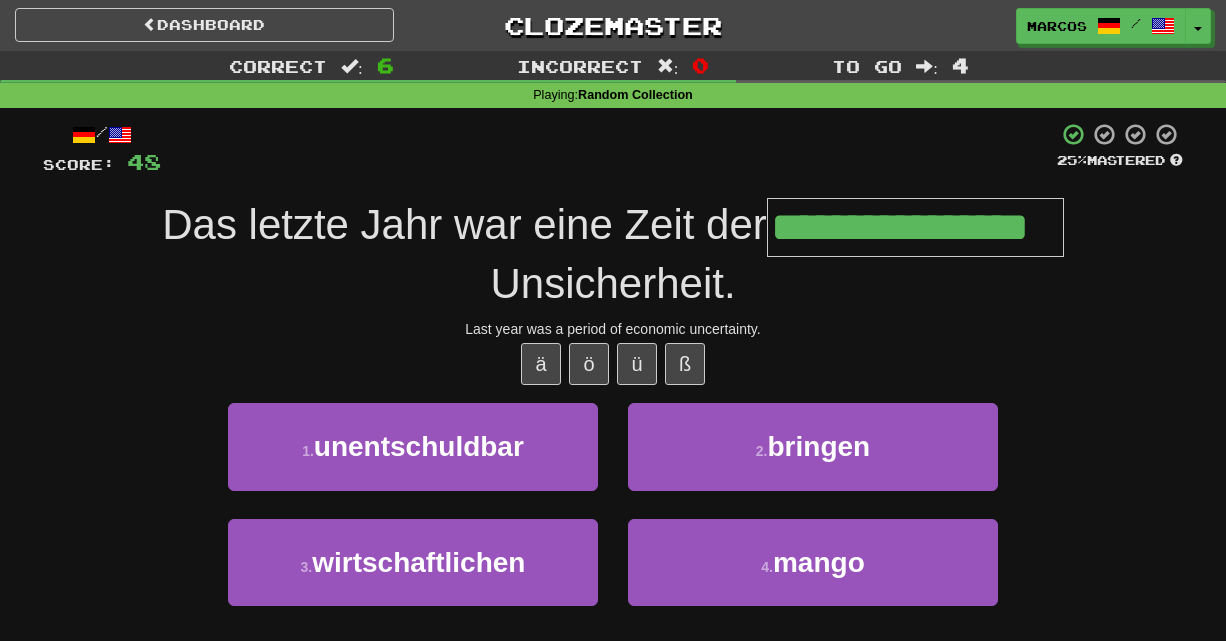 type on "**********" 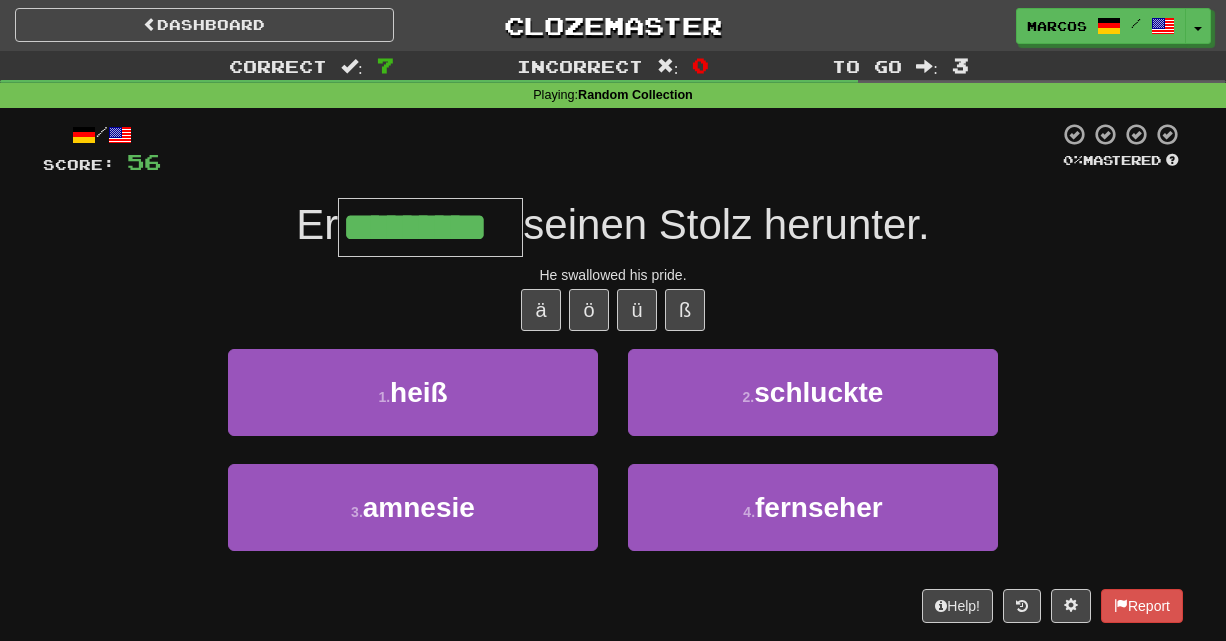type on "*********" 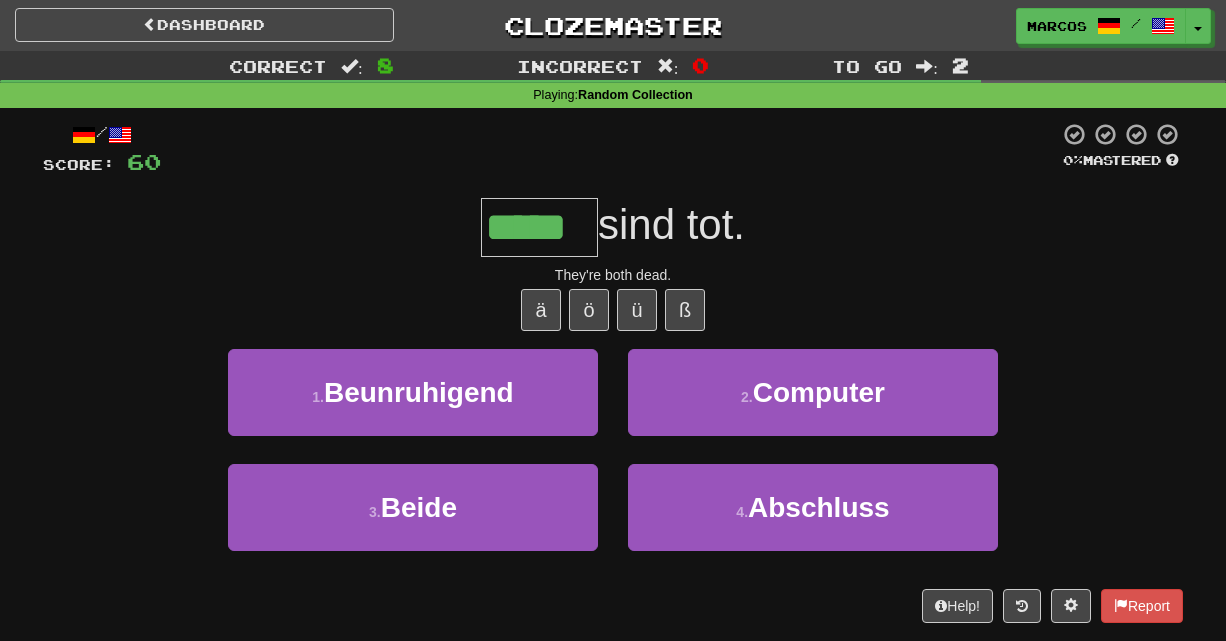 type on "*****" 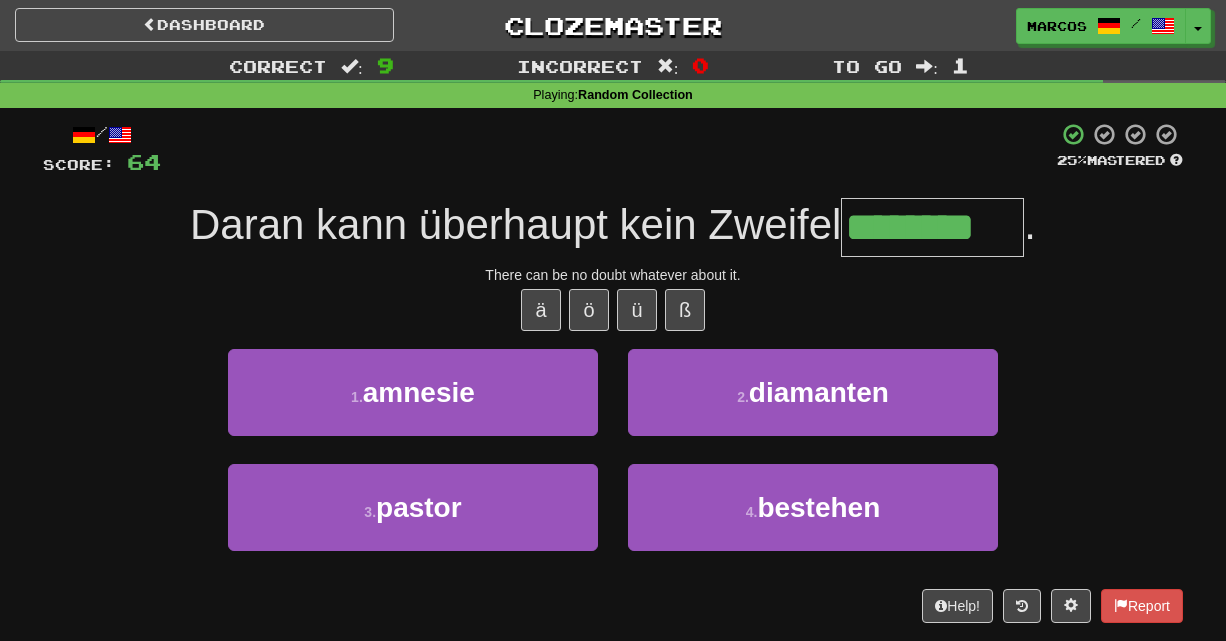 type on "********" 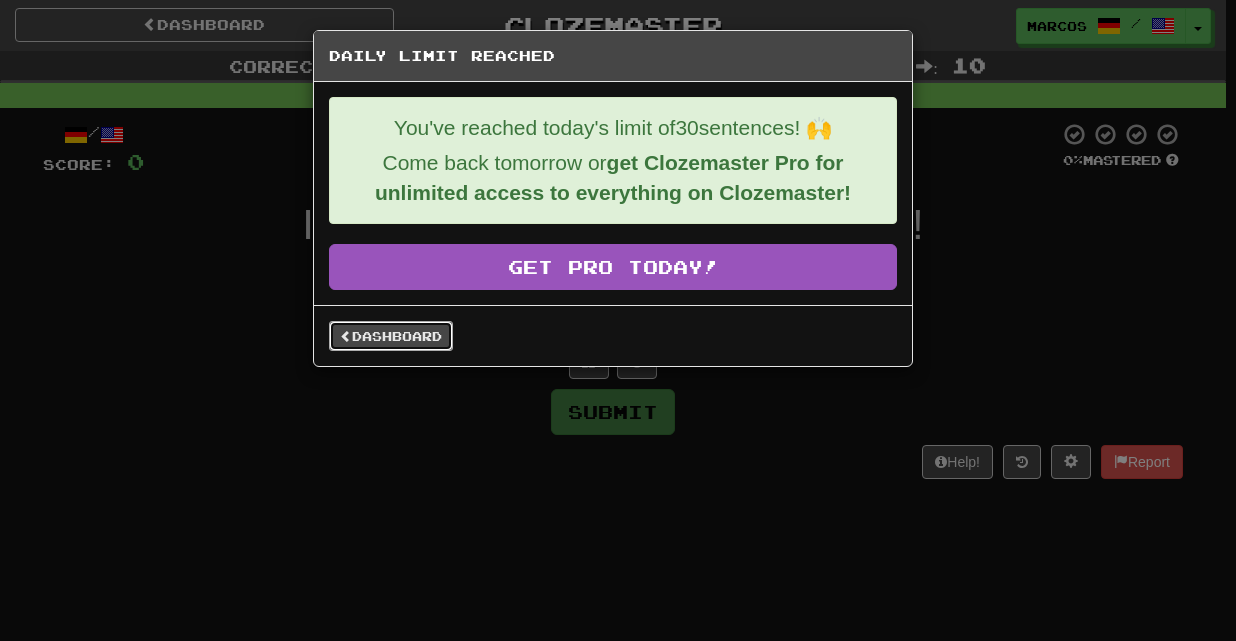 click on "Dashboard" at bounding box center [391, 336] 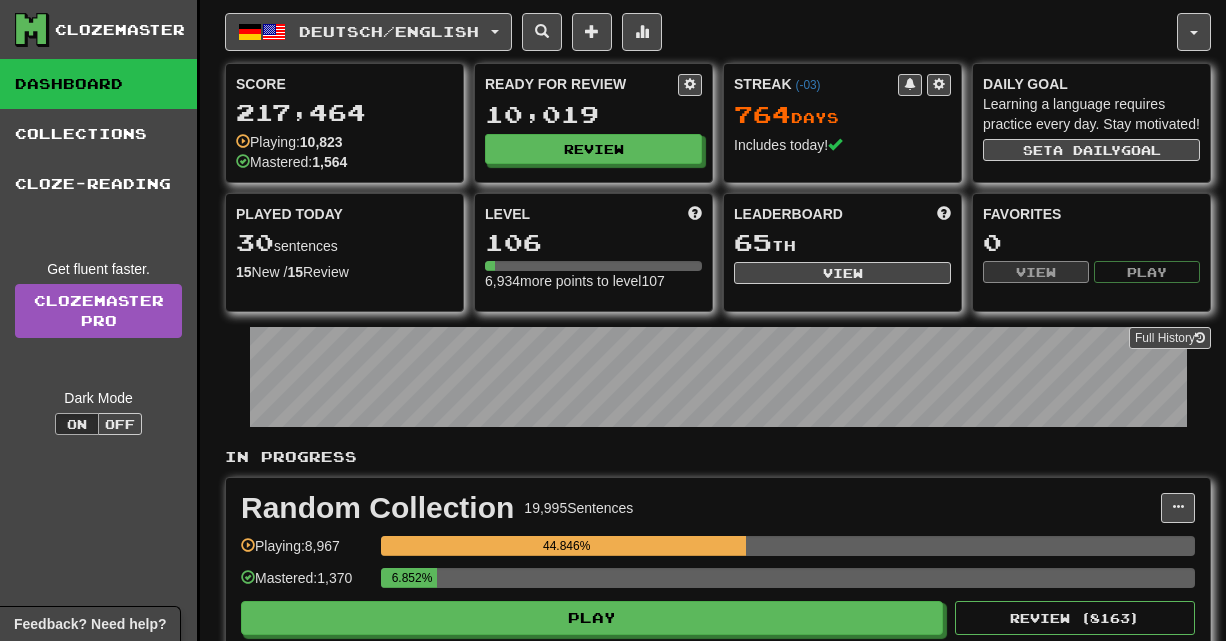 scroll, scrollTop: 0, scrollLeft: 0, axis: both 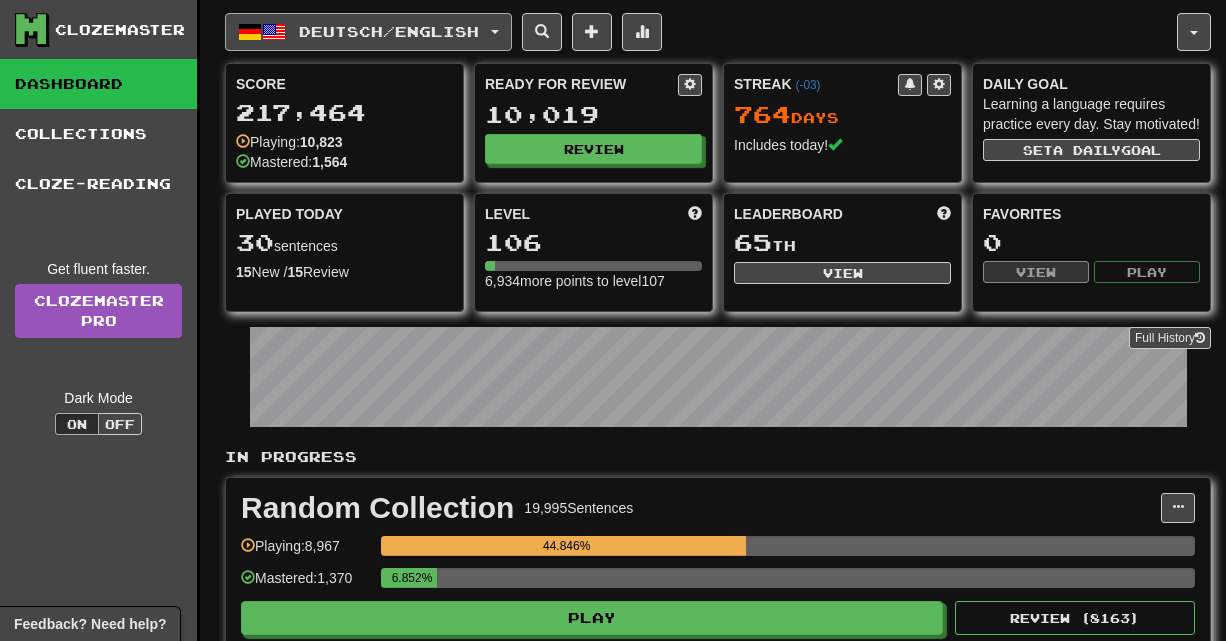 click on "Deutsch  /  English" 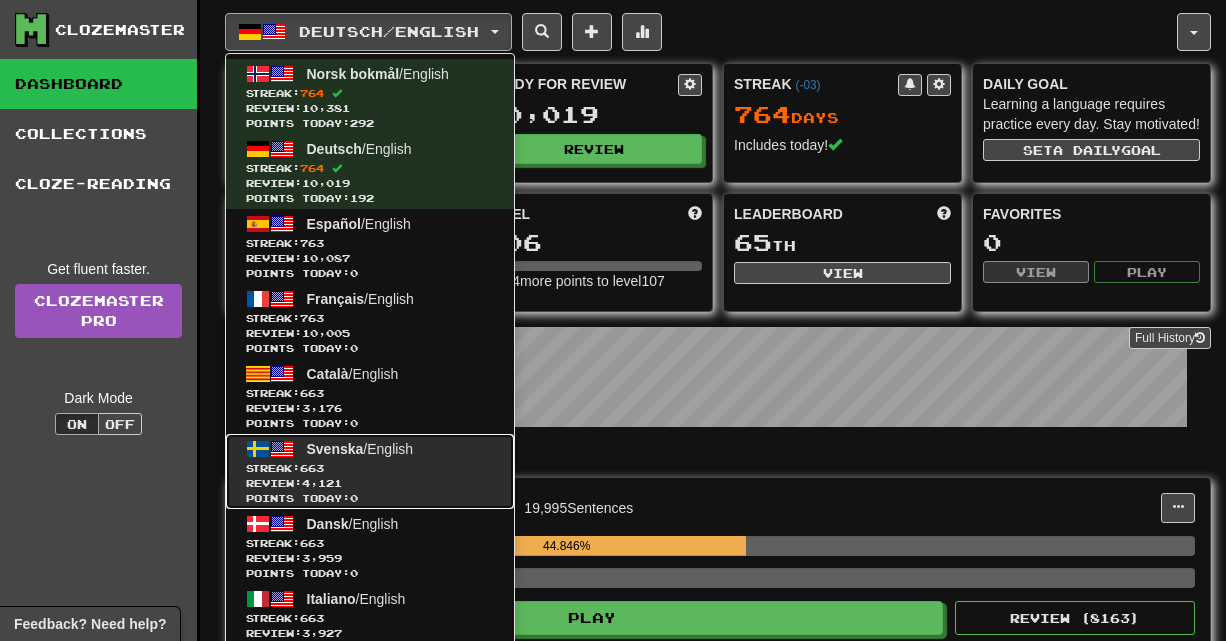 click on "Streak:  663" 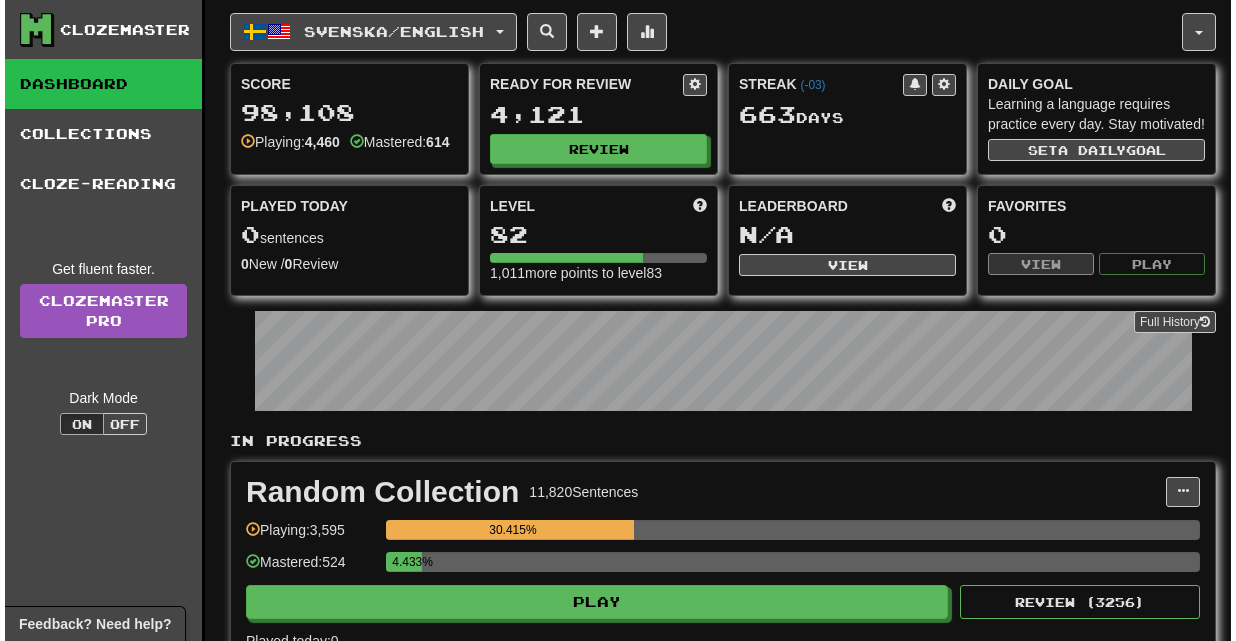 scroll, scrollTop: 0, scrollLeft: 0, axis: both 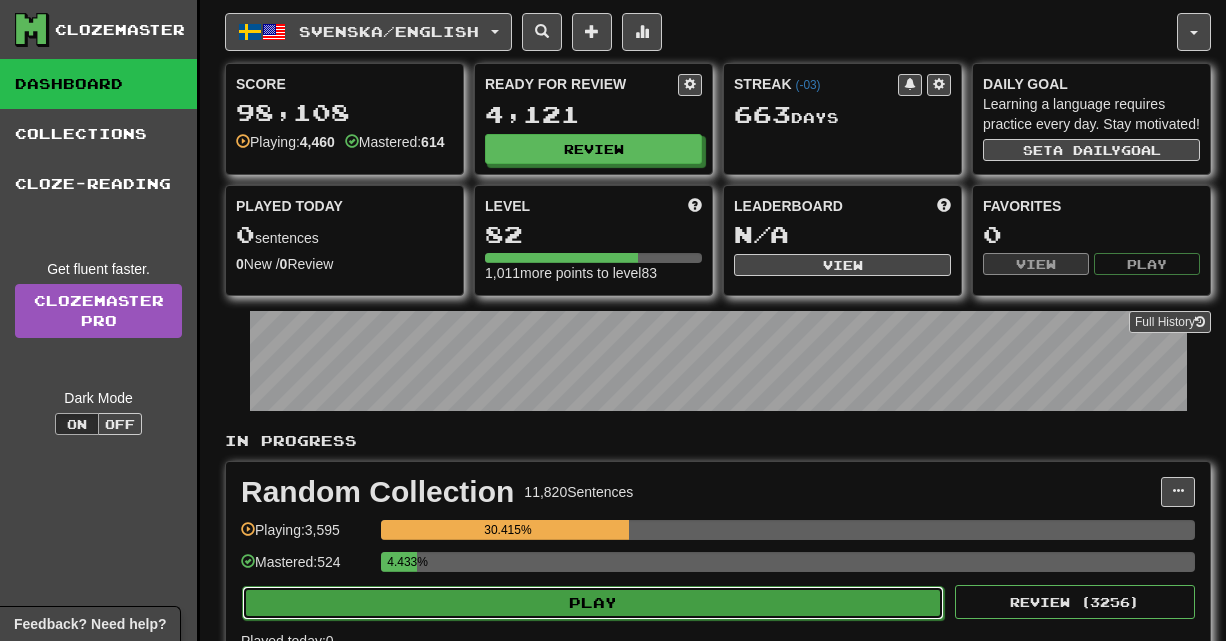 click on "Play" 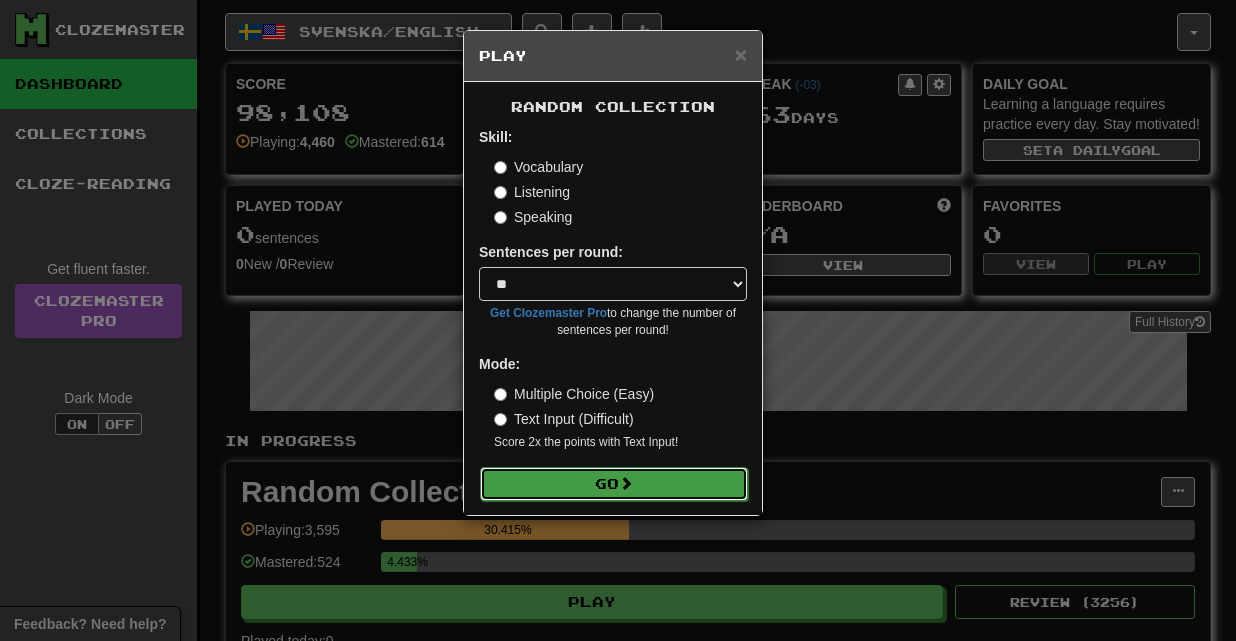 click on "Go" at bounding box center (614, 484) 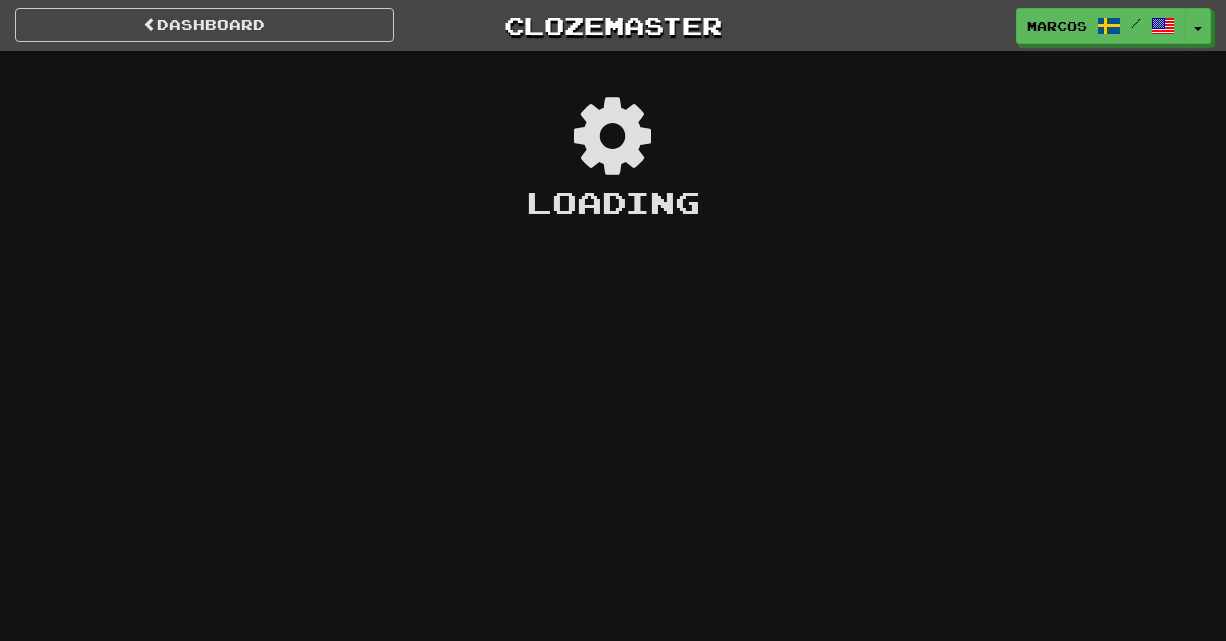 scroll, scrollTop: 0, scrollLeft: 0, axis: both 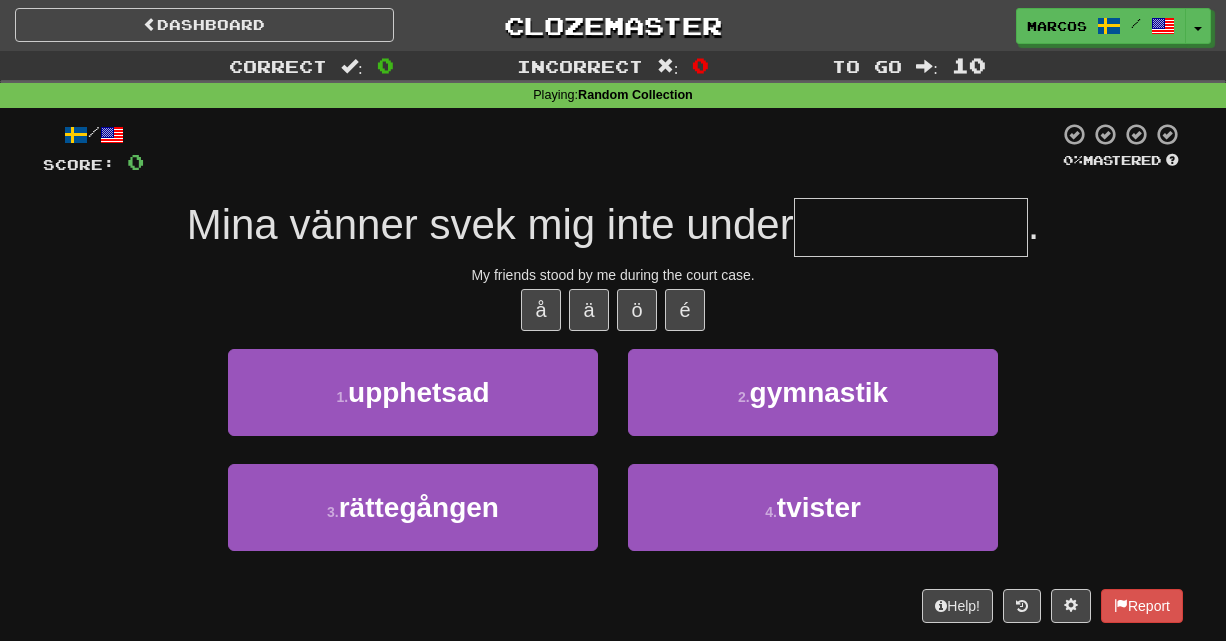 type on "*" 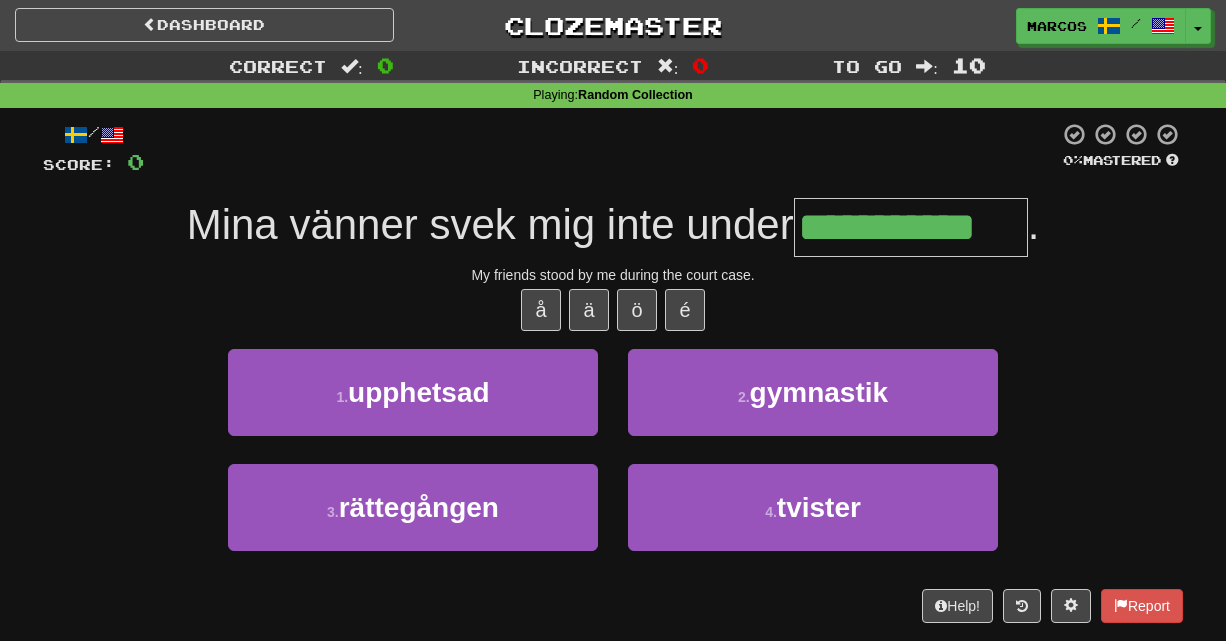 type on "**********" 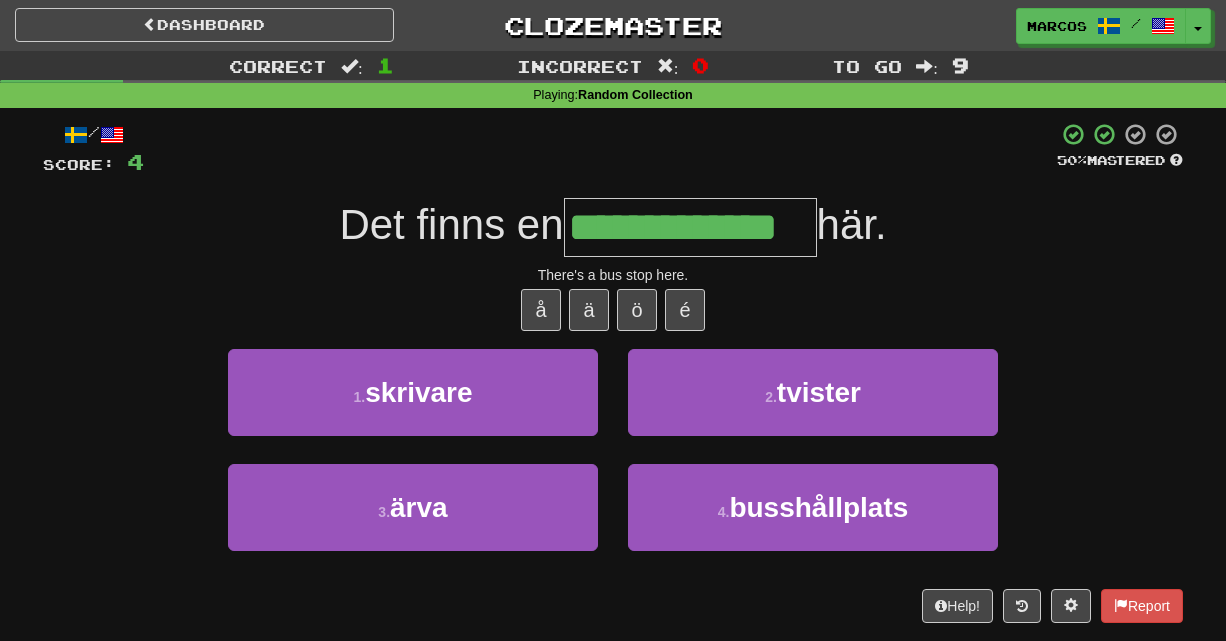 type on "**********" 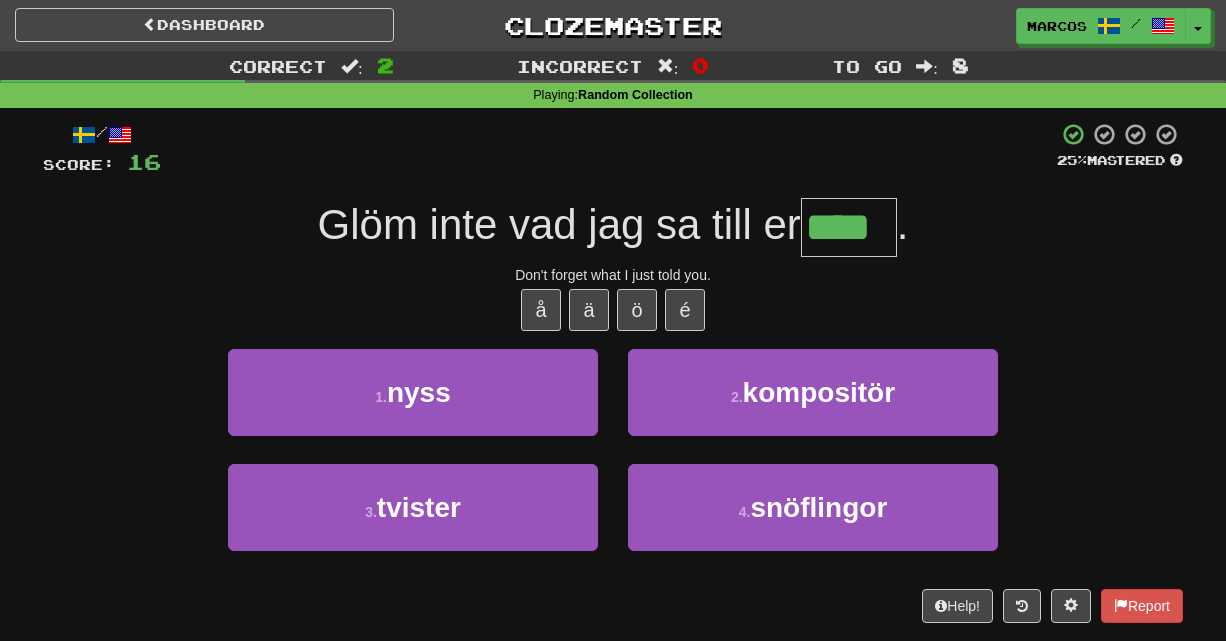 type on "****" 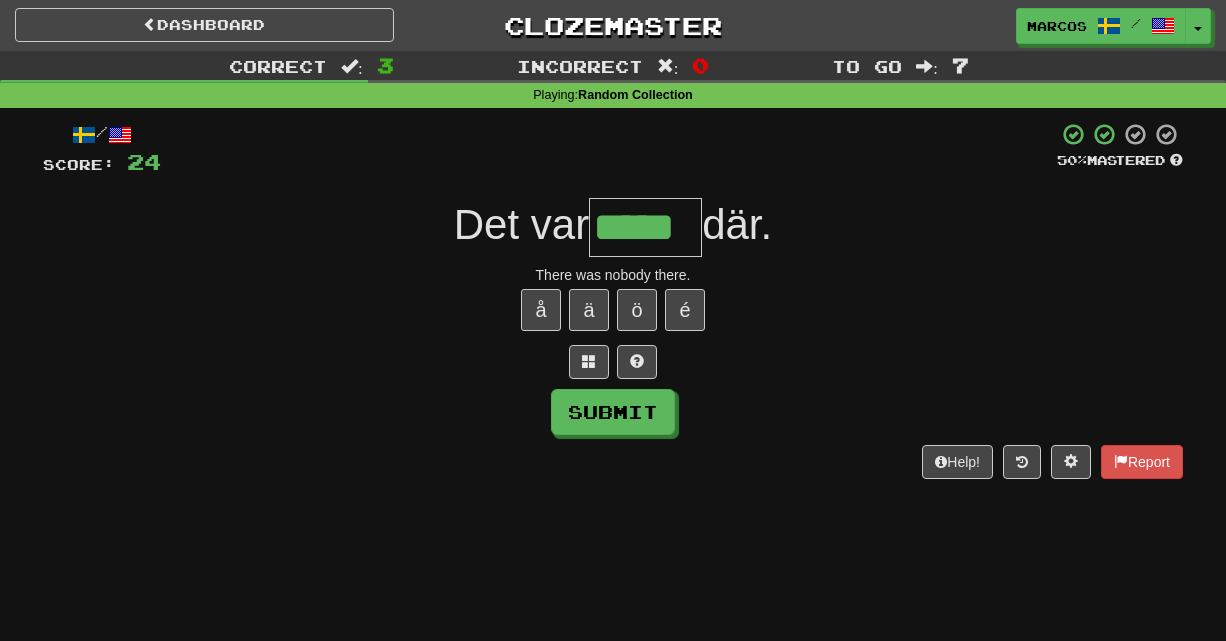 type on "*****" 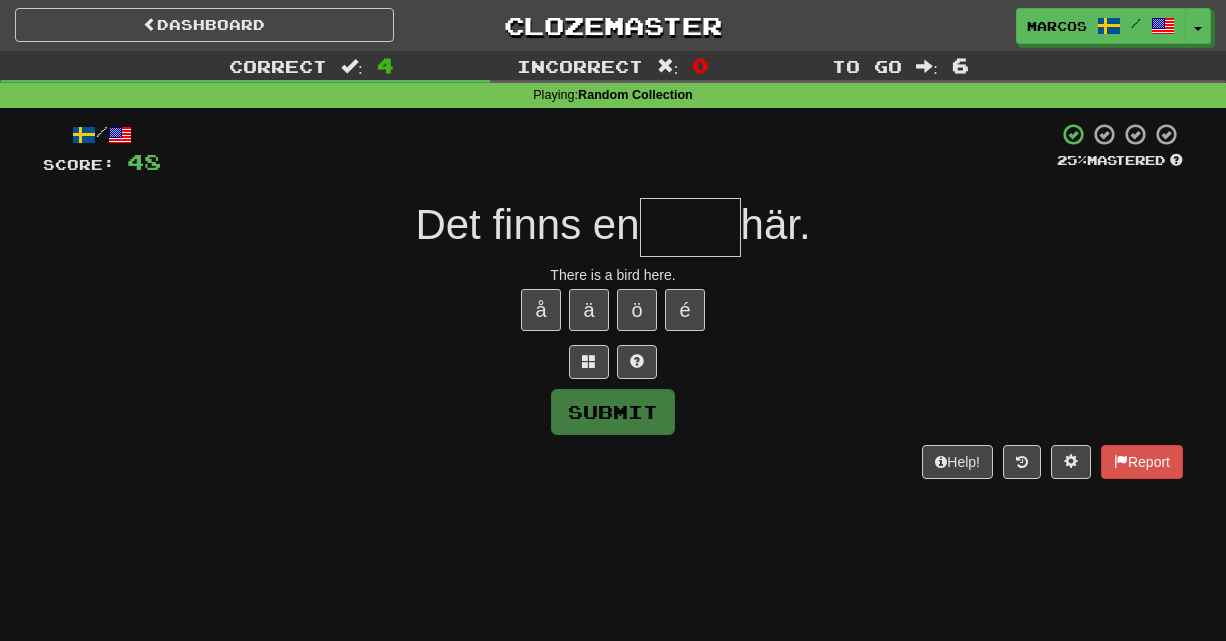 type on "*" 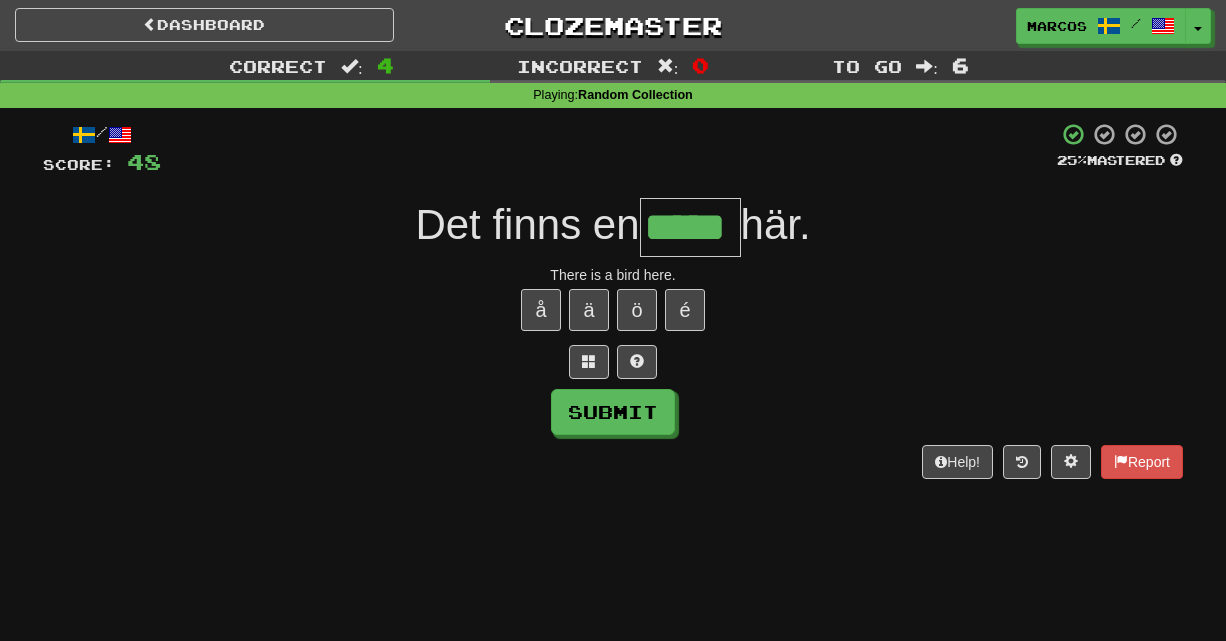 type on "*****" 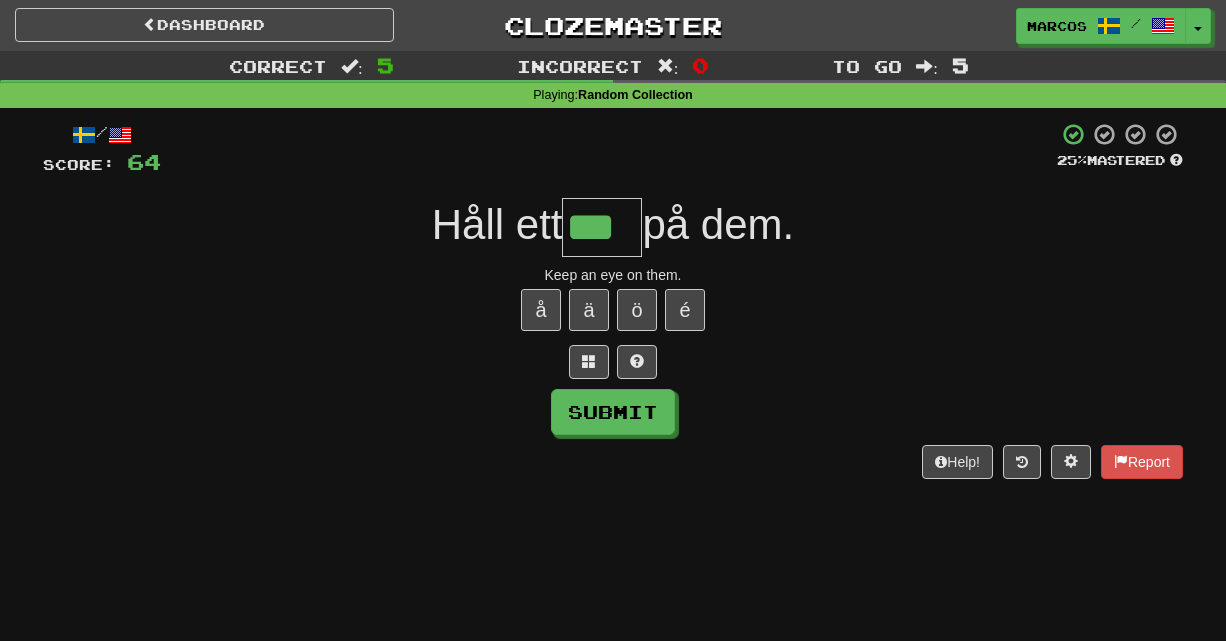 type on "***" 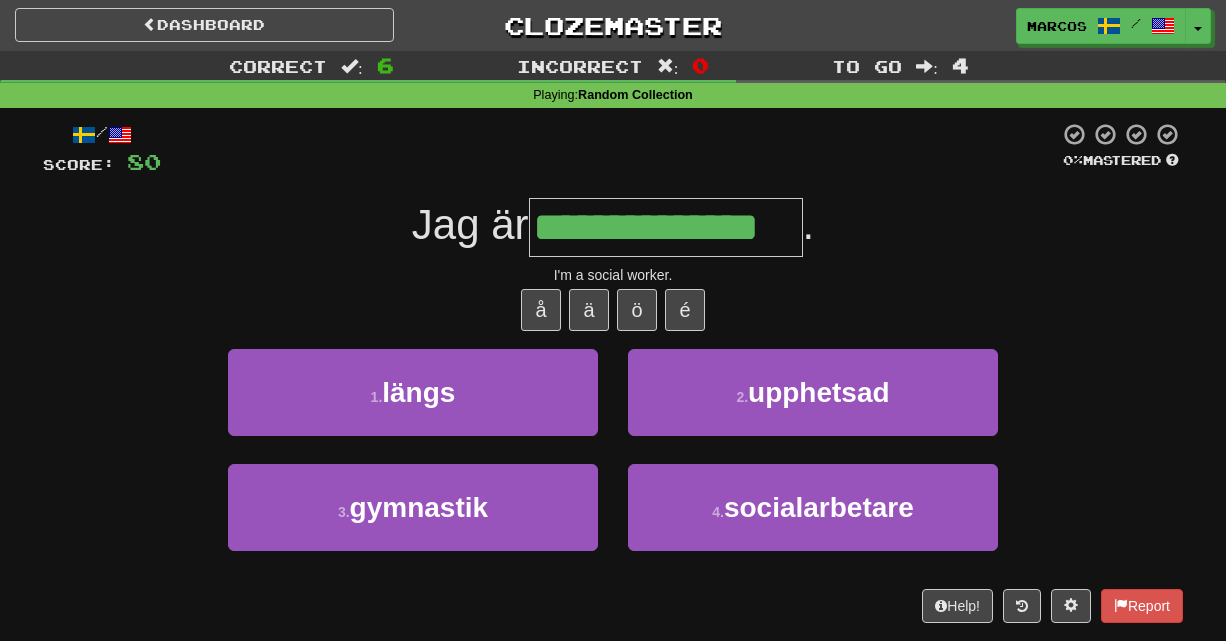 type on "**********" 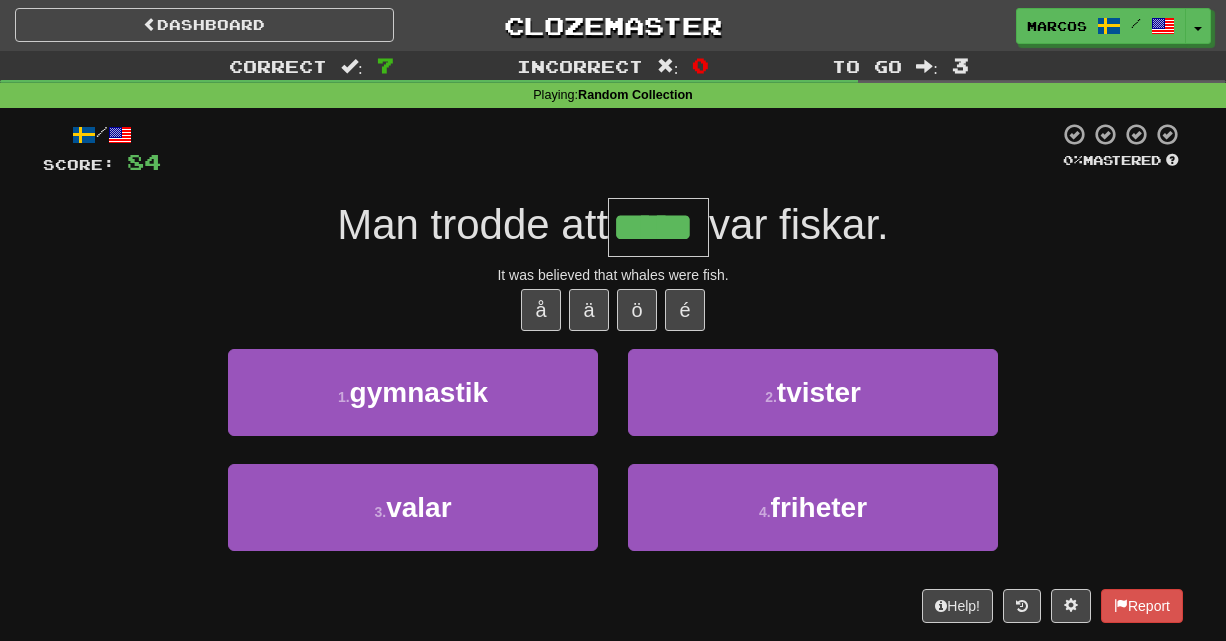 type on "*****" 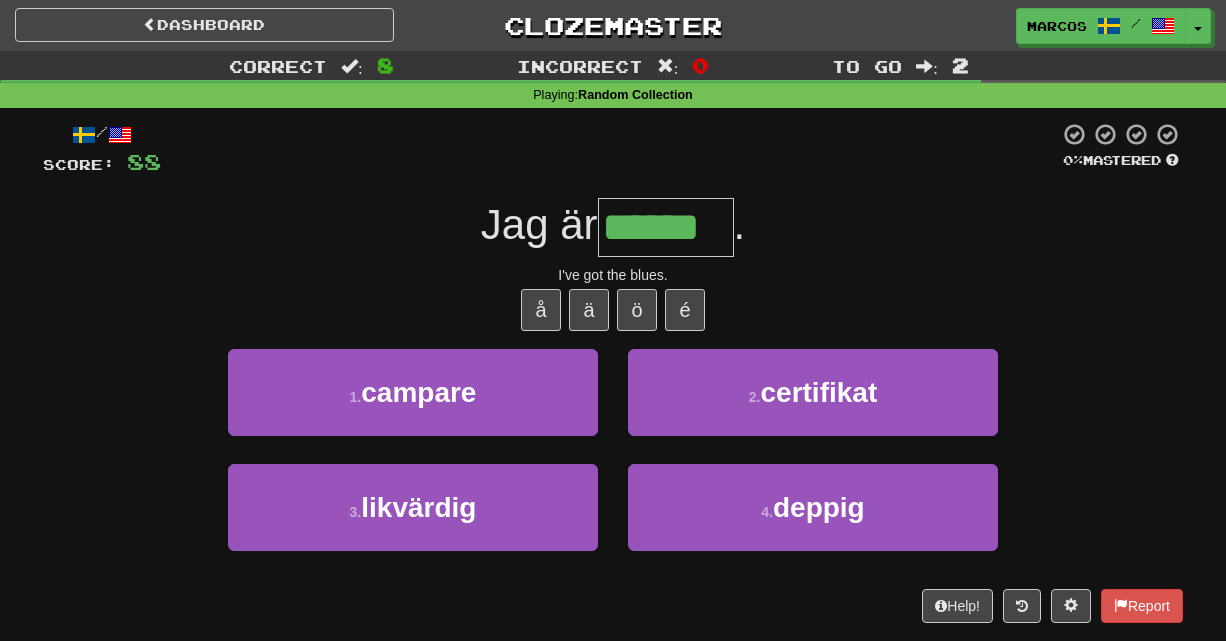 type on "******" 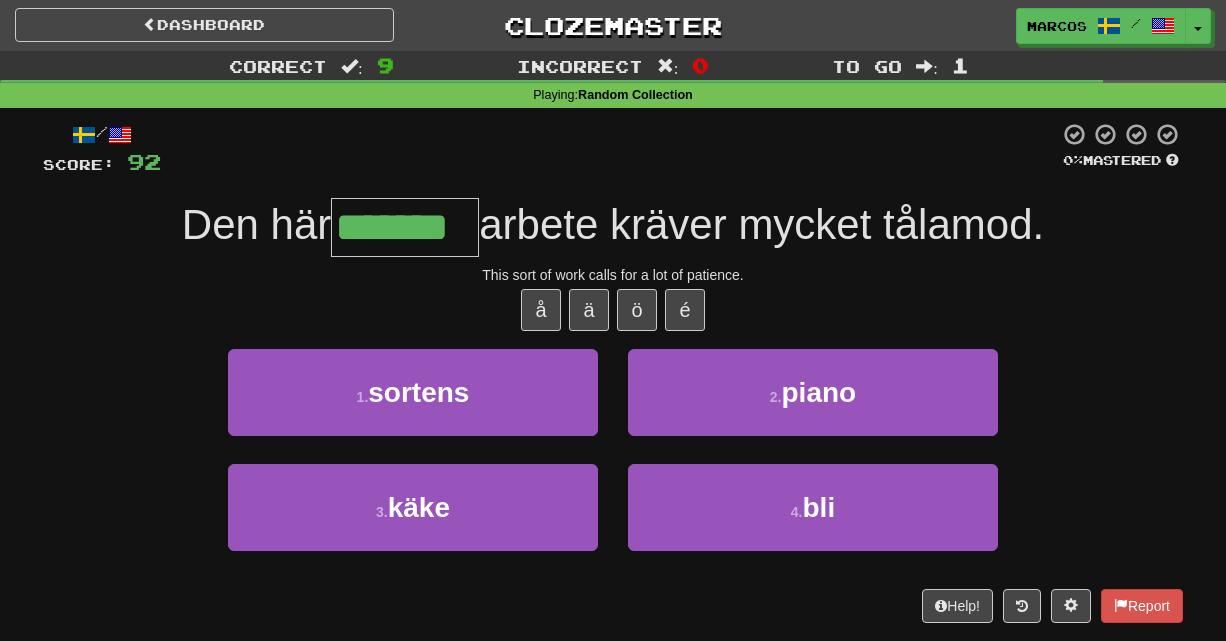 type on "*******" 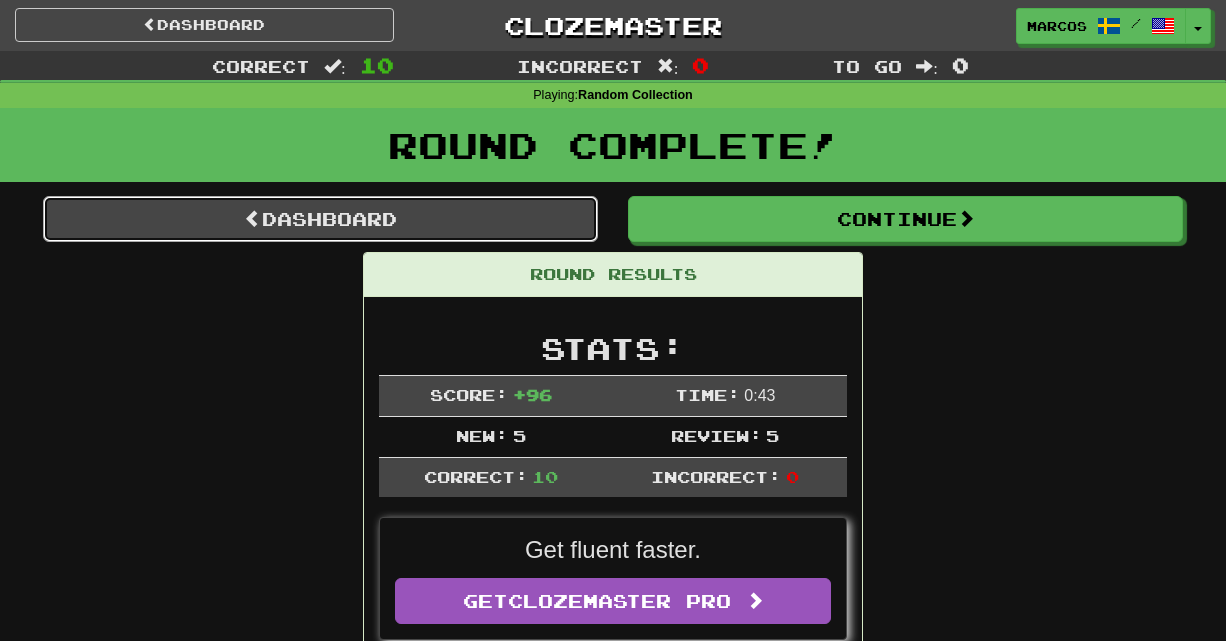 click on "Dashboard" at bounding box center [320, 219] 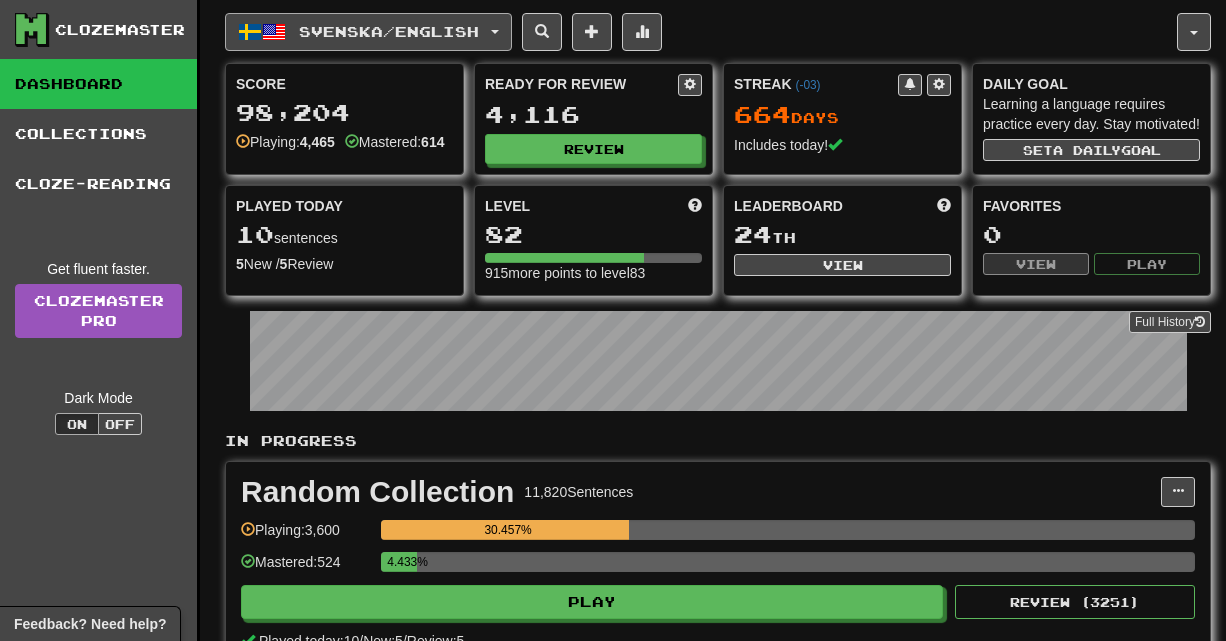 scroll, scrollTop: 0, scrollLeft: 0, axis: both 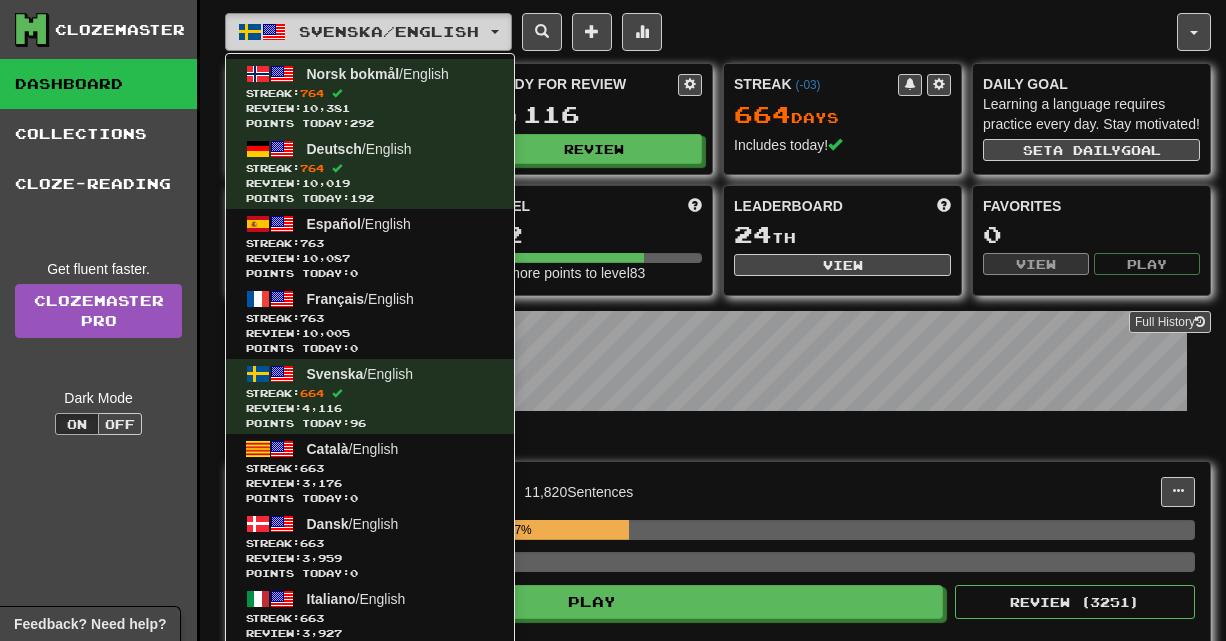 type 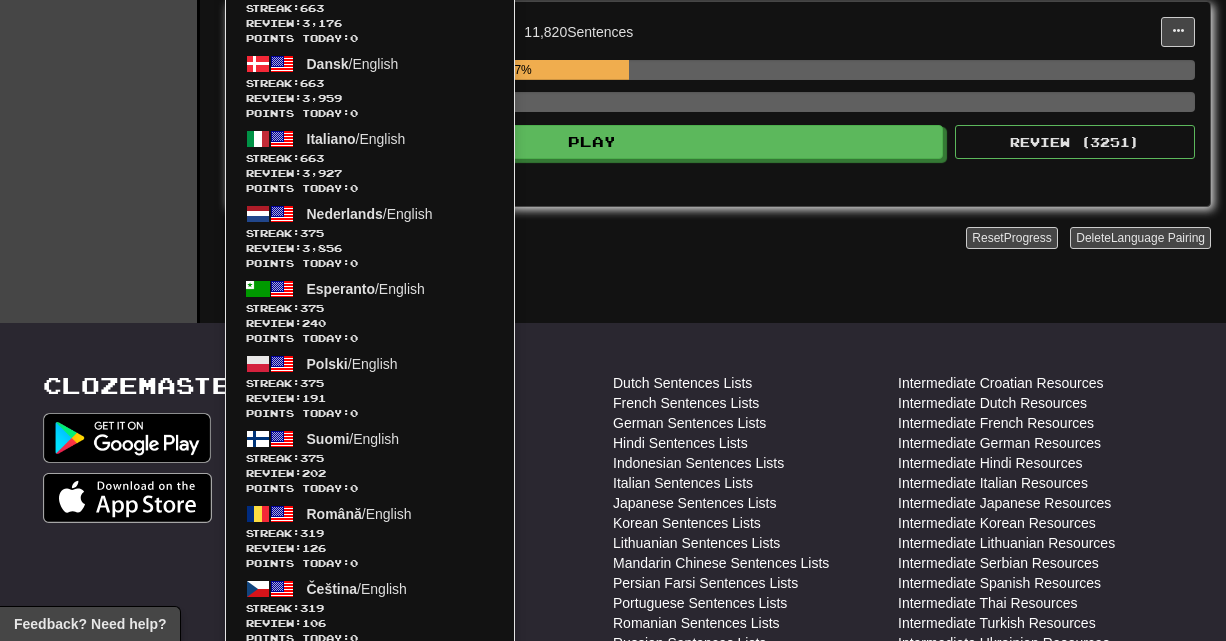 scroll, scrollTop: 560, scrollLeft: 0, axis: vertical 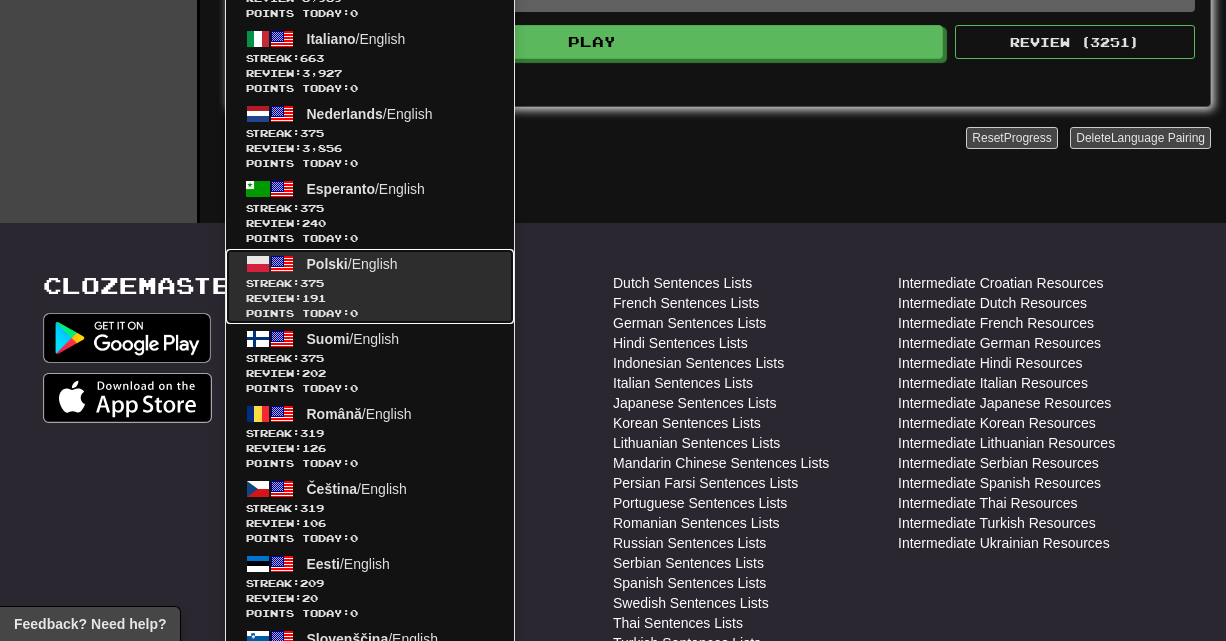 click on "375" 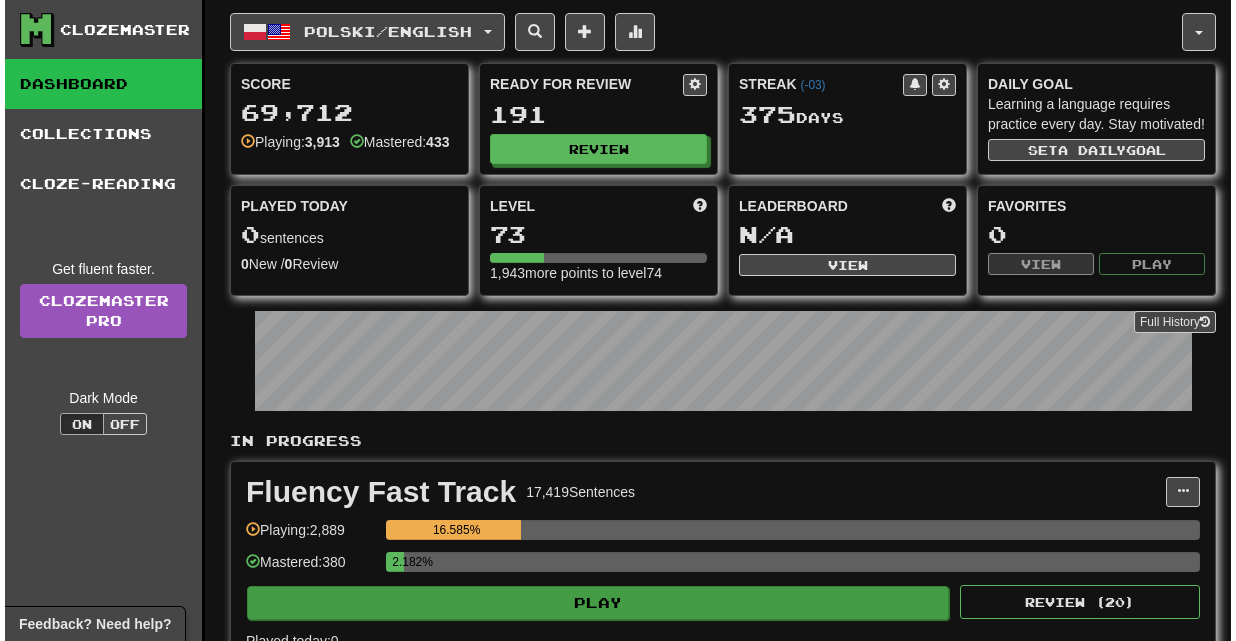scroll, scrollTop: 0, scrollLeft: 0, axis: both 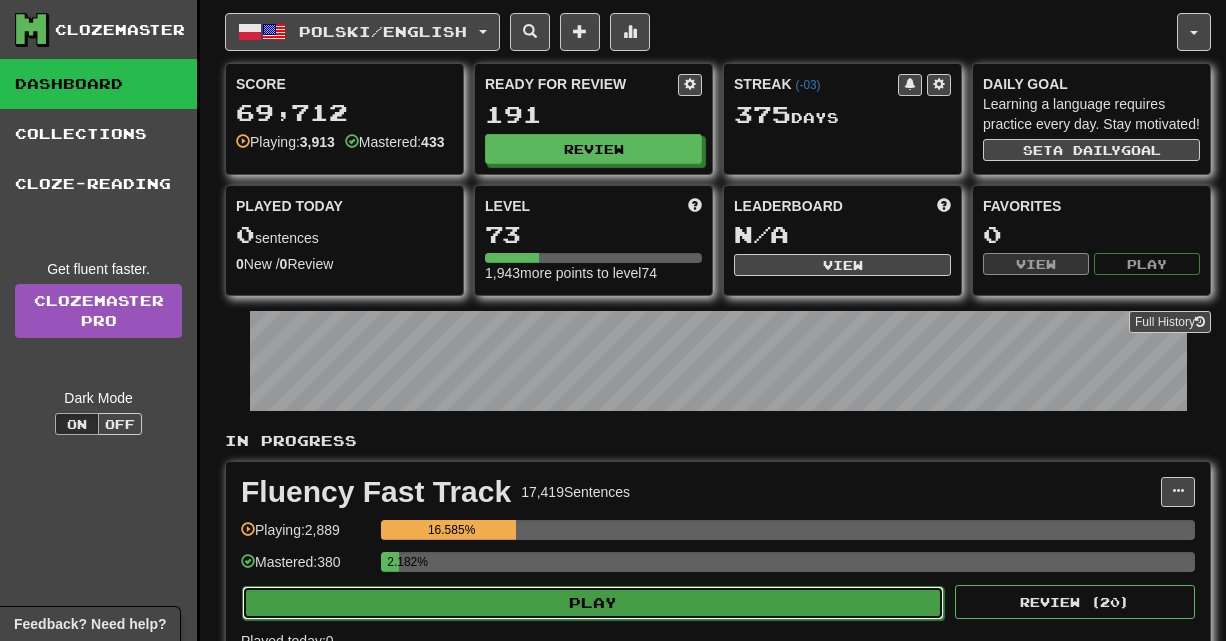 click on "Play" at bounding box center [593, 603] 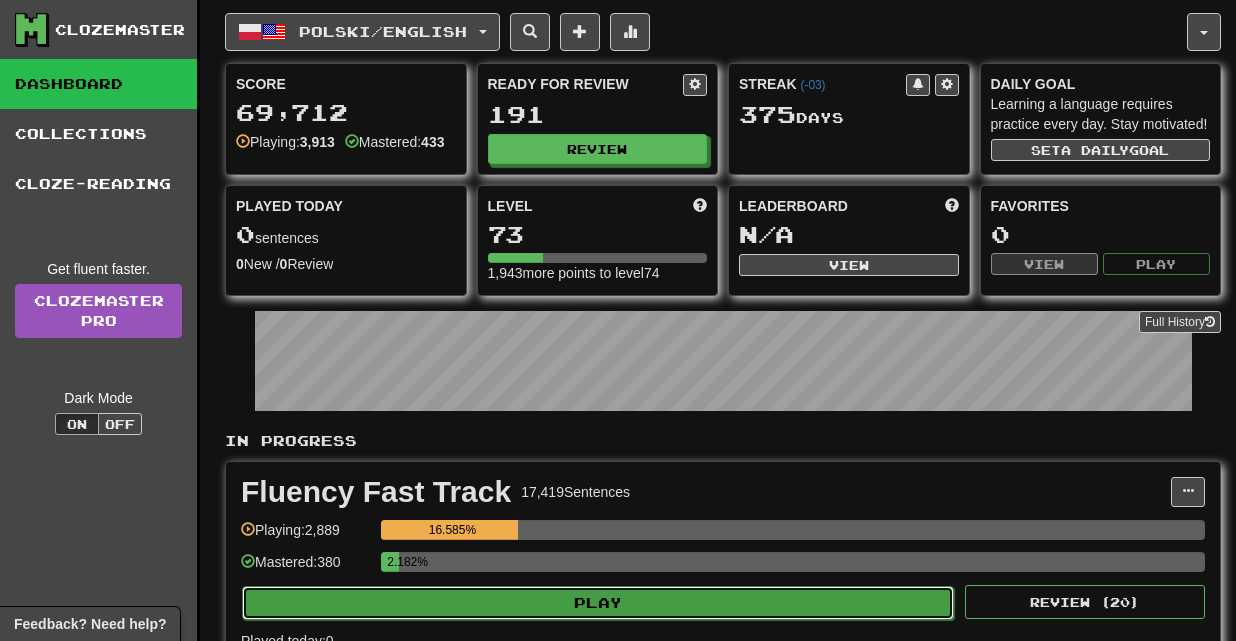 select on "**" 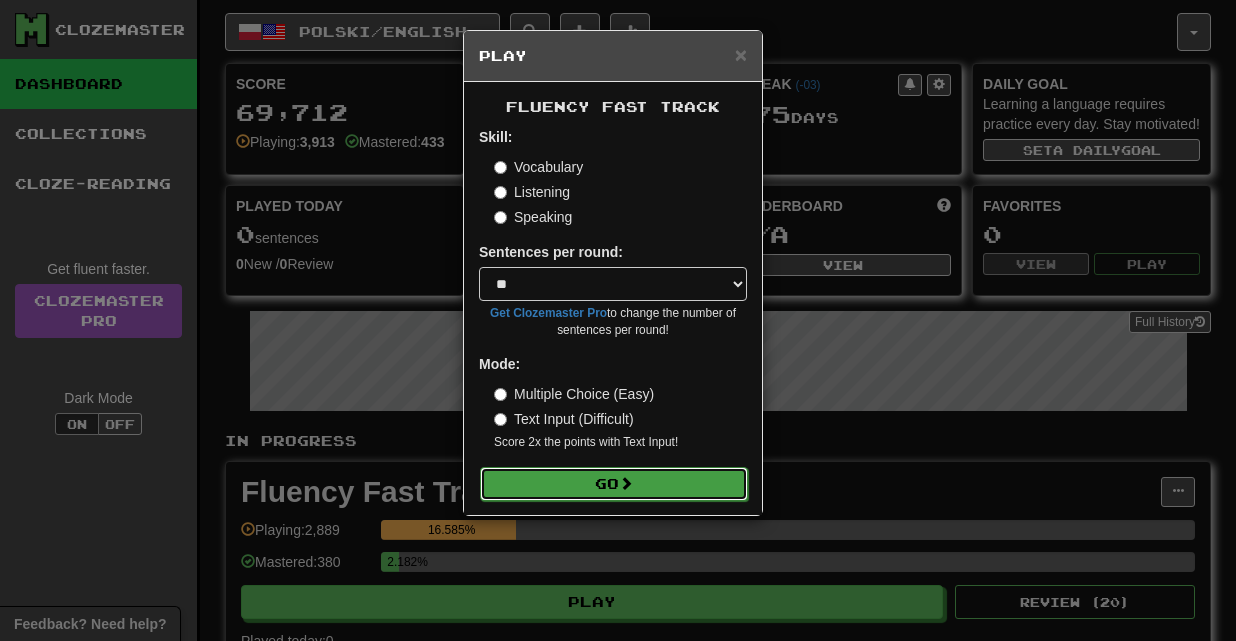 click on "Go" at bounding box center (614, 484) 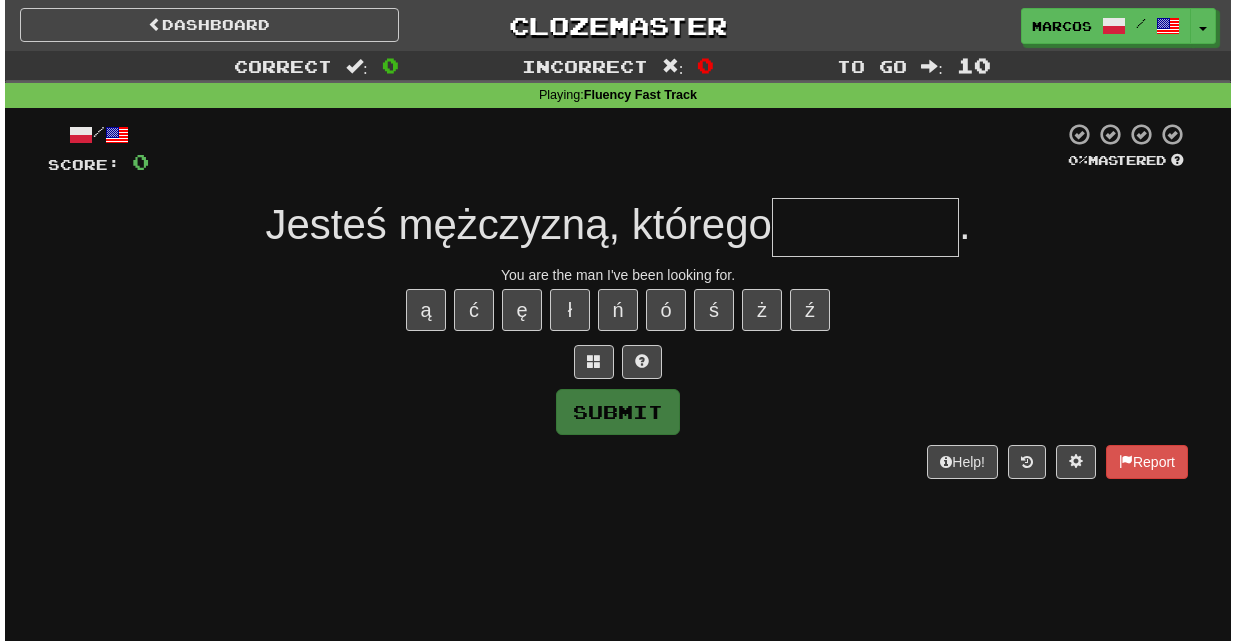 scroll, scrollTop: 0, scrollLeft: 0, axis: both 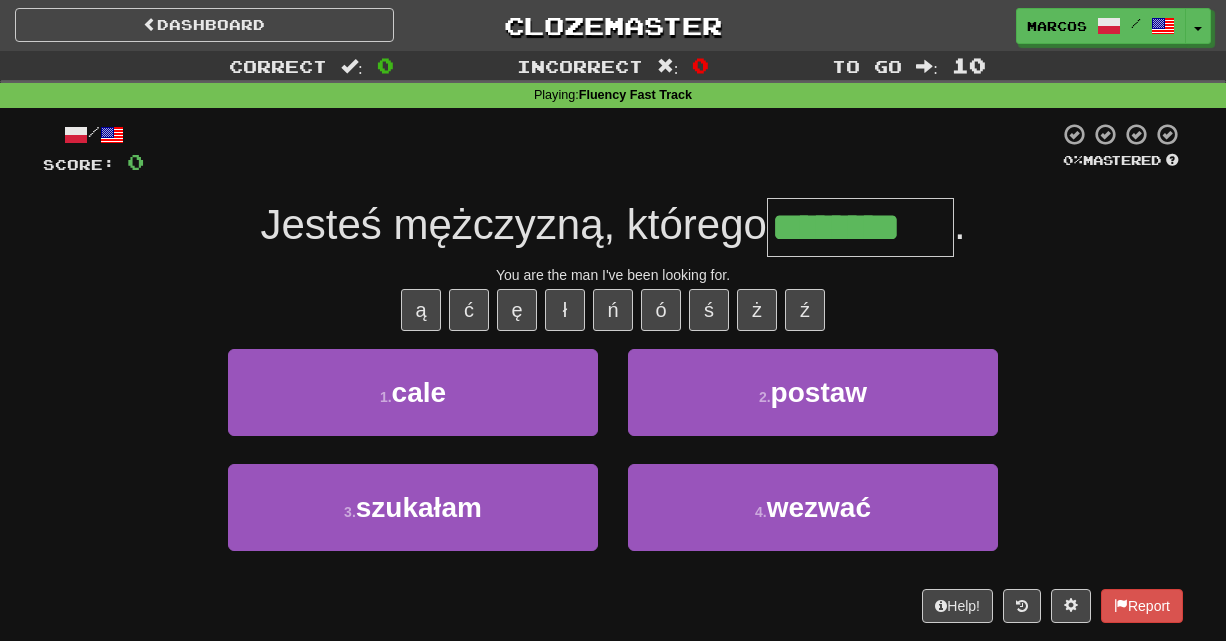 type on "********" 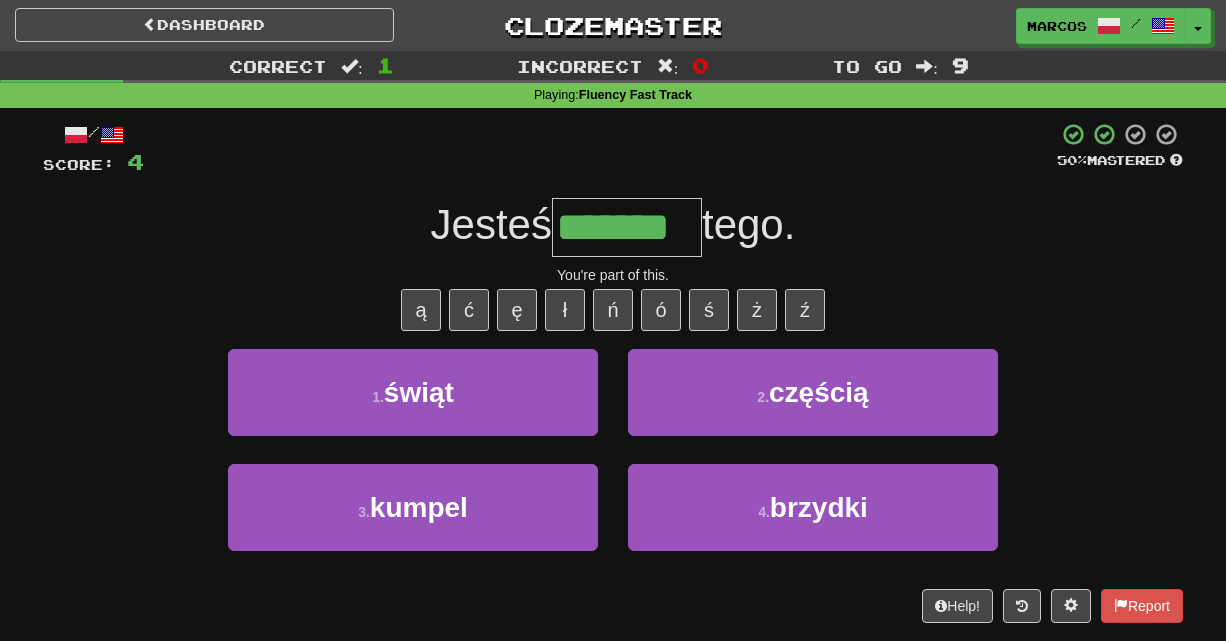 type on "*******" 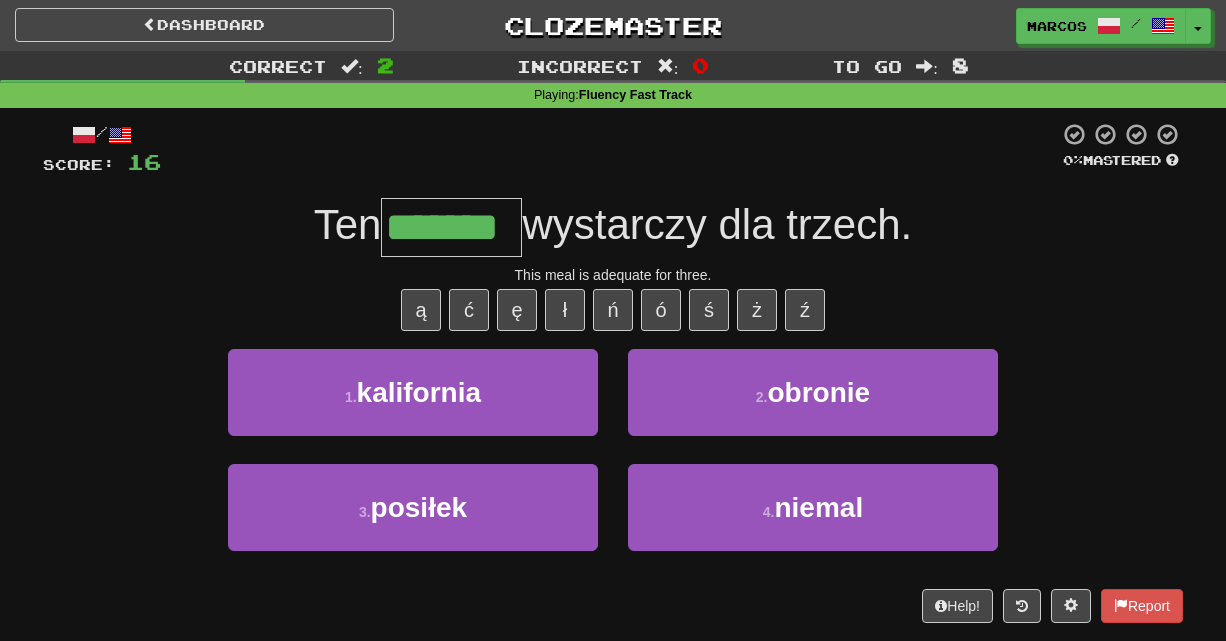 type on "*******" 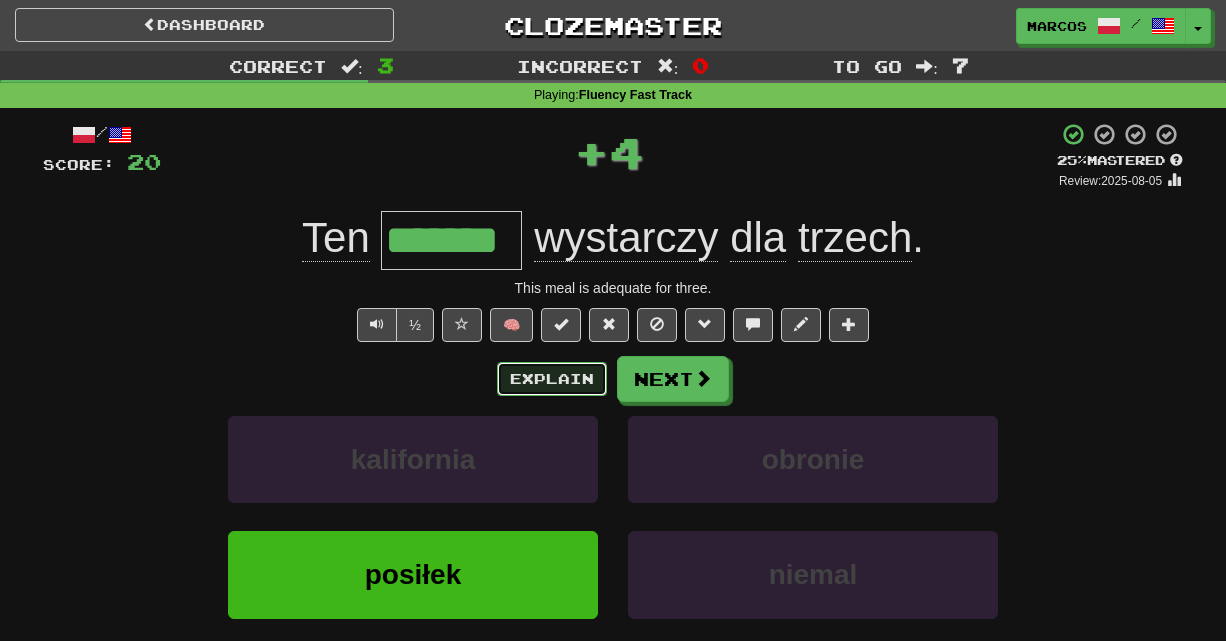 click on "Explain" at bounding box center (552, 379) 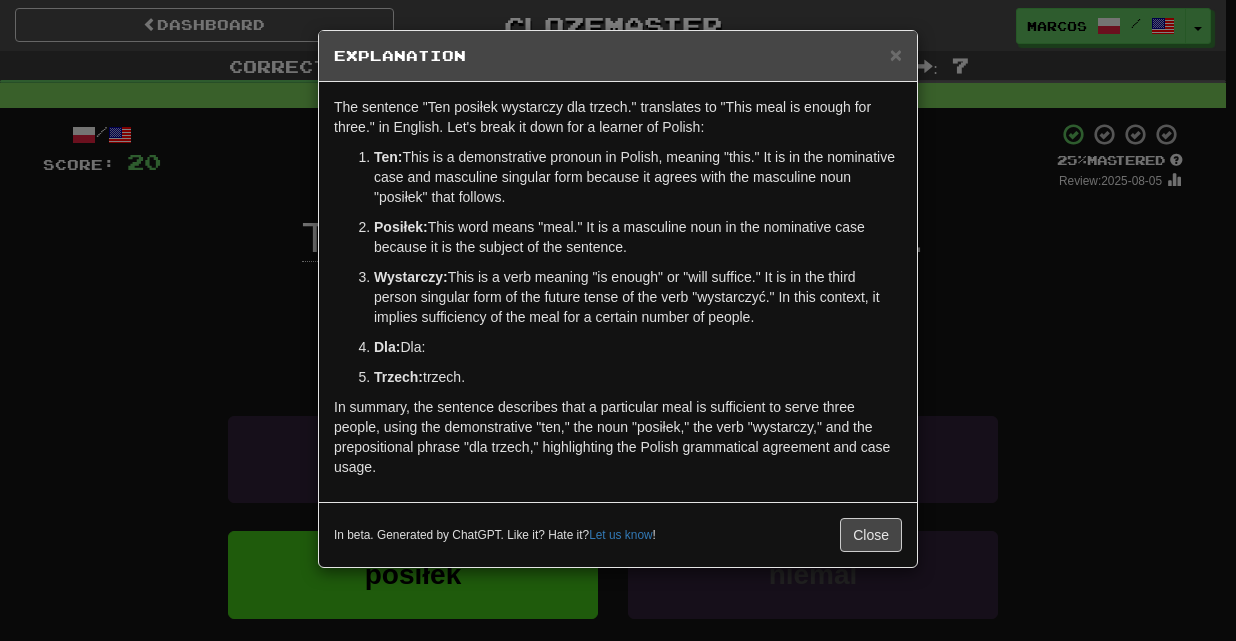 click on "× Explanation The sentence "Ten posiłek wystarczy dla trzech." translates to "This meal is enough for three." in English. Let's break it down for a learner of Polish:
Ten:  This is a demonstrative pronoun in Polish, meaning "this." It is in the nominative case and masculine singular form because it agrees with the masculine noun "posiłek" that follows.
Posiłek:  This word means "meal." It is a masculine noun in the nominative case because it is the subject of the sentence.
Wystarczy:  This is a verb meaning "is enough" or "will suffice." It is in the third person singular form of the future tense of the verb "wystarczyć." In this context, it implies sufficiency of the meal for a certain number of people.
Dla:  This word is a preposition meaning "for." In Polish, "dla" is used to indicate the beneficiary or the purpose, similar to "for" in English.
Trzech:
In beta. Generated by ChatGPT. Like it? Hate it?  Let us know ! Close" at bounding box center (618, 320) 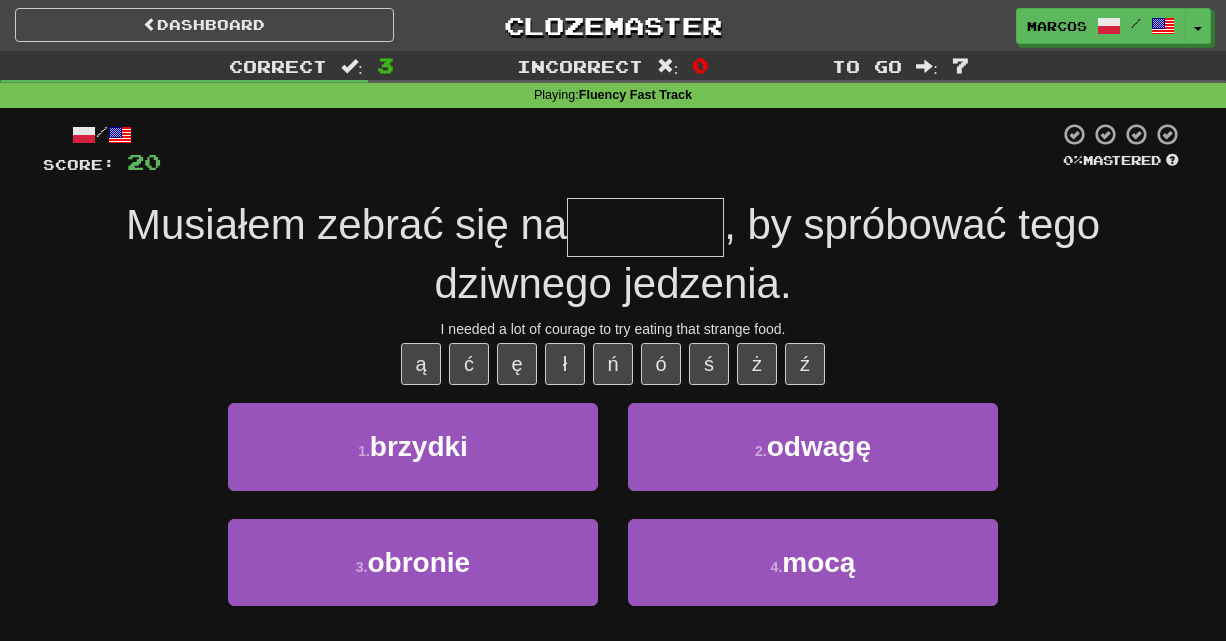type on "*" 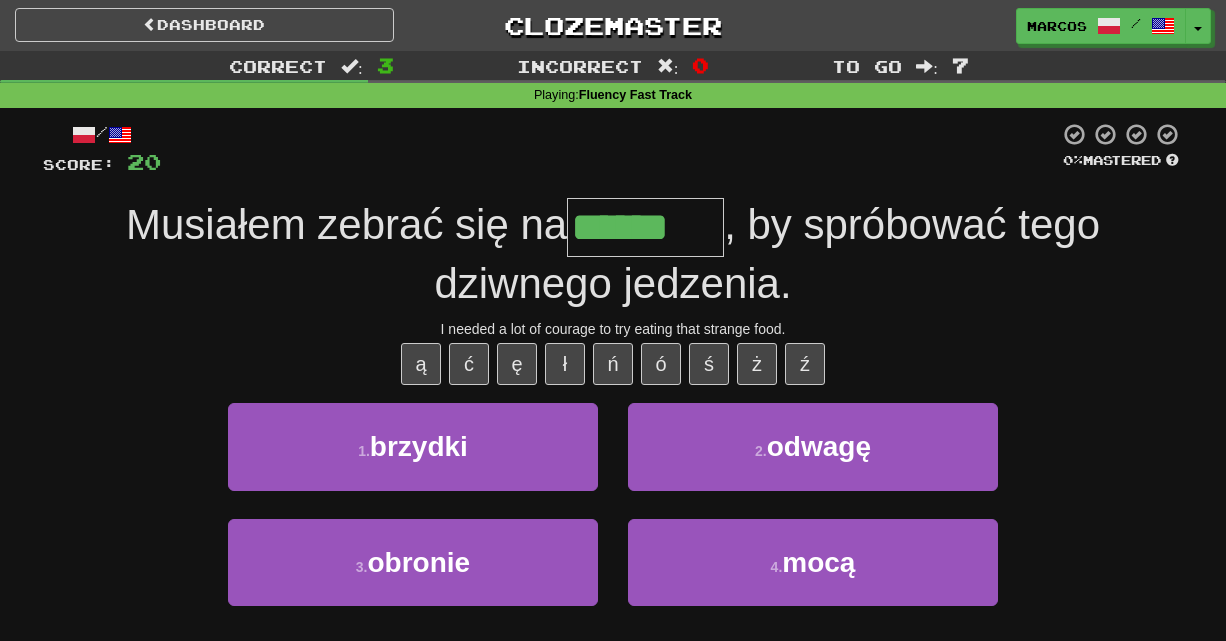 type on "******" 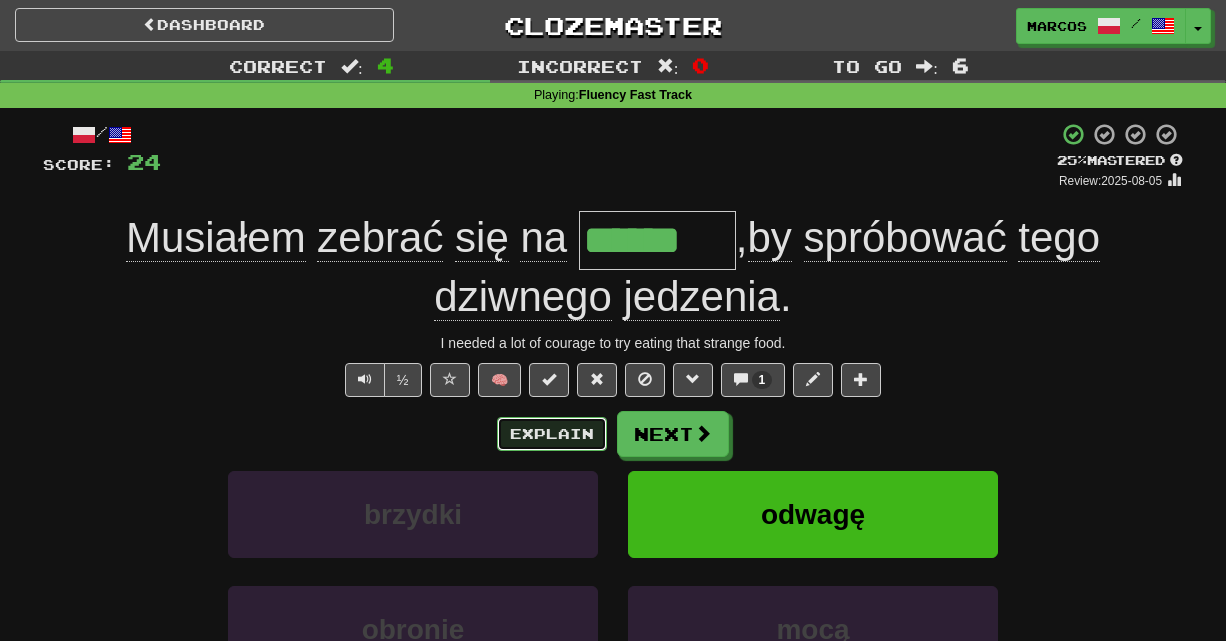 click on "Explain" at bounding box center [552, 434] 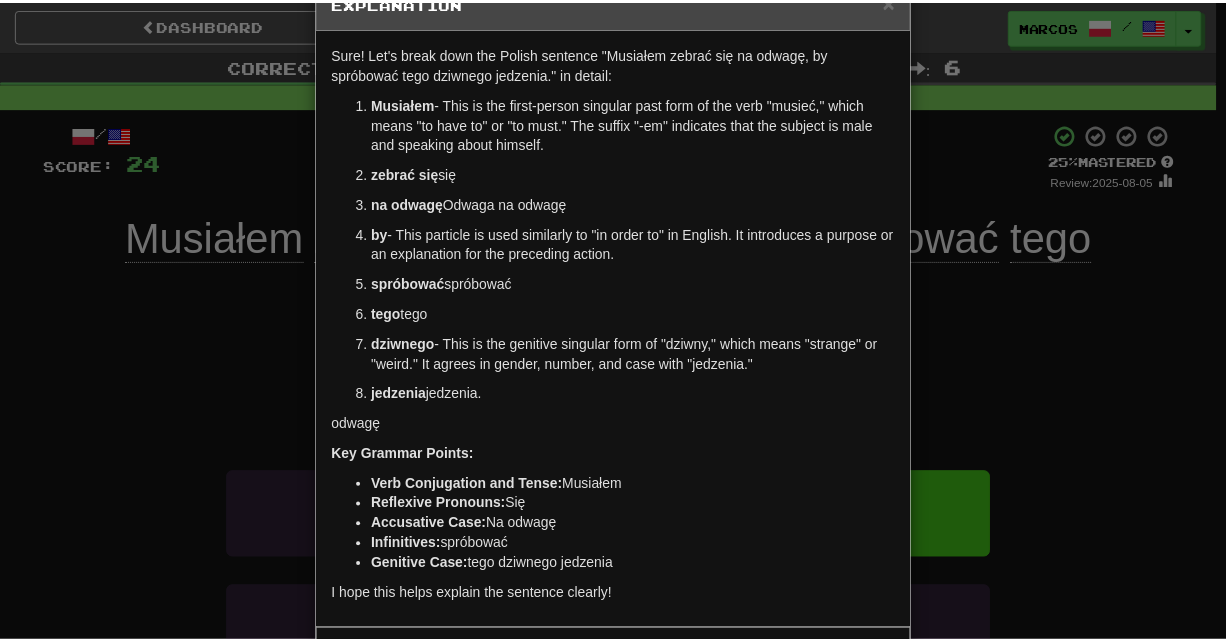 scroll, scrollTop: 80, scrollLeft: 0, axis: vertical 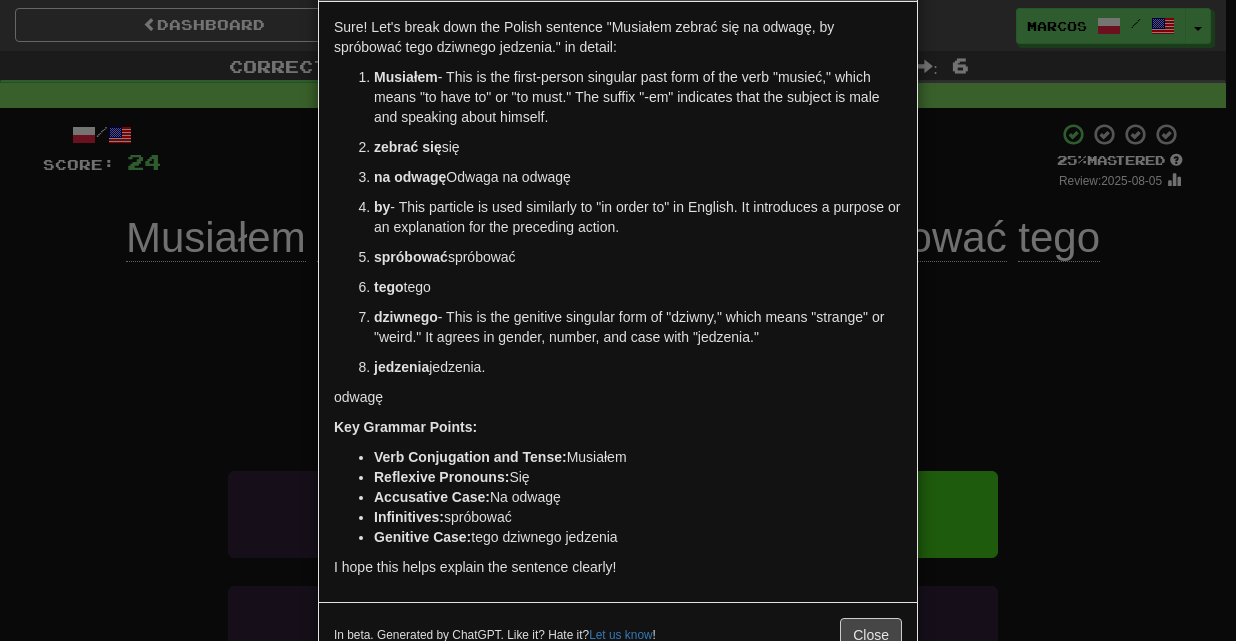 click on "× Explanation Sure! Let's break down the Polish sentence "Musiałem zebrać się na odwagę, by spróbować tego dziwnego jedzenia." in detail:
Musiałem  - This is the first-person singular past form of the verb "musieć," which means "to have to" or "to must." The suffix "-em" indicates that the subject is male and speaking about himself.
zebrać się  - The verb "zebrać" means "to gather" or "to collect." The reflexive pronoun "się" is used here to indicate that the action is done by the subject to himself, meaning "to gather oneself" or "to muster."
na odwagę  - "Odwaga" means "courage." The preposition "na" combined with the accusative form "odwagę" (you can recognize the accusative by the ending "-ę") translates to "for the courage."
by  - This particle is used similarly to "in order to" in English. It introduces a purpose or an explanation for the preceding action.
spróbować  - The verb "spróbować" means "to try." It is in its infinitive form.
tego" at bounding box center (618, 320) 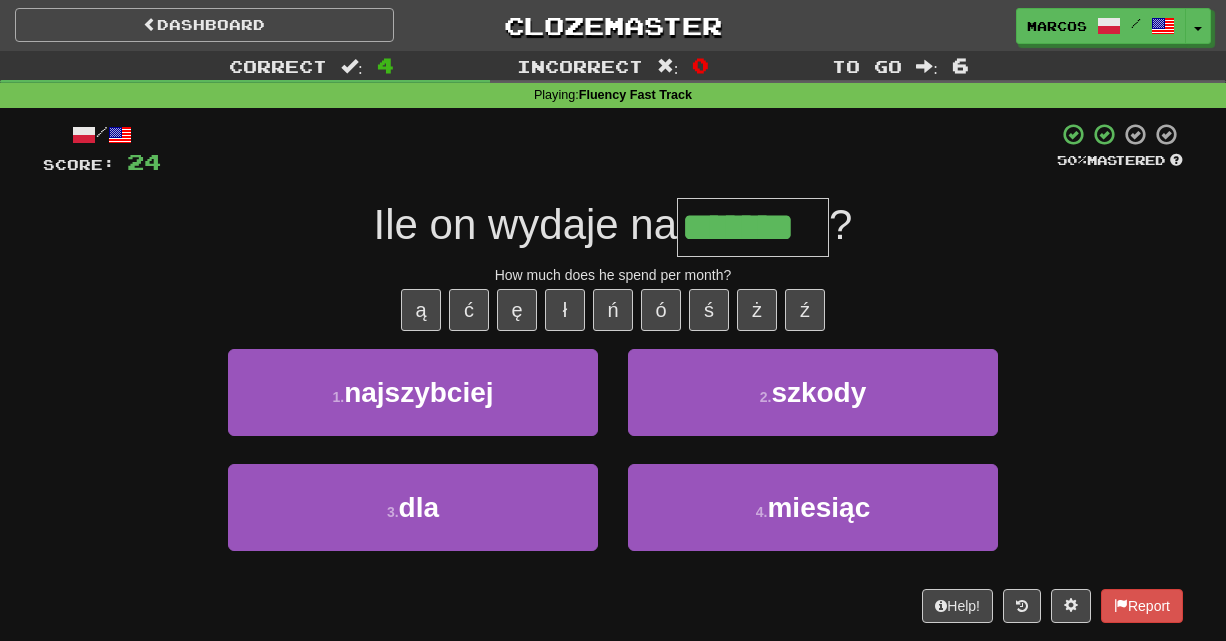 type on "*******" 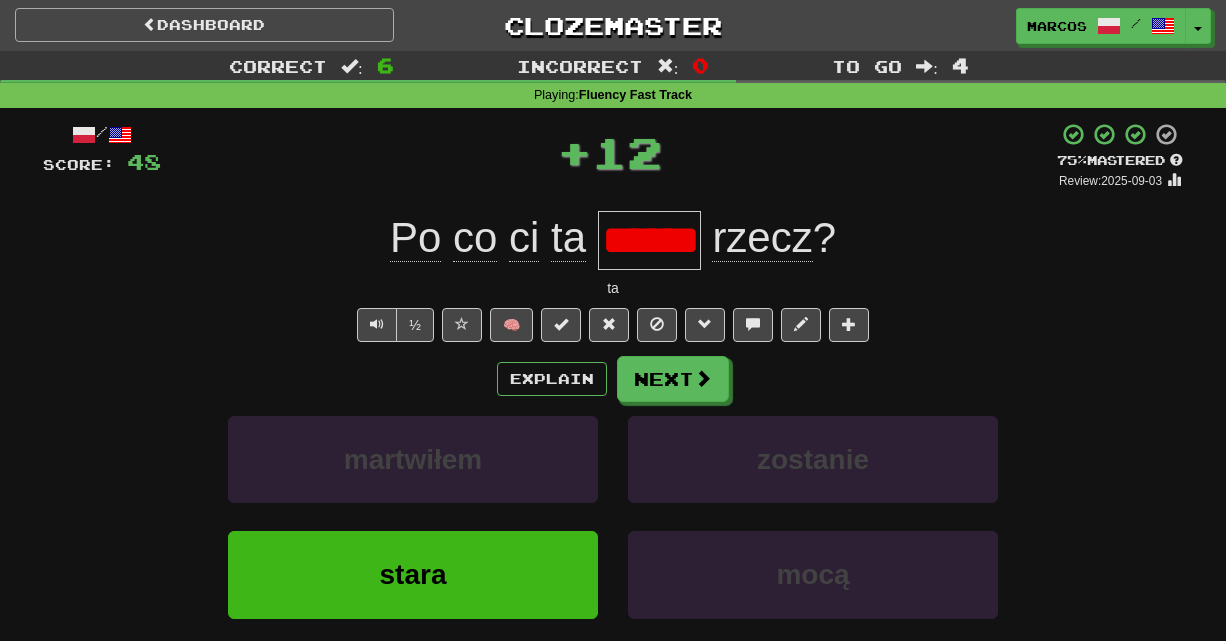 scroll, scrollTop: 0, scrollLeft: 9, axis: horizontal 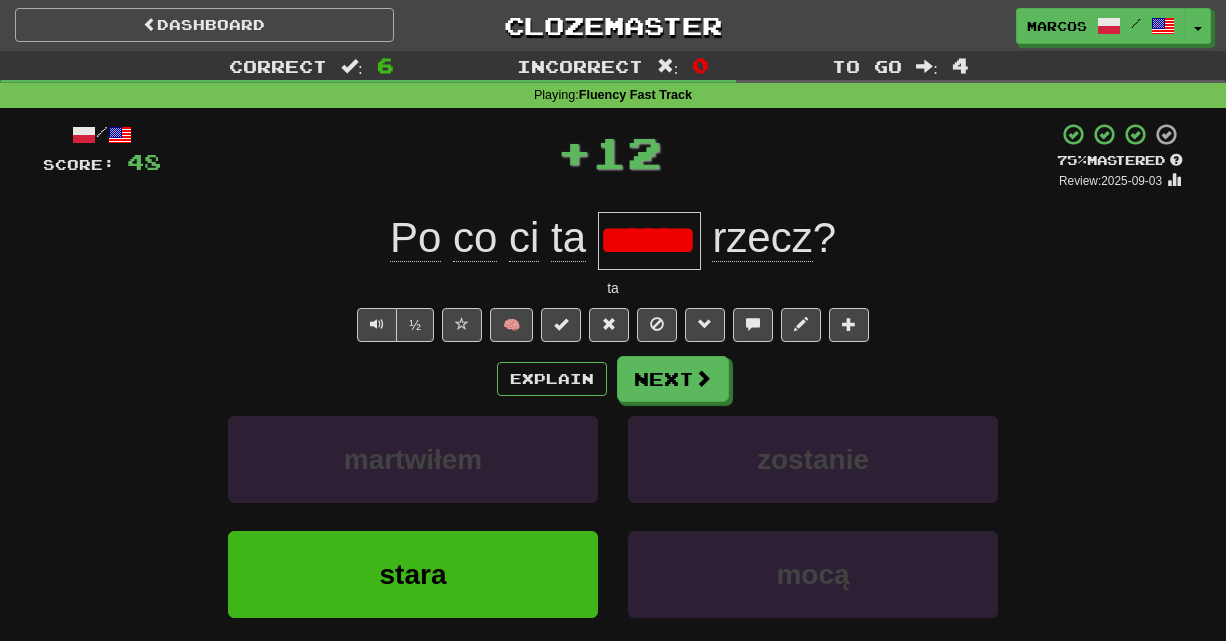type on "*****" 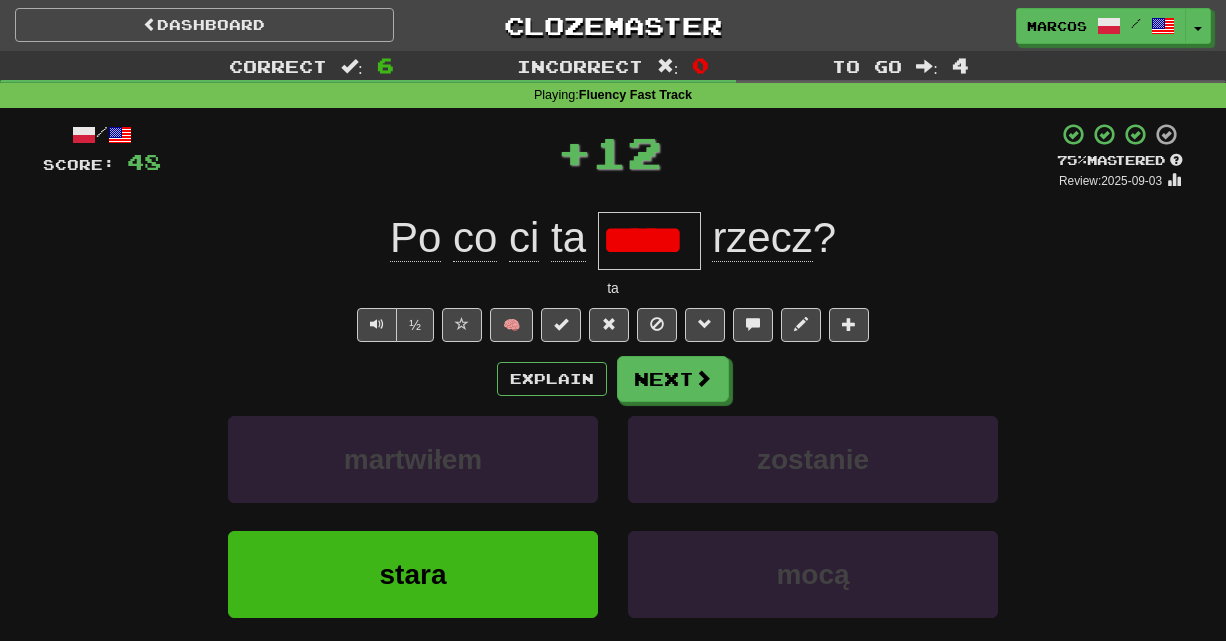 scroll, scrollTop: 0, scrollLeft: 0, axis: both 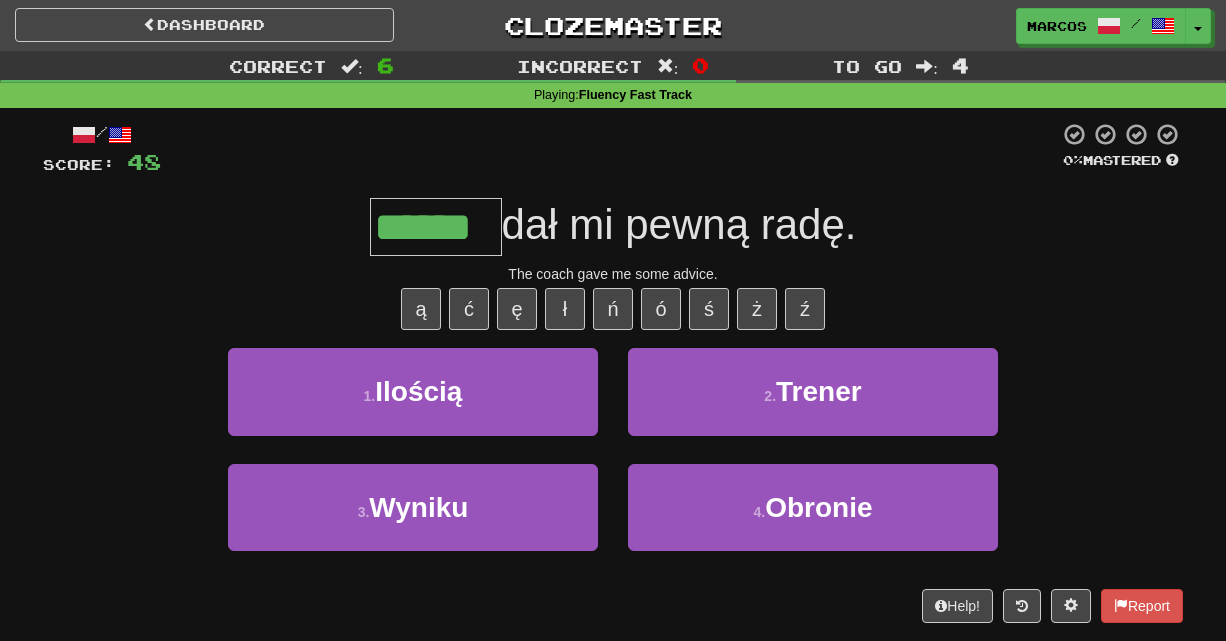 type on "******" 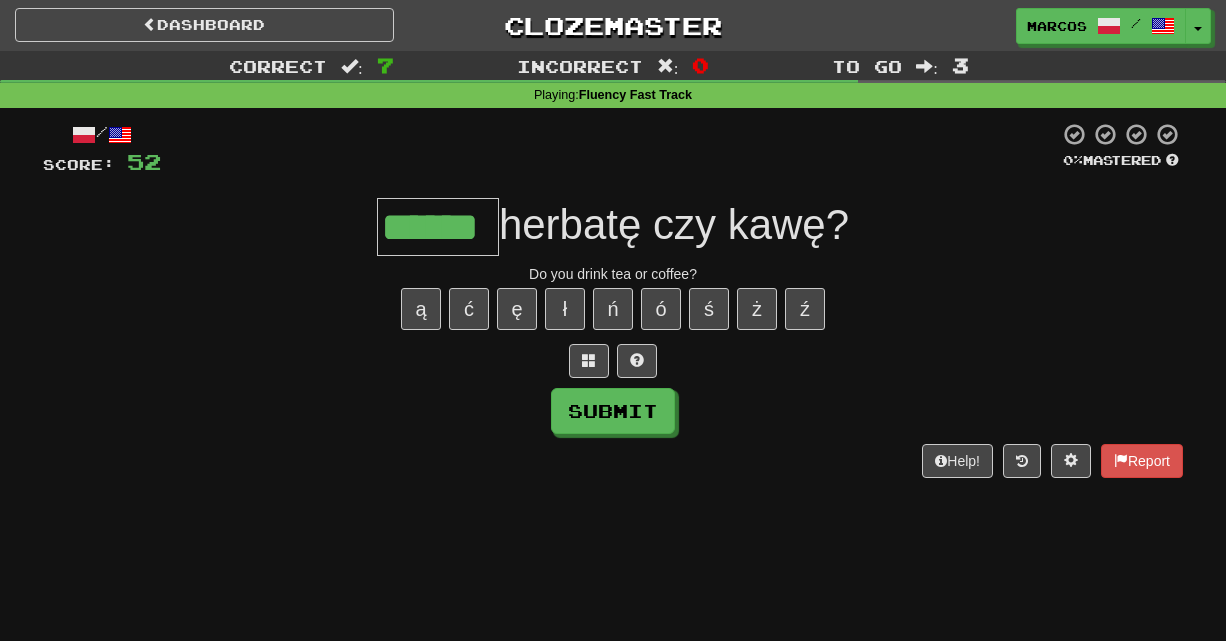 type on "******" 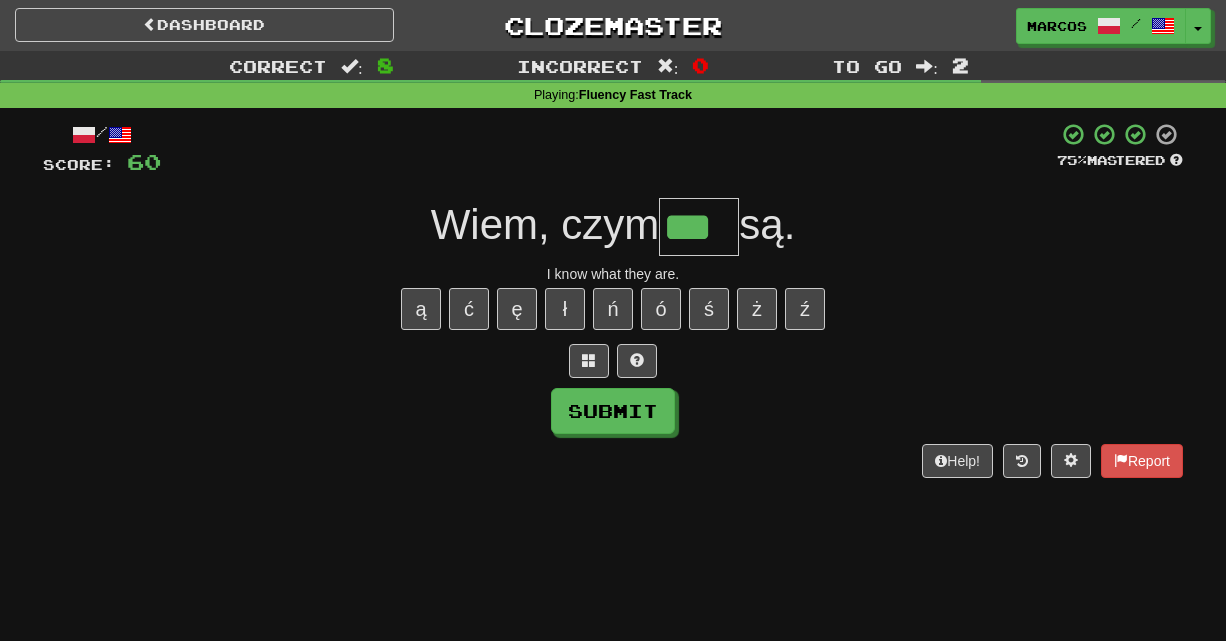 type on "***" 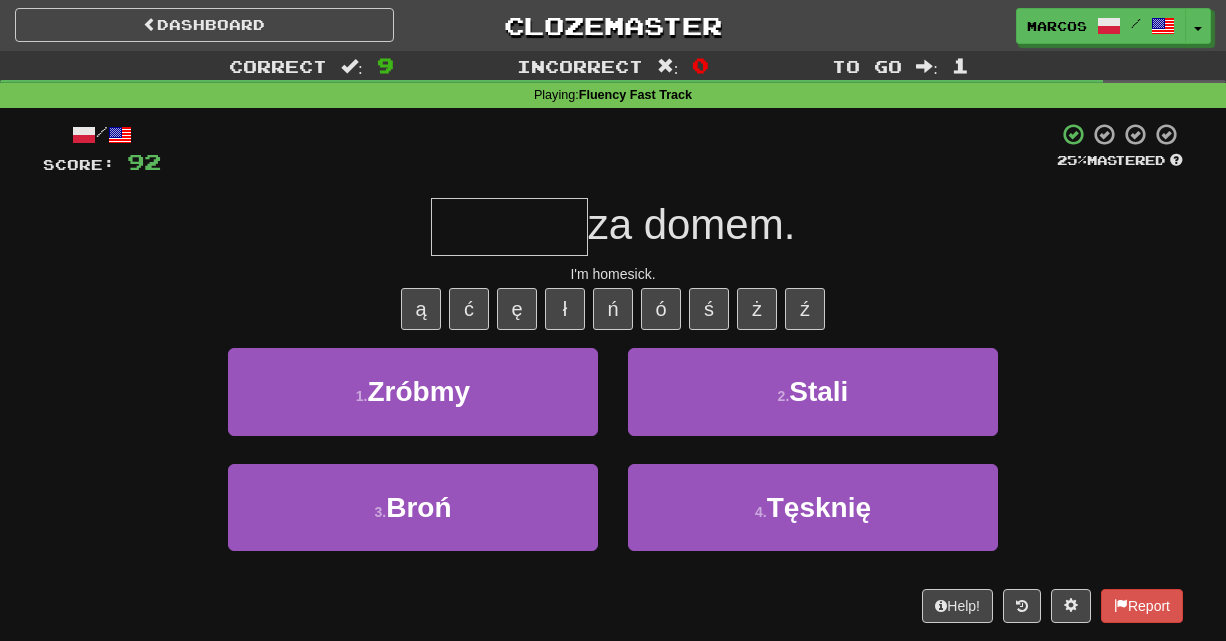 type on "*" 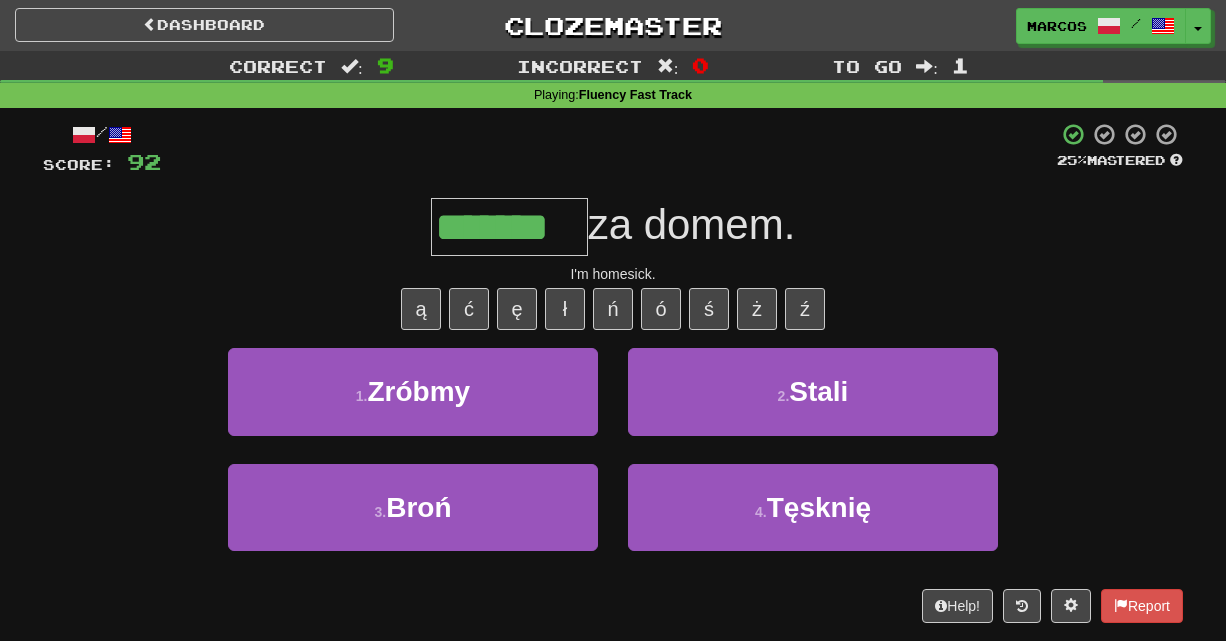type on "*******" 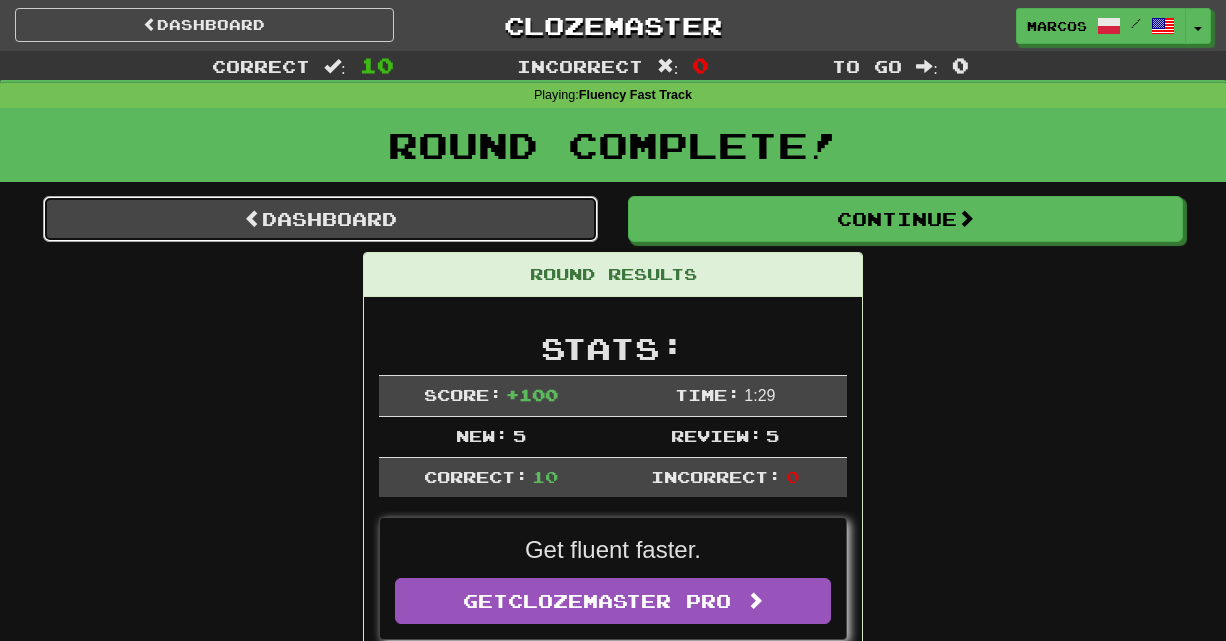click on "Dashboard" at bounding box center [320, 219] 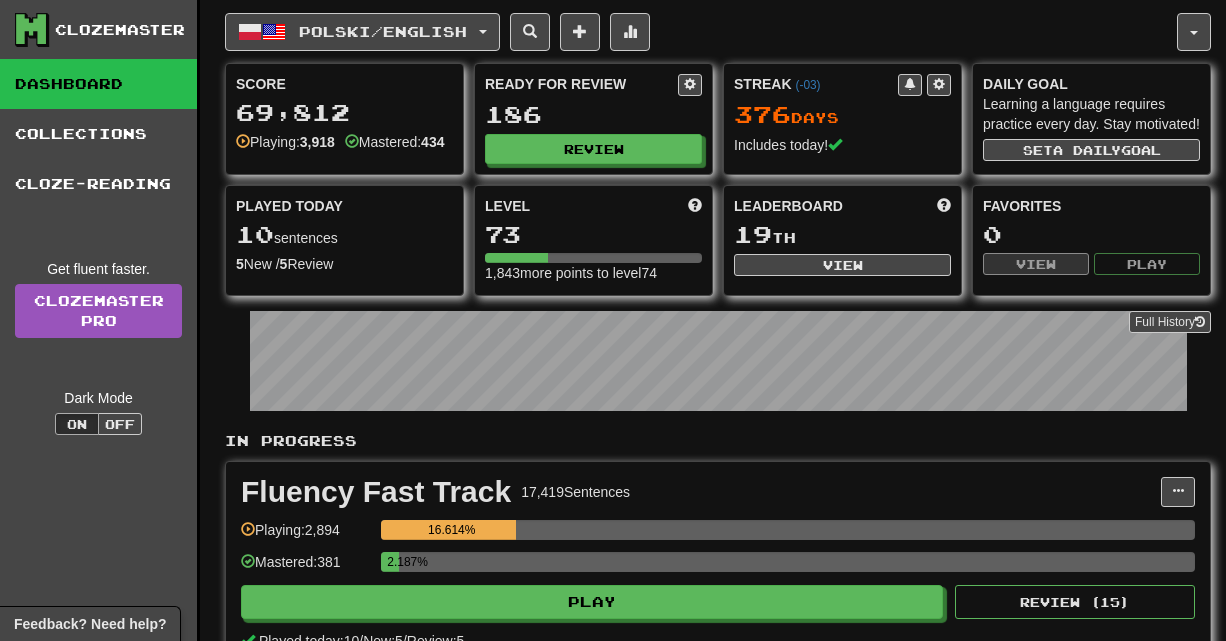 scroll, scrollTop: 0, scrollLeft: 0, axis: both 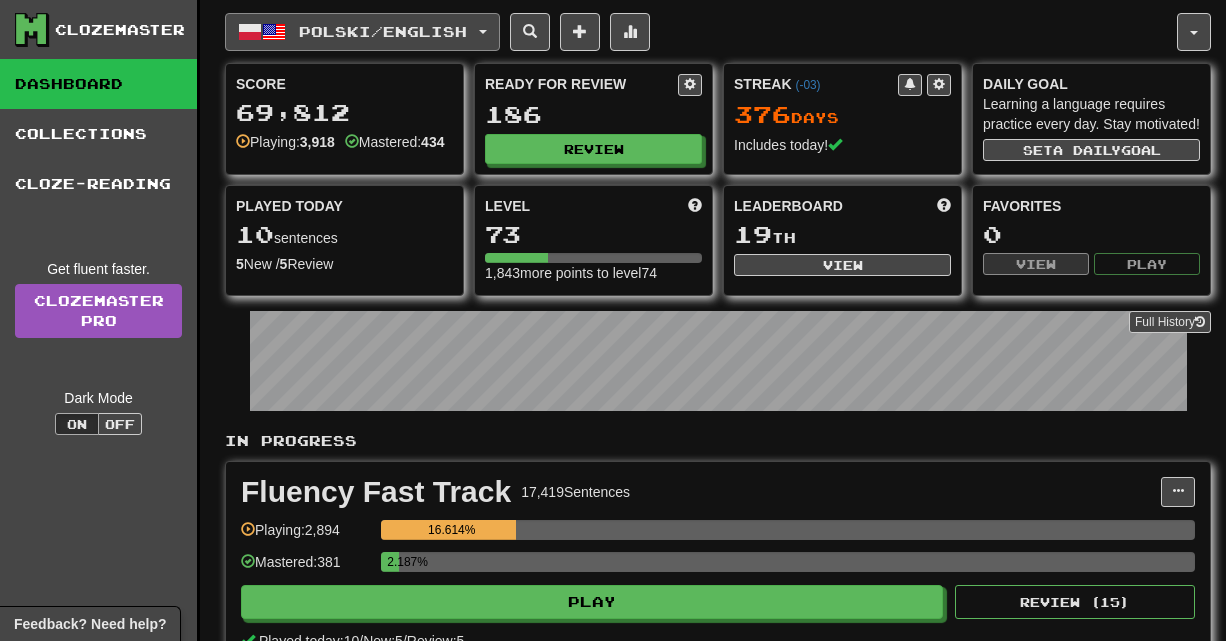 click on "Polski  /  English" at bounding box center [362, 32] 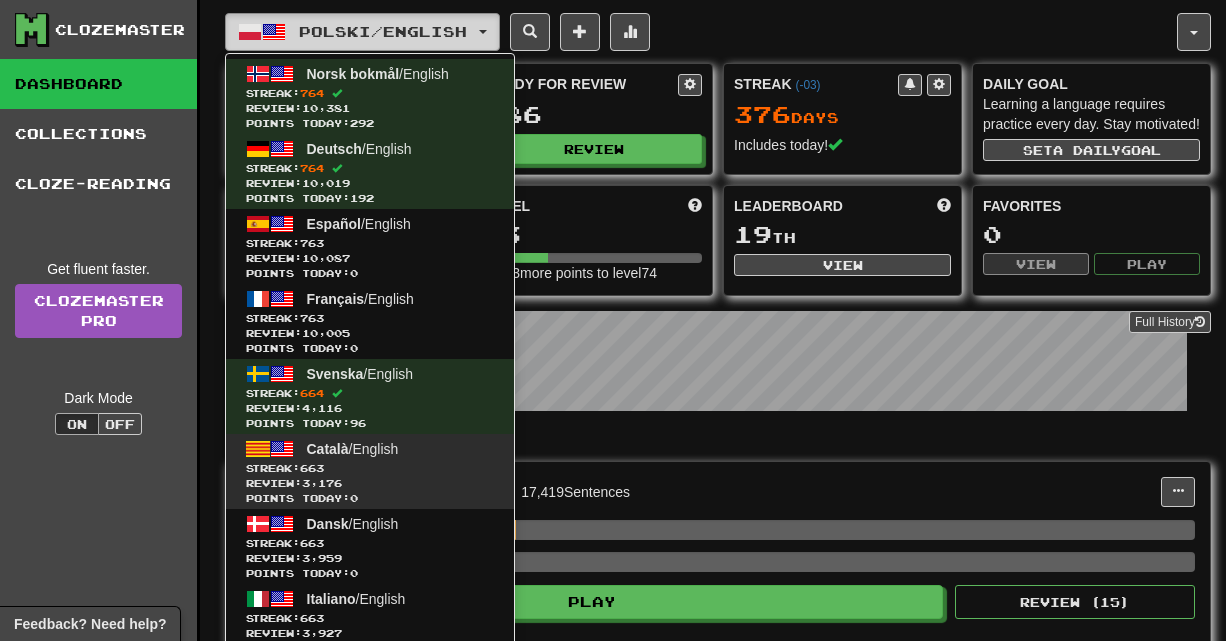 type 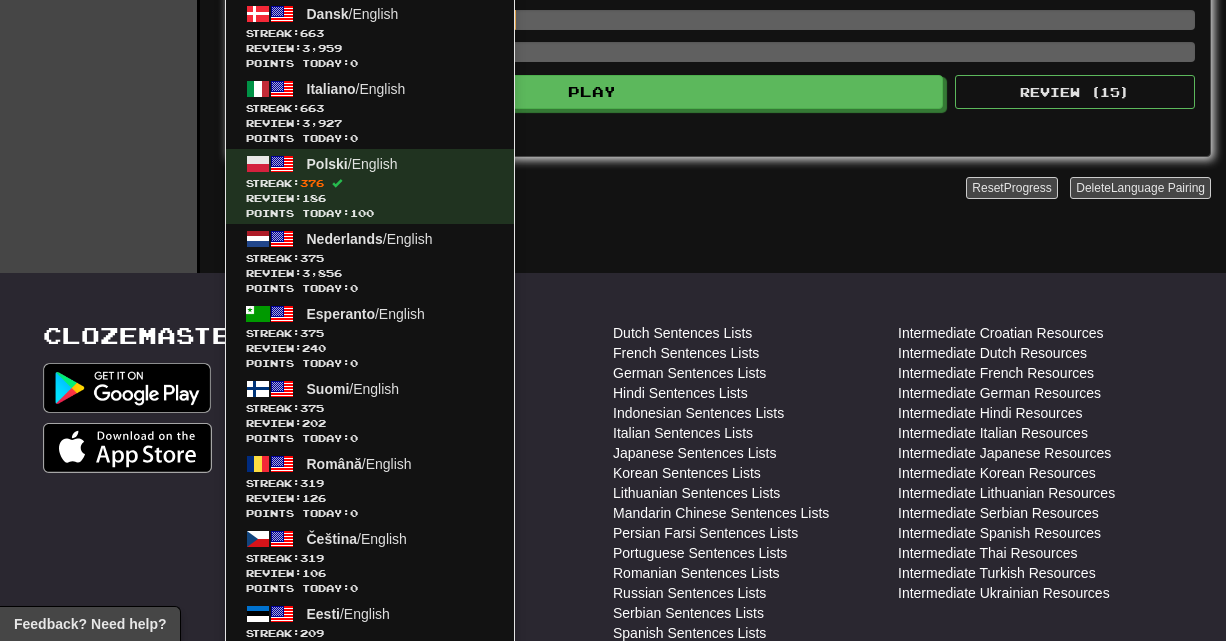 scroll, scrollTop: 560, scrollLeft: 0, axis: vertical 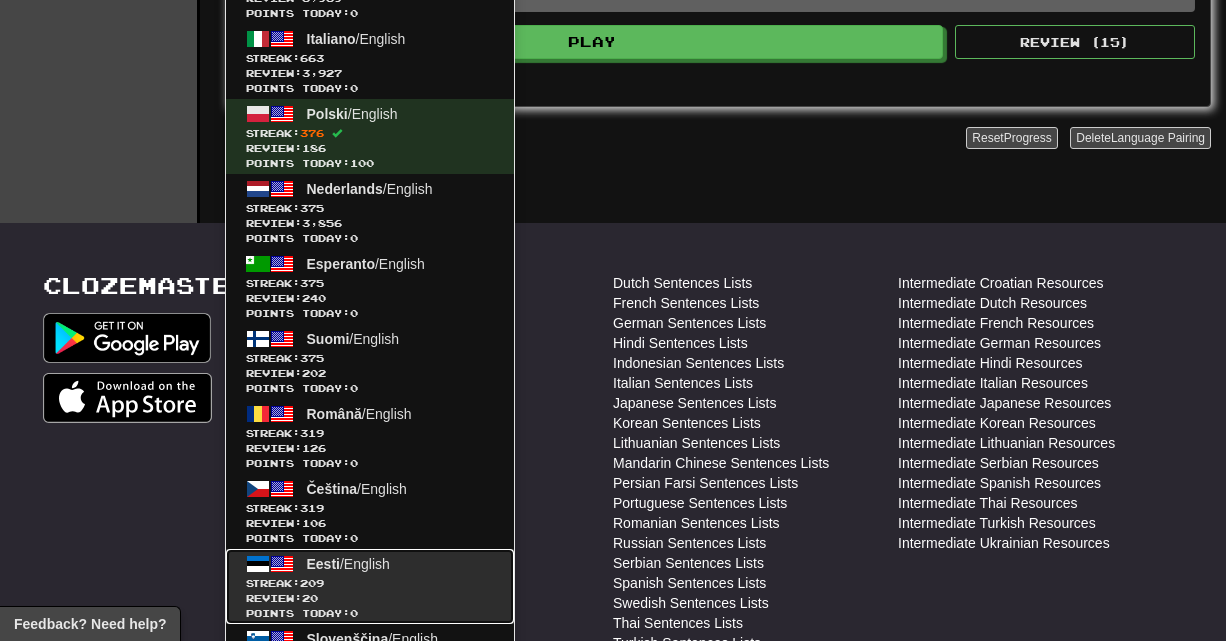 click at bounding box center (282, 564) 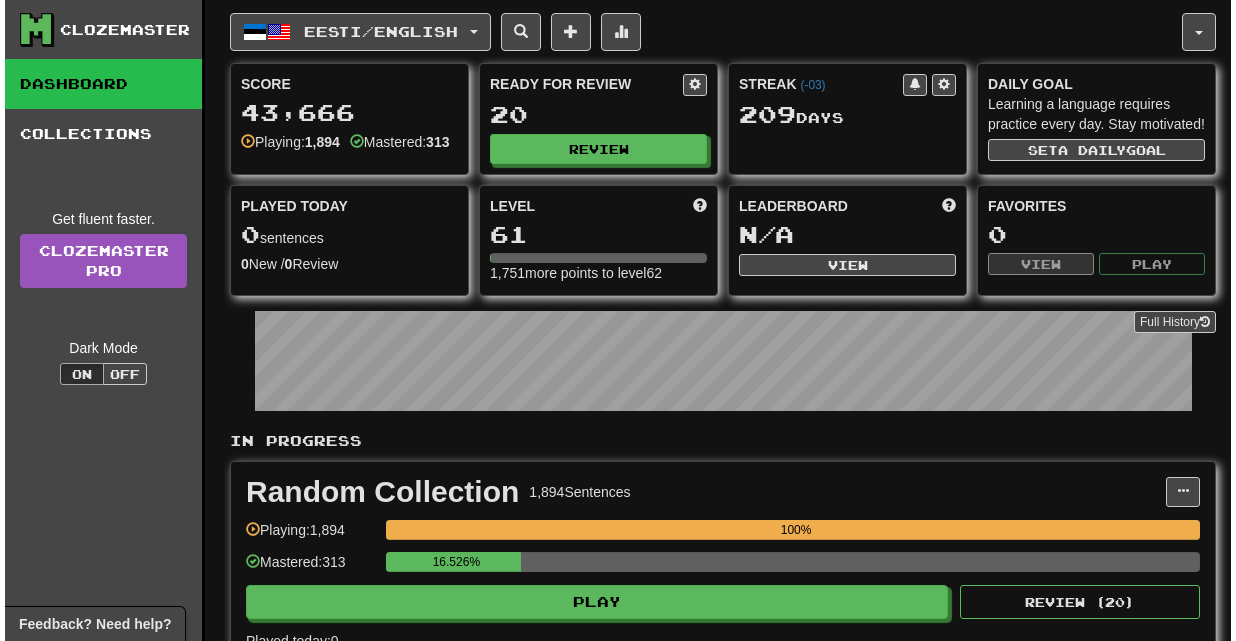 scroll, scrollTop: 0, scrollLeft: 0, axis: both 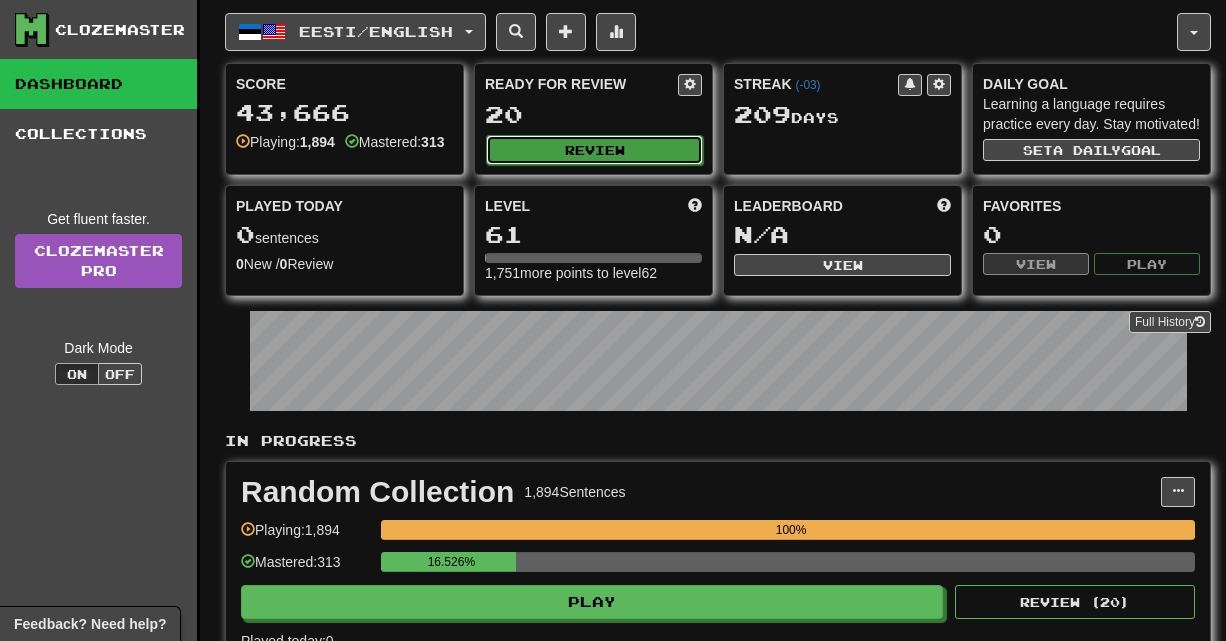 click on "Review" at bounding box center [594, 150] 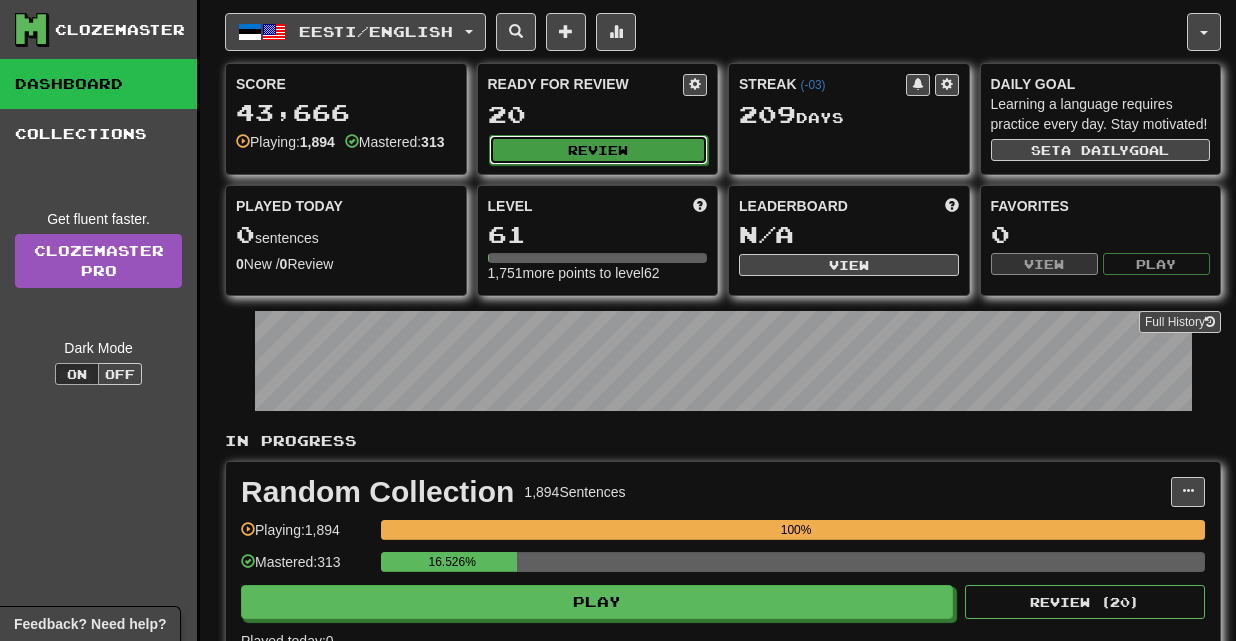 select on "**" 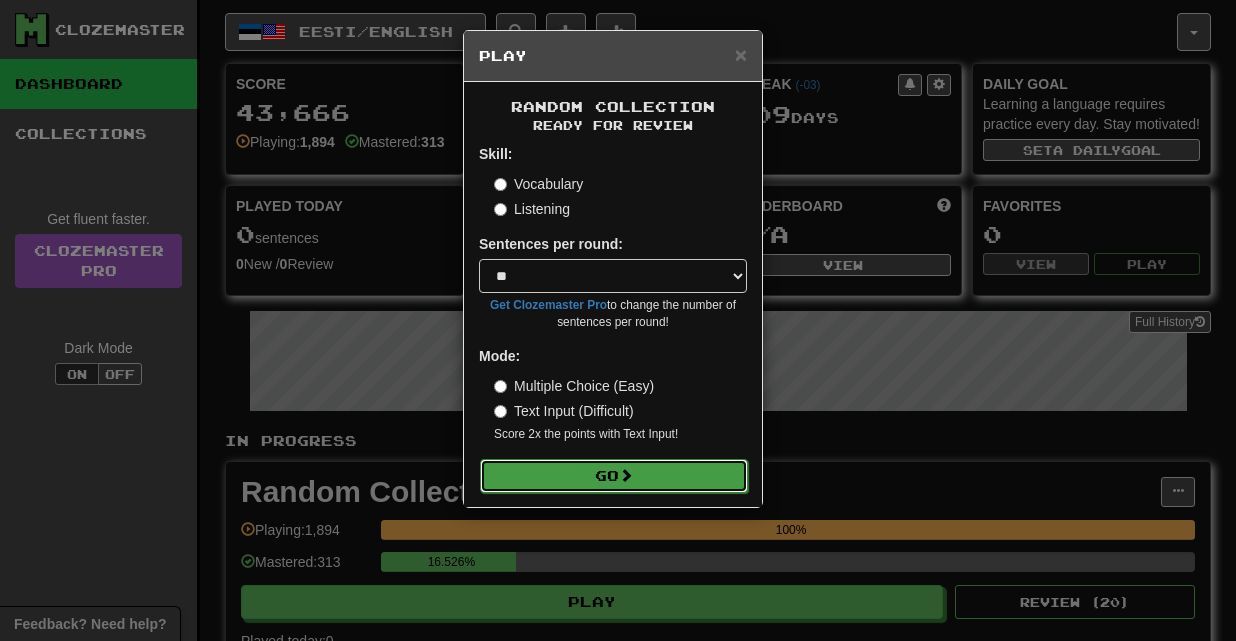 click on "Go" at bounding box center [614, 476] 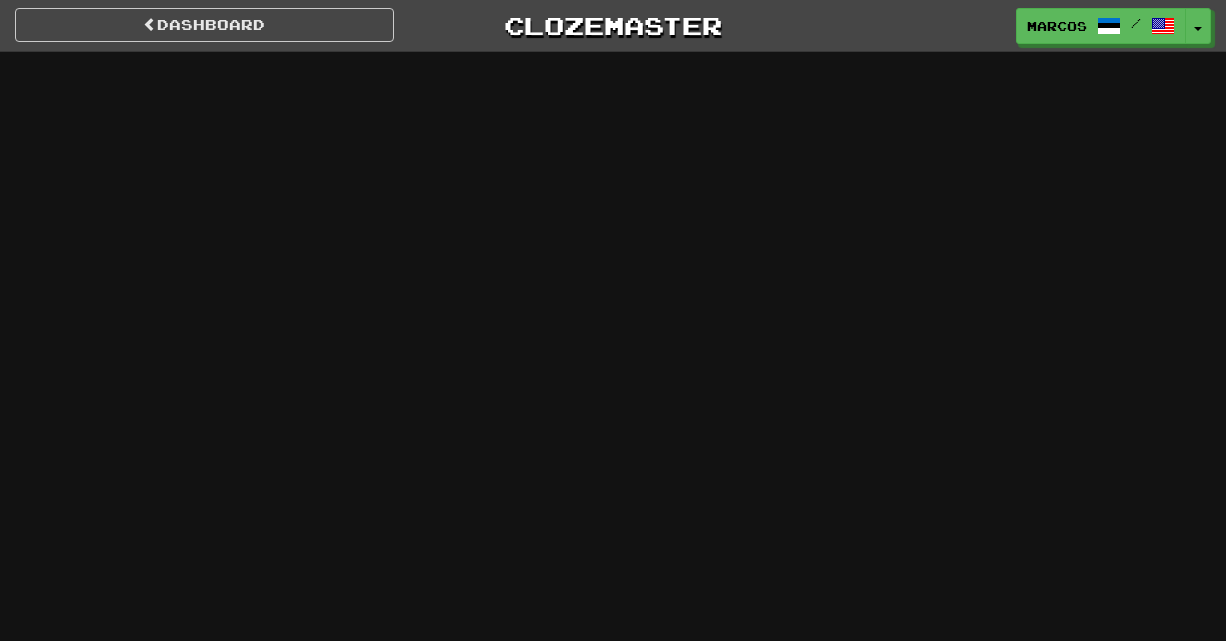 scroll, scrollTop: 0, scrollLeft: 0, axis: both 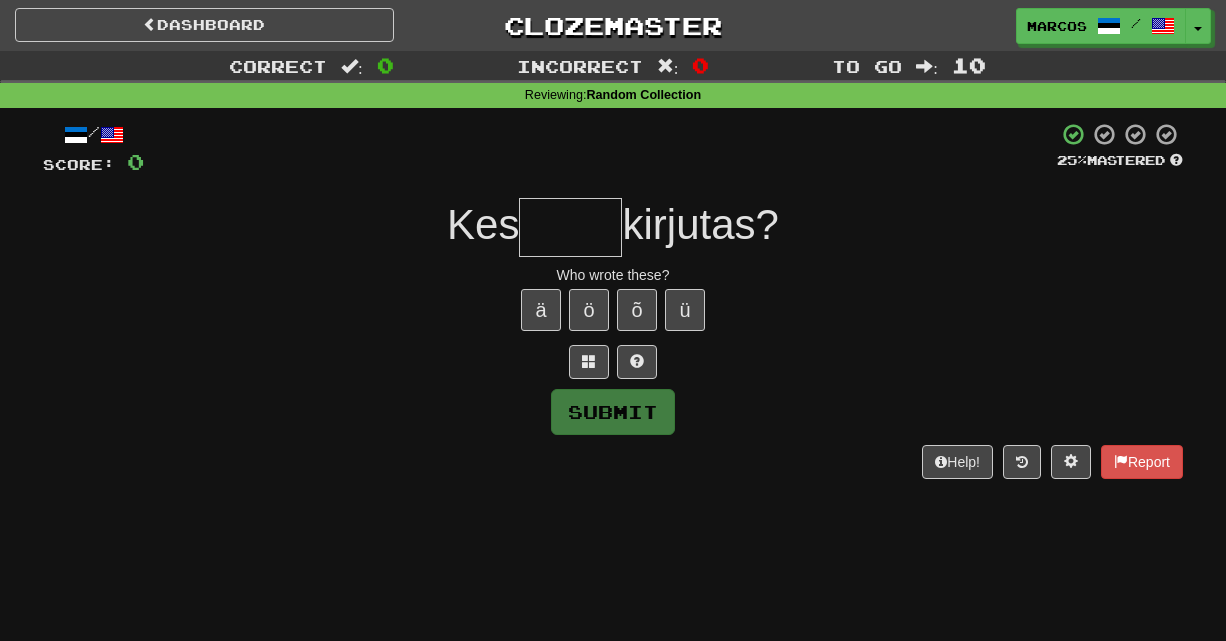 type on "*" 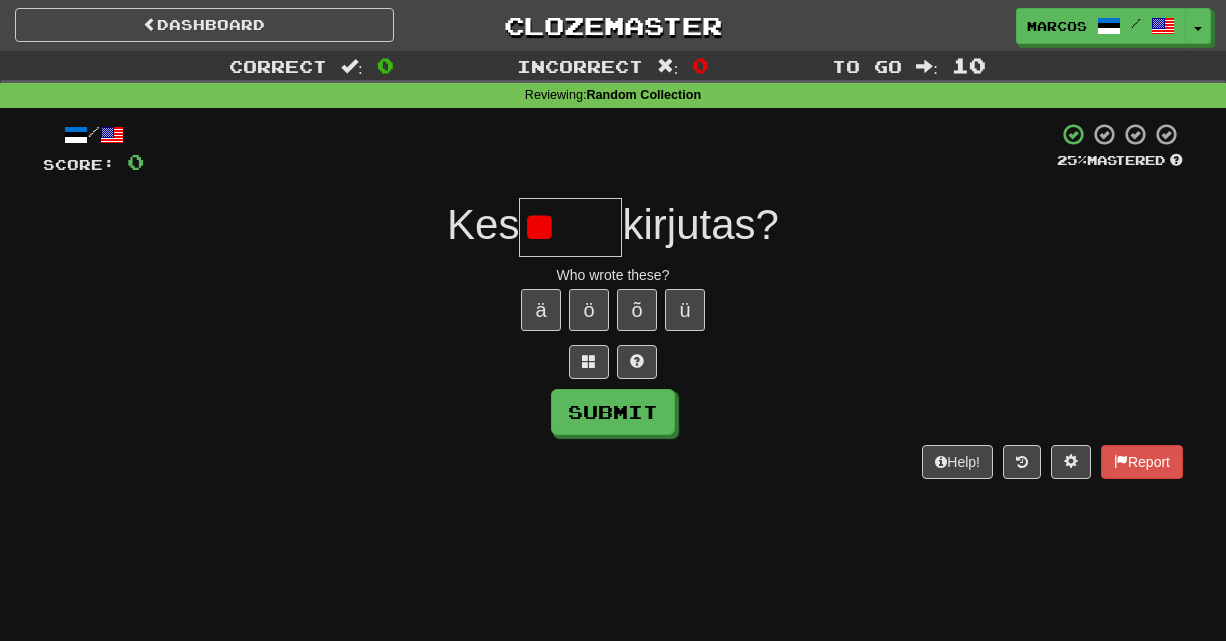 type on "*" 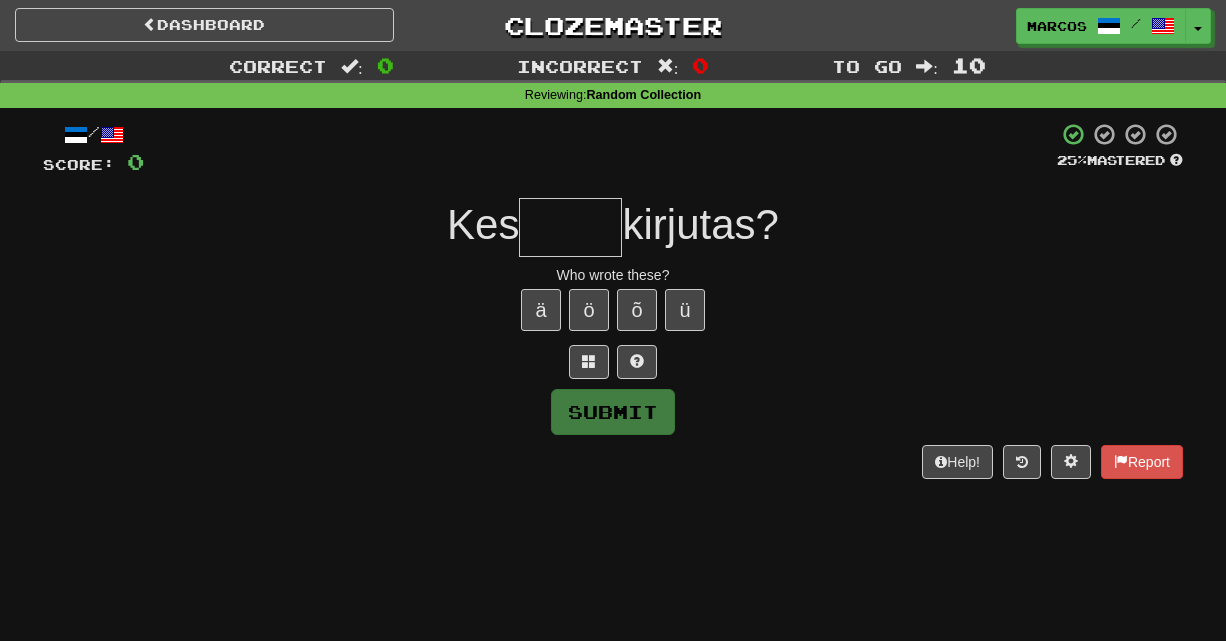 type on "*" 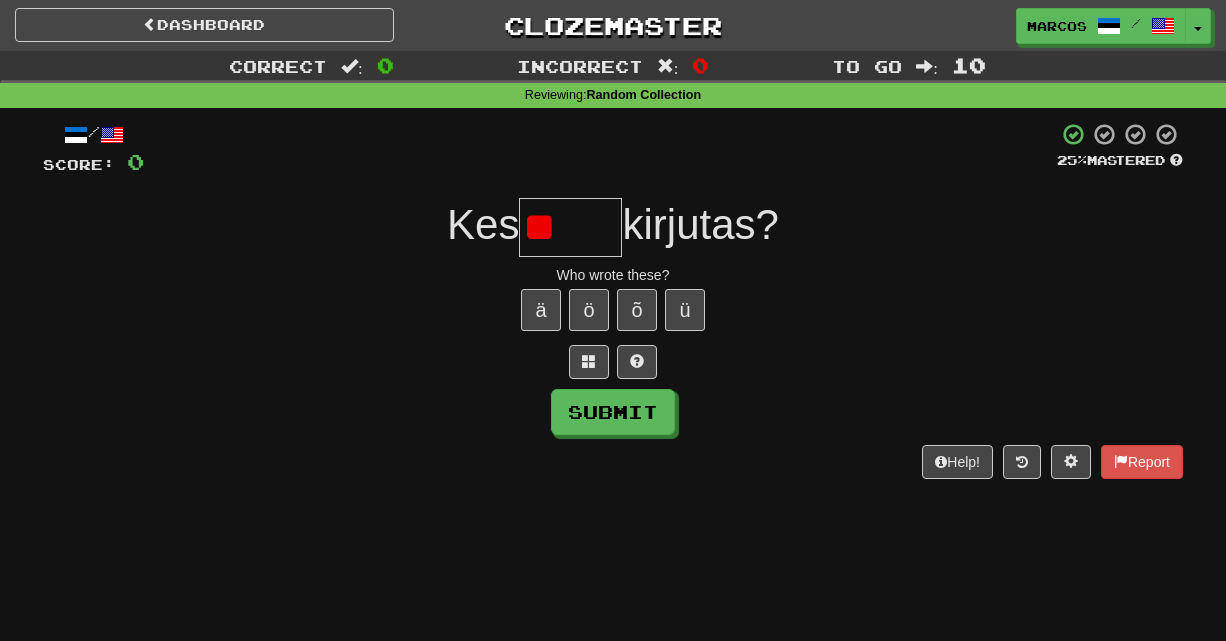 type on "*" 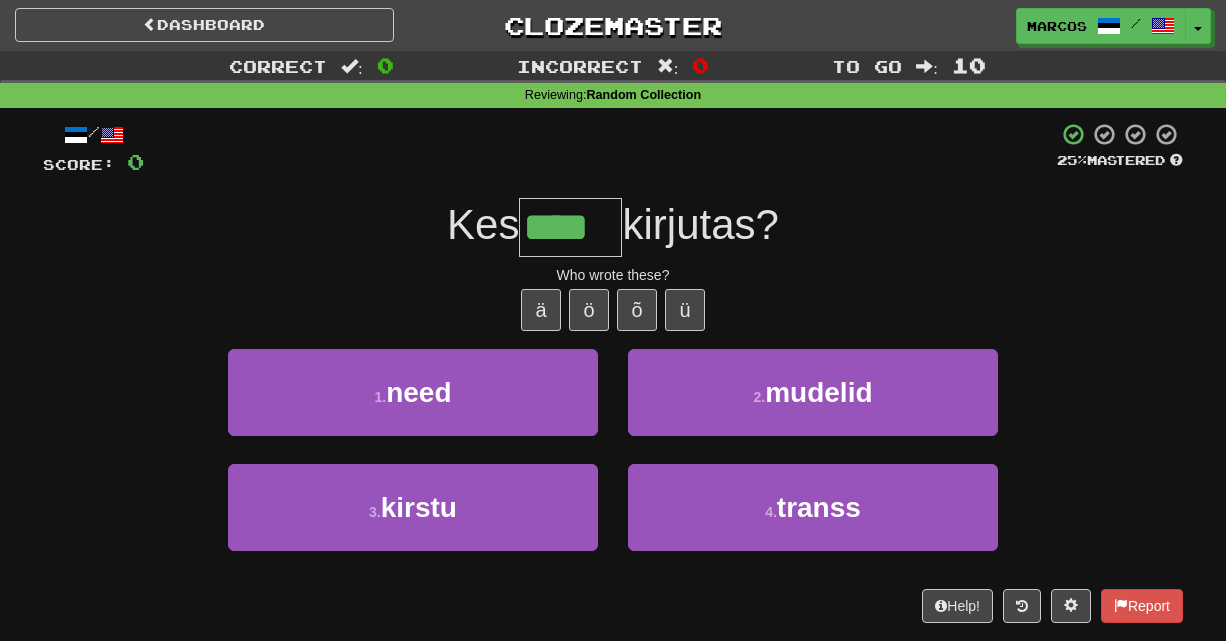 type on "****" 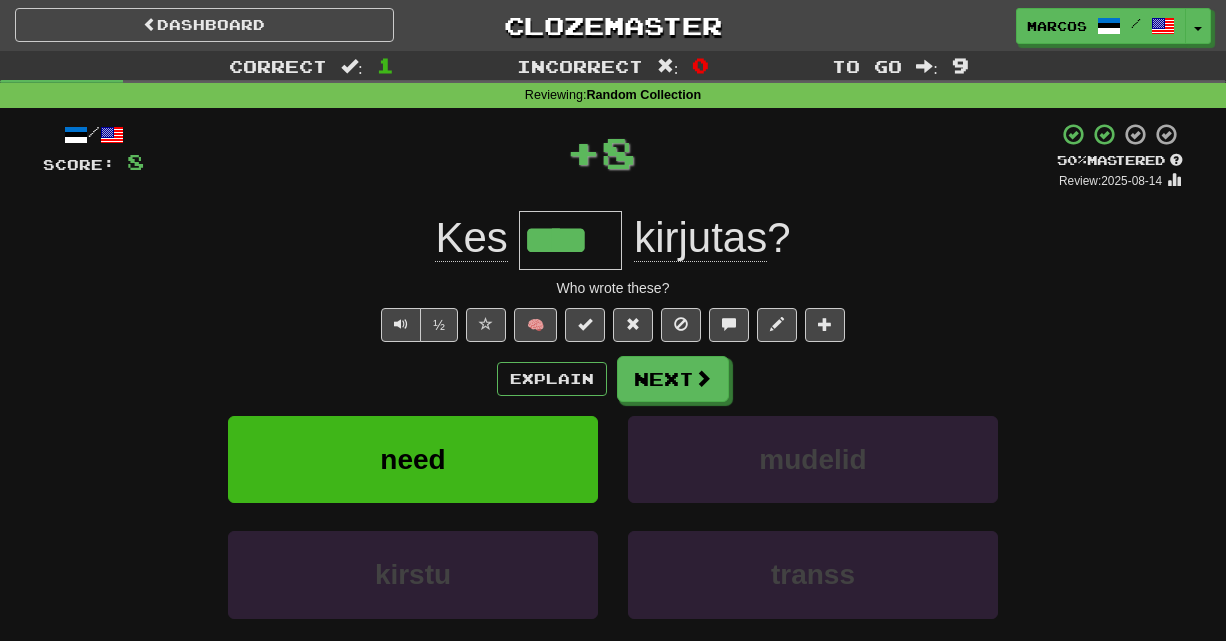 click on "Kes   ****   kirjutas ?" at bounding box center [613, 240] 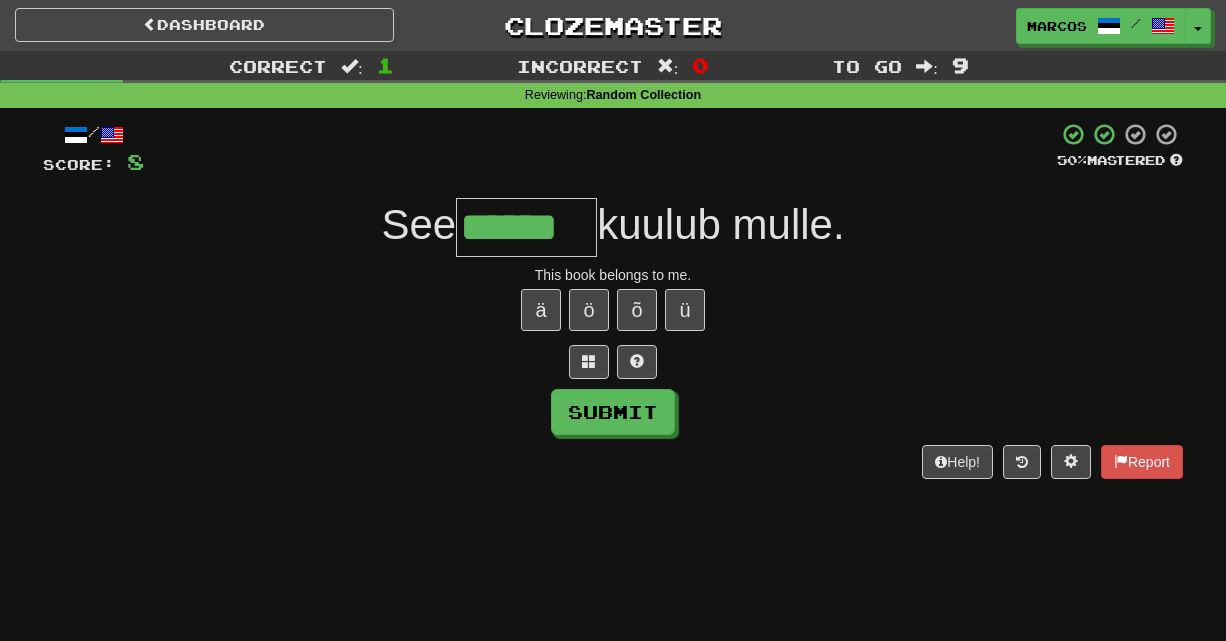 type on "******" 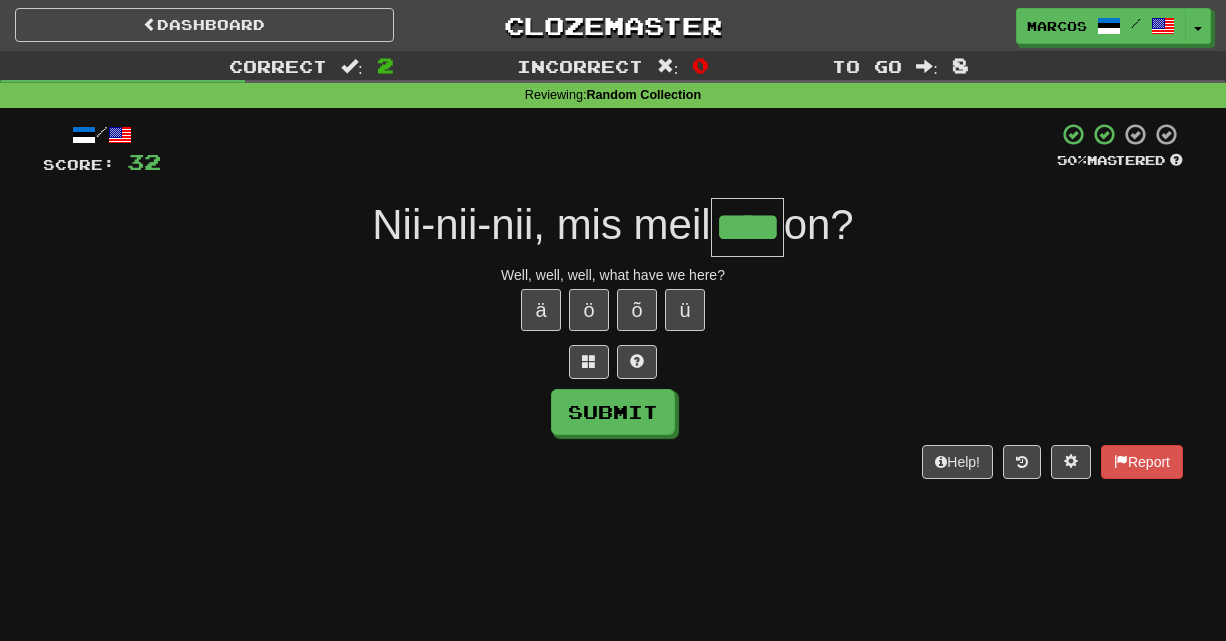 type on "****" 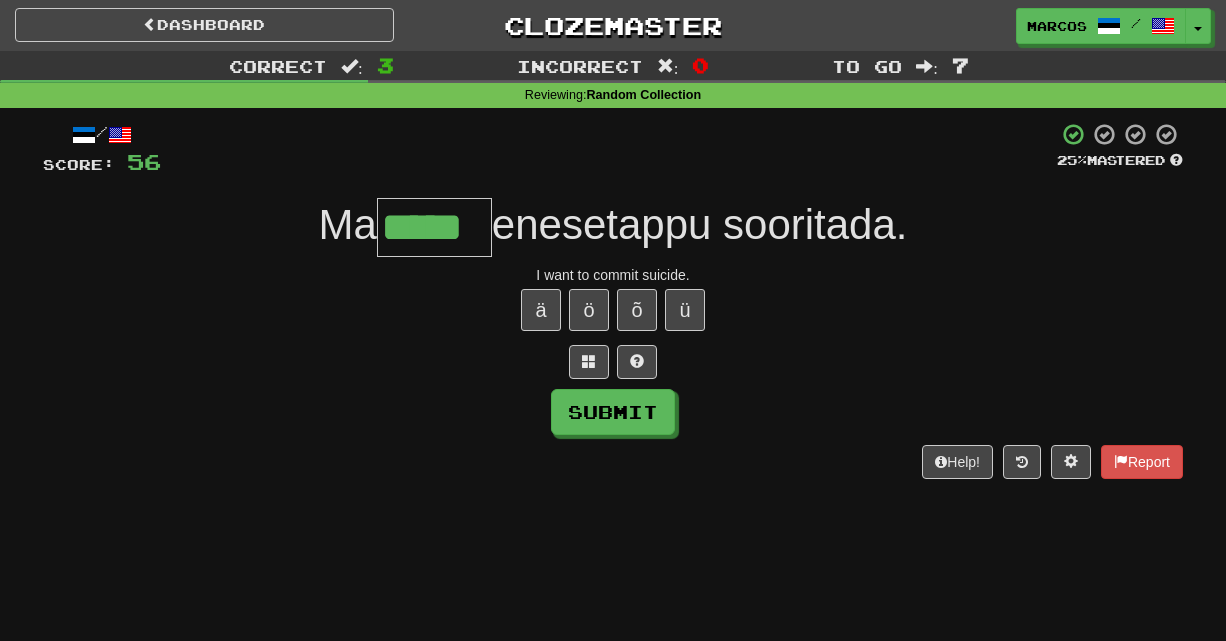 type on "*****" 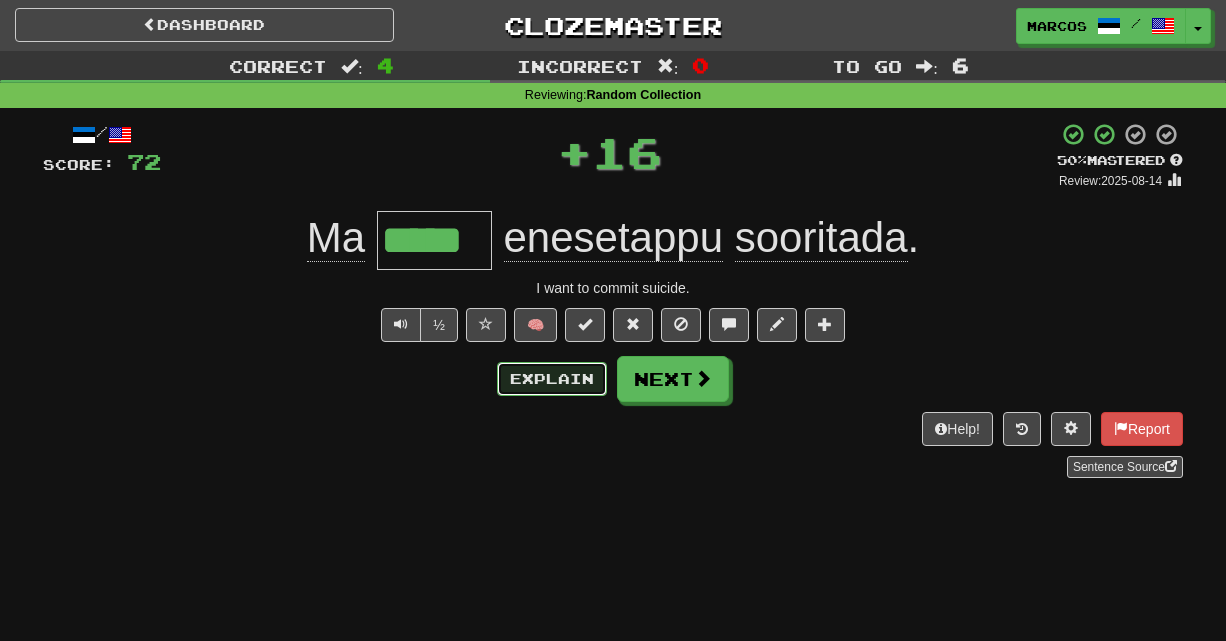 click on "Explain" at bounding box center [552, 379] 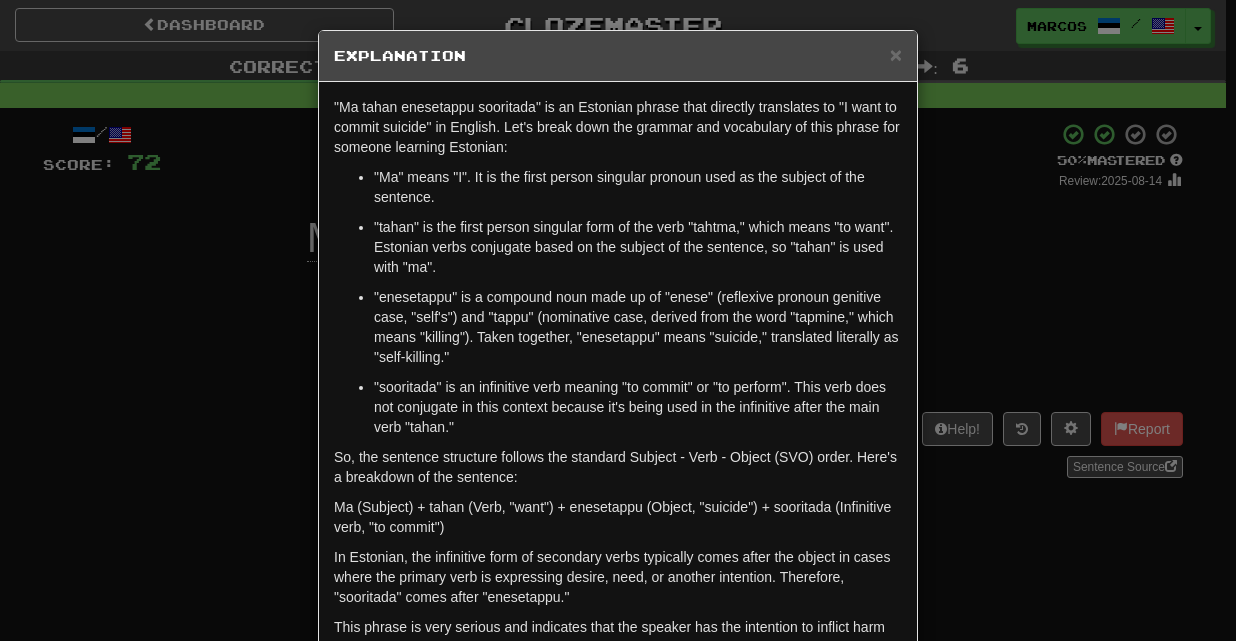 click on "× Explanation "Ma tahan enesetappu sooritada" is an Estonian phrase that directly translates to "I want to commit suicide" in English. Let's break down the grammar and vocabulary of this phrase for someone learning Estonian:
"Ma" means "I". It is the first person singular pronoun used as the subject of the sentence.
"tahan" is the first person singular form of the verb "tahtma," which means "to want". Estonian verbs conjugate based on the subject of the sentence, so "tahan" is used with "ma".
"enesetappu" is a compound noun made up of "enese" (reflexive pronoun genitive case, "self's") and "tappu" (nominative case, derived from the word "tapmine," which means "killing"). Taken together, "enesetappu" means "suicide," translated literally as "self-killing."
"sooritada" is an infinitive verb meaning "to commit" or "to perform". This verb does not conjugate in this context because it's being used in the infinitive after the main verb "tahan."
Let us know ! Close" at bounding box center [618, 320] 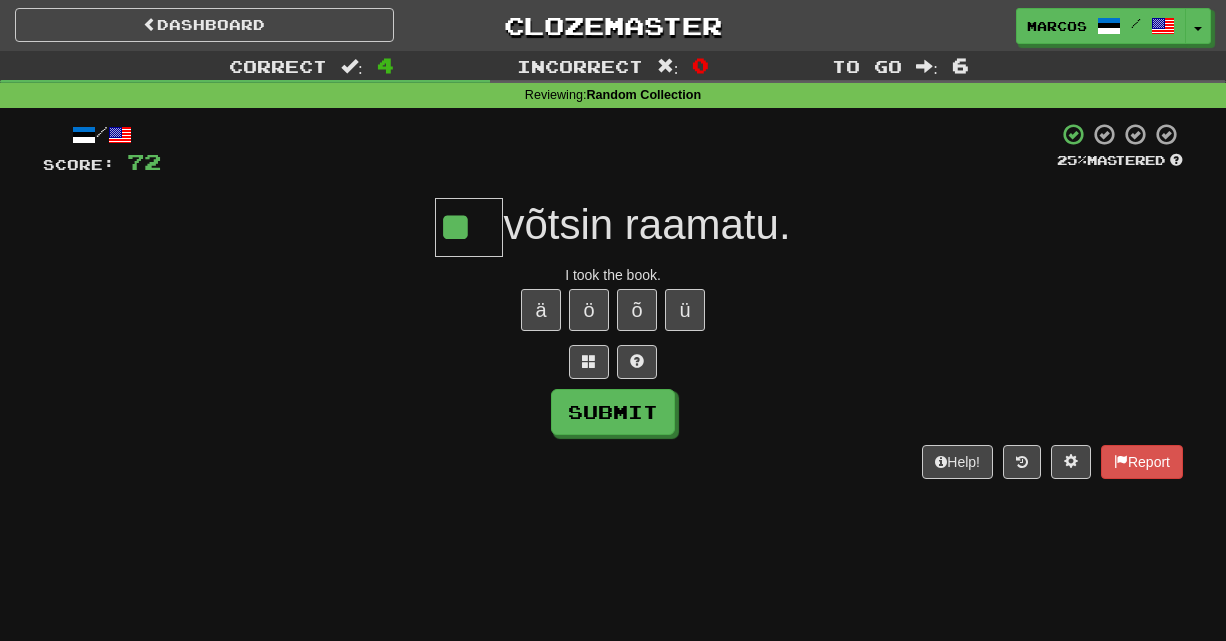 type on "**" 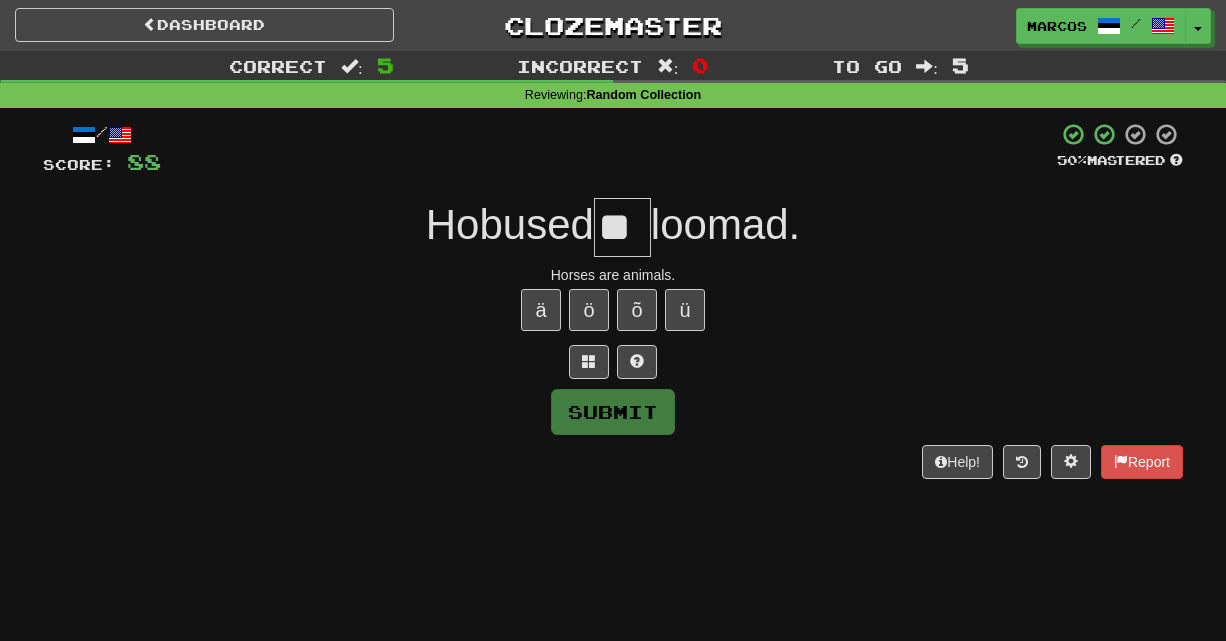 type on "**" 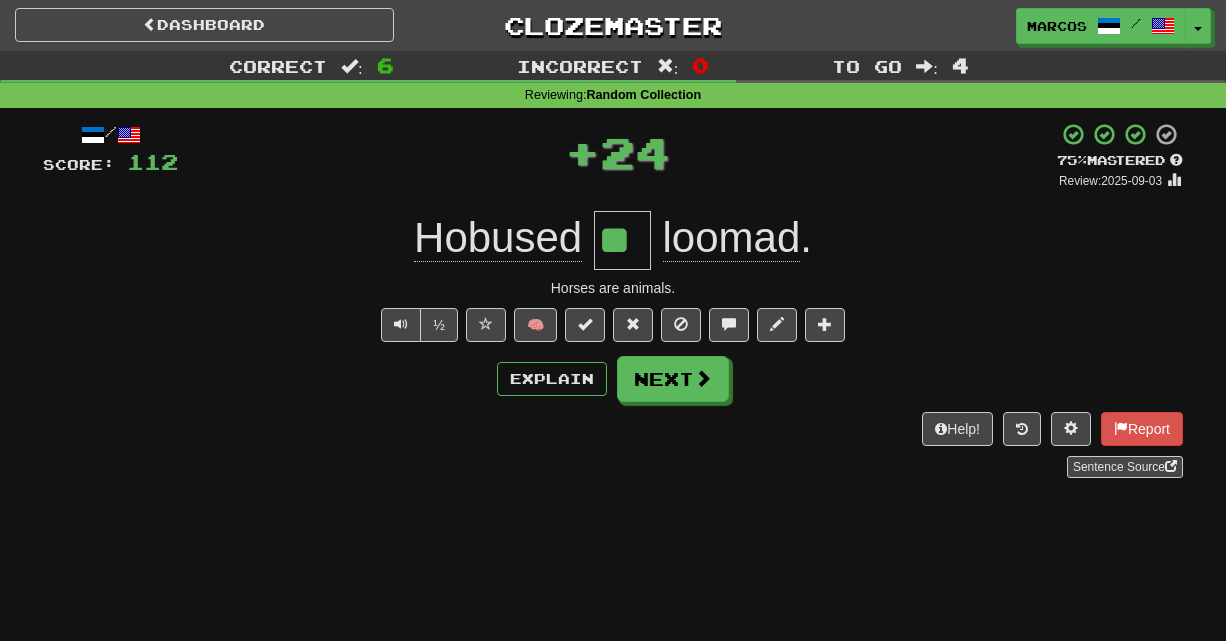 click on "Horses are animals." at bounding box center [613, 288] 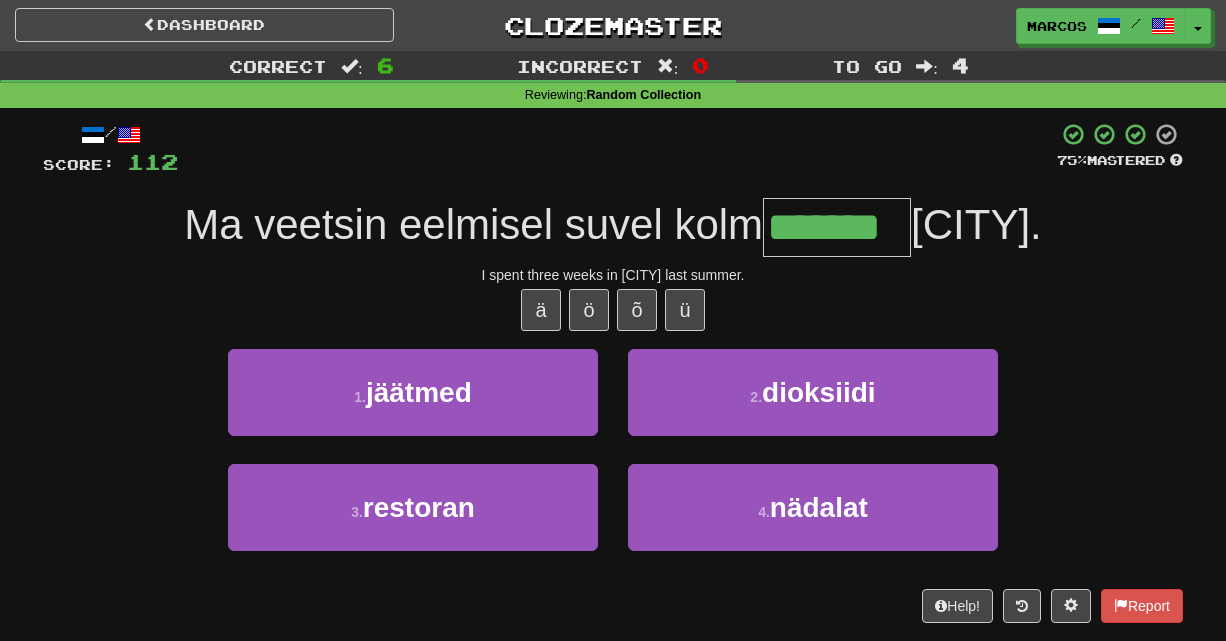 type on "*******" 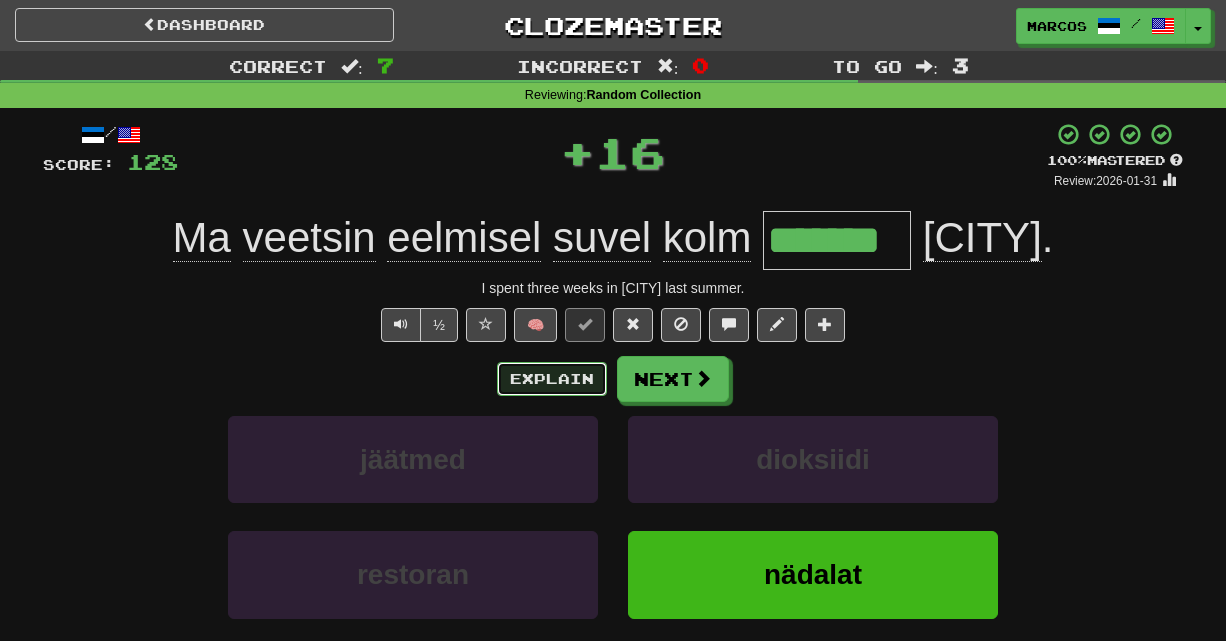 click on "Explain" at bounding box center [552, 379] 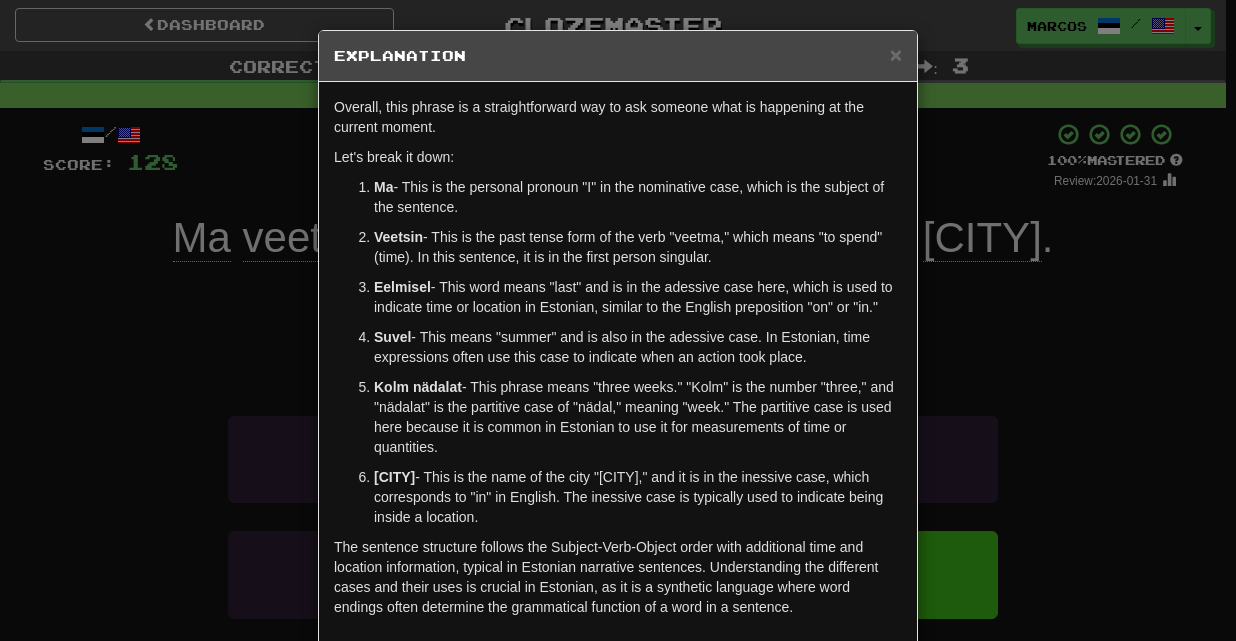 click on "× Explanation The sentence "Ma veetsin eelmisel suvel kolm nädalat Bostonis." is Estonian and translates to "I spent three weeks in Boston last summer."
Let's break it down:
Ma  - This is the personal pronoun "I" in the nominative case, which is the subject of the sentence.
Veetsin  - This is the past tense form of the verb "veetma," which means "to spend" (time). In this sentence, it is in the first person singular.
Eelmisel  - This word means "last" and is in the adessive case here, which is used to indicate time or location in Estonian, similar to the English preposition "on" or "in."
Suvel  - This means "summer" and is also in the adessive case. In Estonian, time expressions often use this case to indicate when an action took place.
Kolm nädalat
Bostonis  - This is the name of the city "Boston," and it is in the inessive case, which corresponds to "in" in English. The inessive case is typically used to indicate being inside a location.
Let us know ! Close" at bounding box center (618, 320) 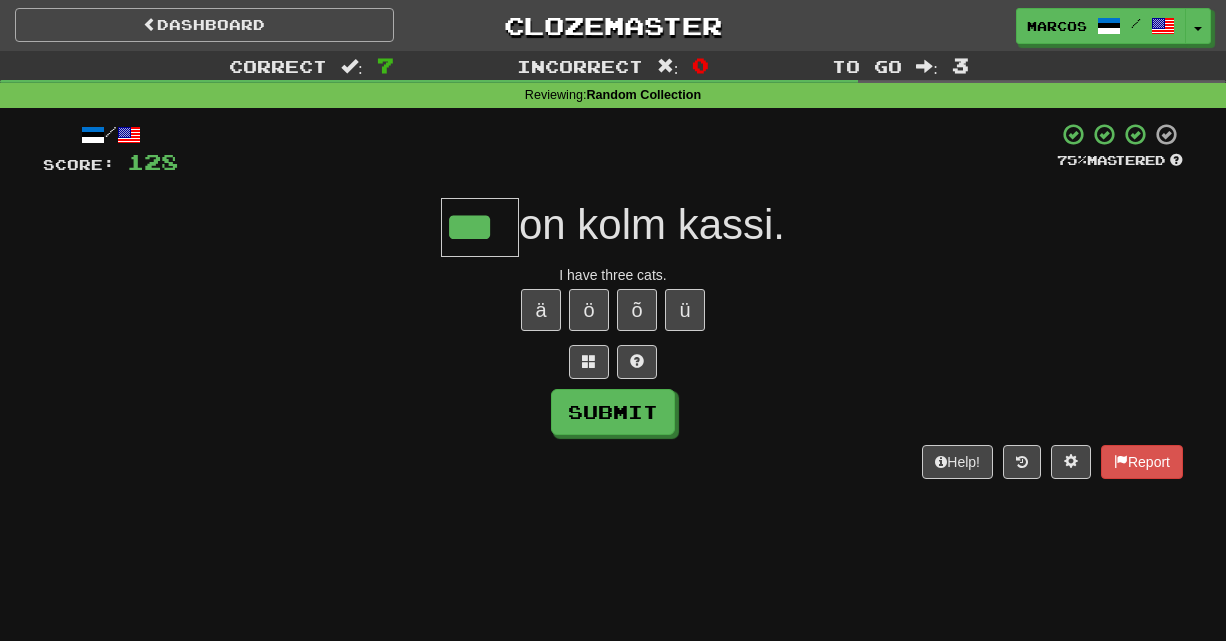type on "***" 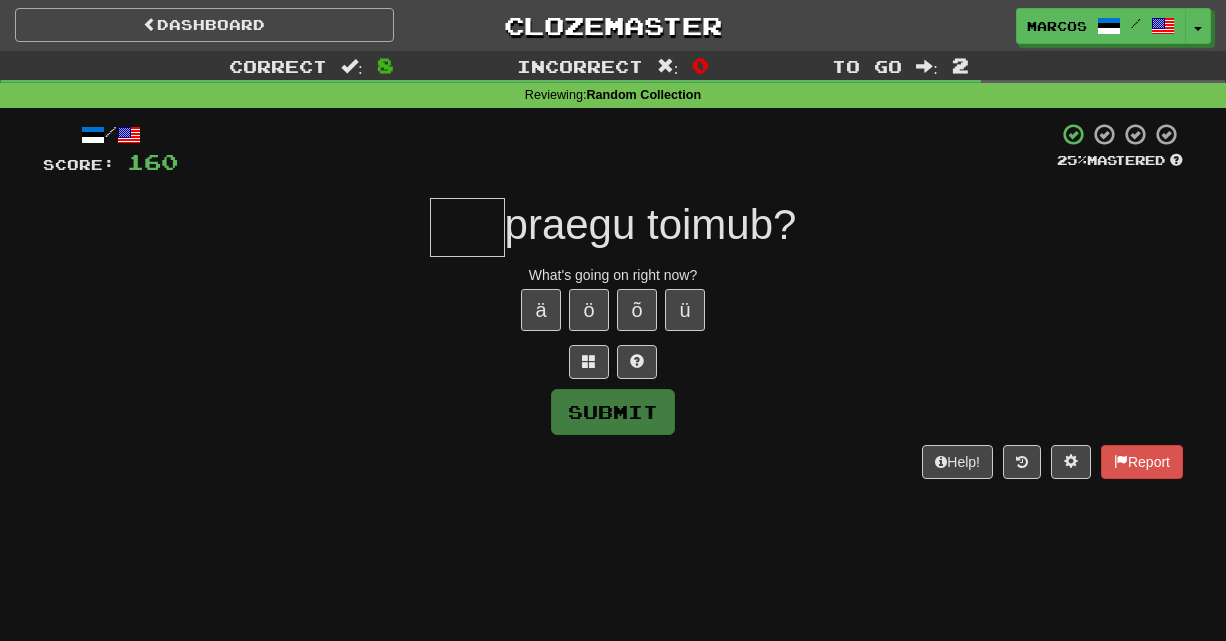 type on "*" 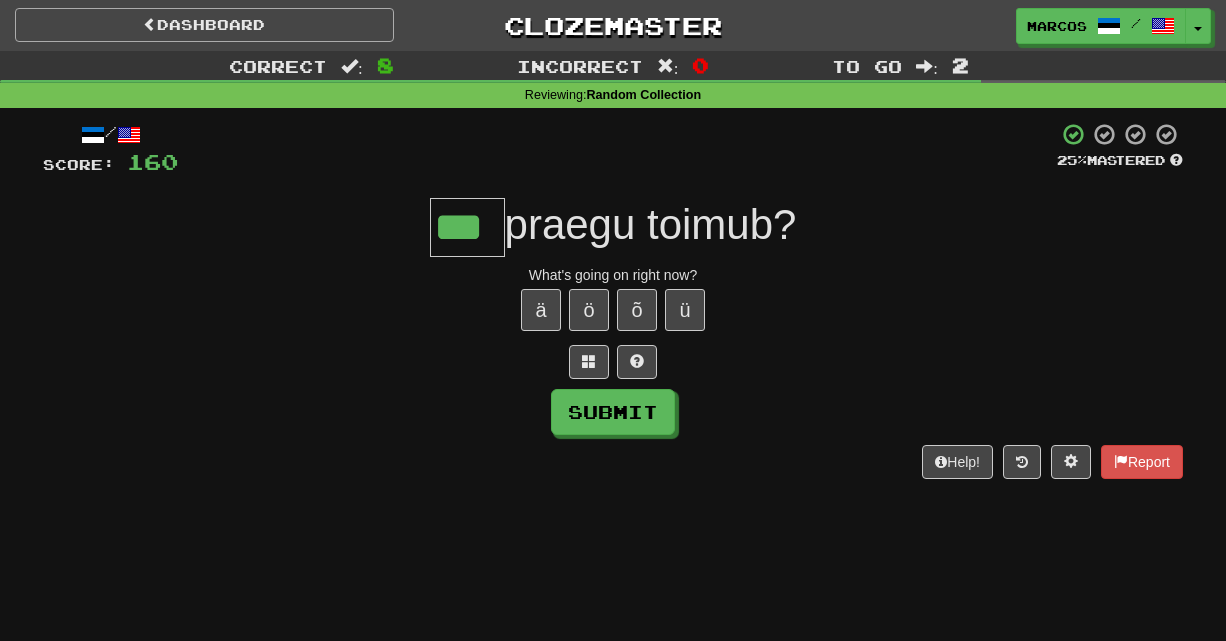 type on "***" 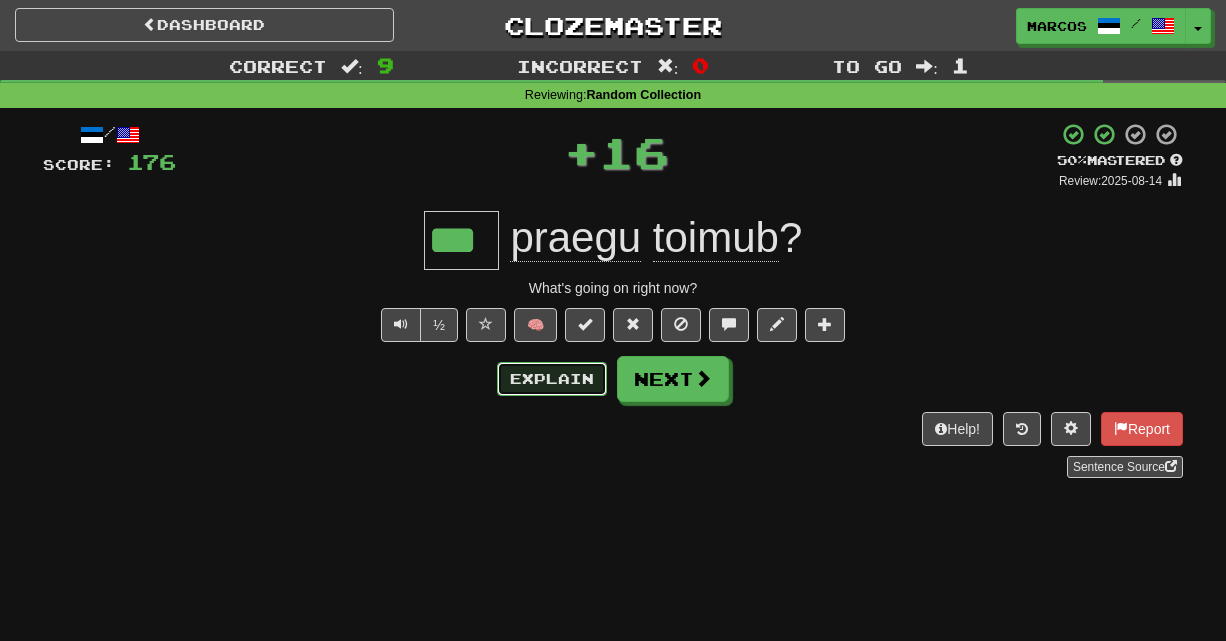 click on "Explain" at bounding box center [552, 379] 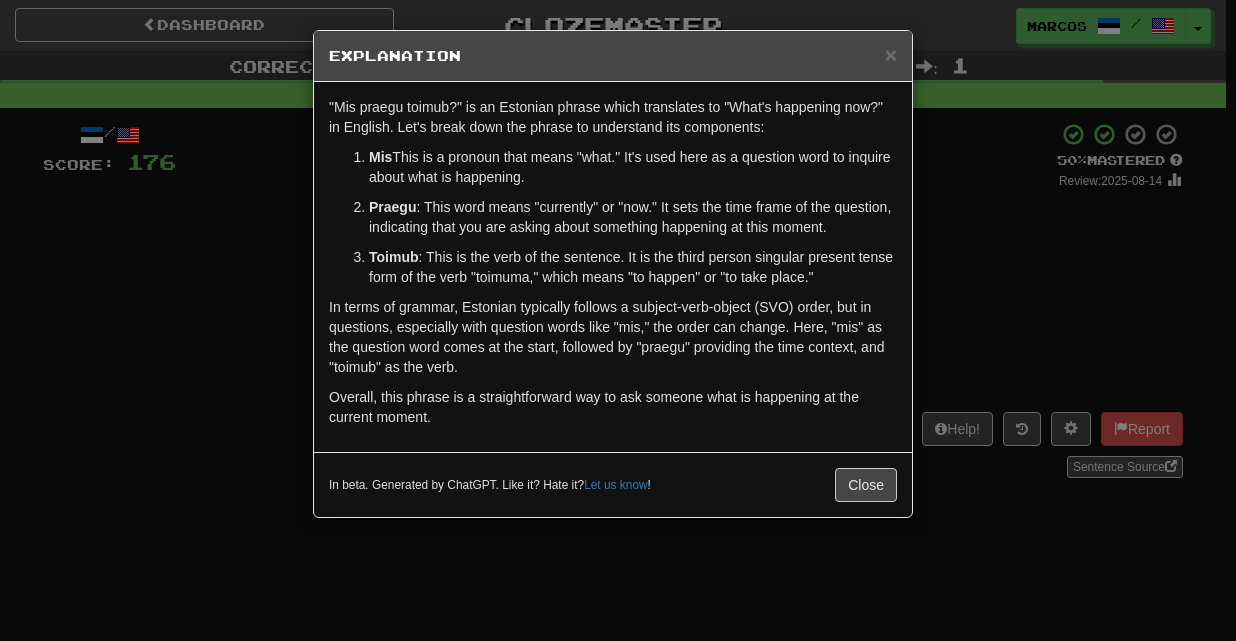 click on "× Explanation "Mis praegu toimub?" is an Estonian phrase which translates to "What's happening now?" in English. Let's break down the phrase to understand its components:
Mis : This is a pronoun that means "what." It's used here as a question word to inquire about what is happening.
Praegu : This word means "currently" or "now." It sets the time frame of the question, indicating that you are asking about something happening at this moment.
Toimub : This is the verb of the sentence. It is the third person singular present tense form of the verb "toimuma," which means "to happen" or "to take place."
In terms of grammar, Estonian typically follows a subject-verb-object (SVO) order, but in questions, especially with question words like "mis," the order can change. Here, "mis" as the question word comes at the start, followed by "praegu" providing the time context, and "toimub" as the verb.
In beta. Generated by ChatGPT. Like it? Hate it?  Let us know ! Close" at bounding box center [618, 320] 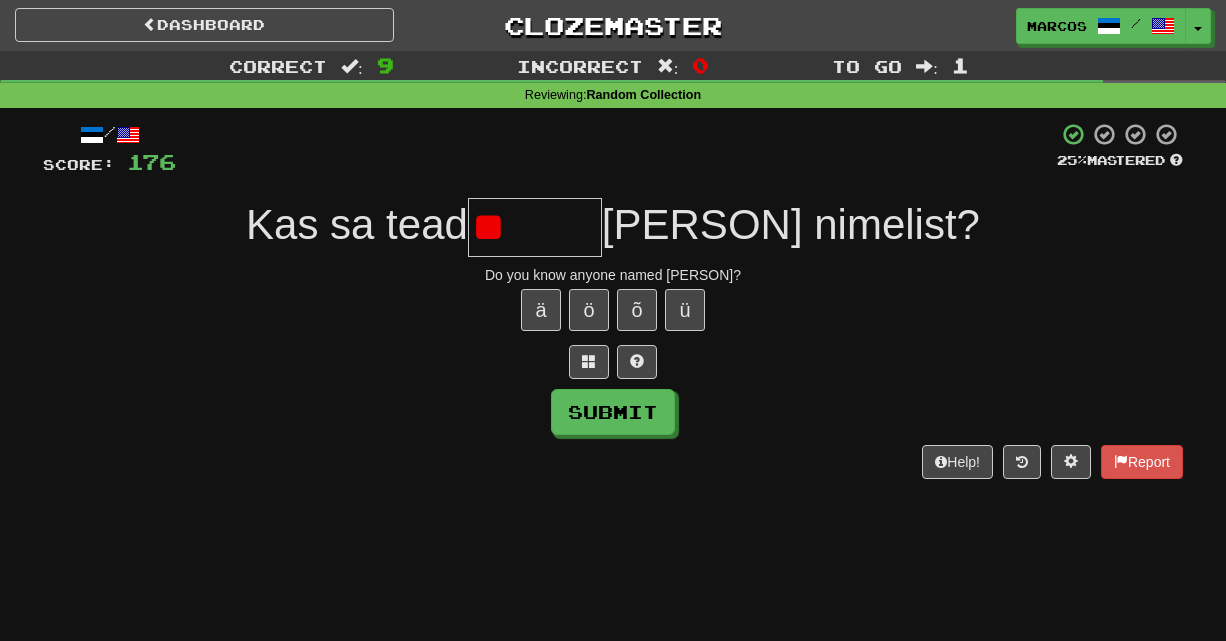 type on "*" 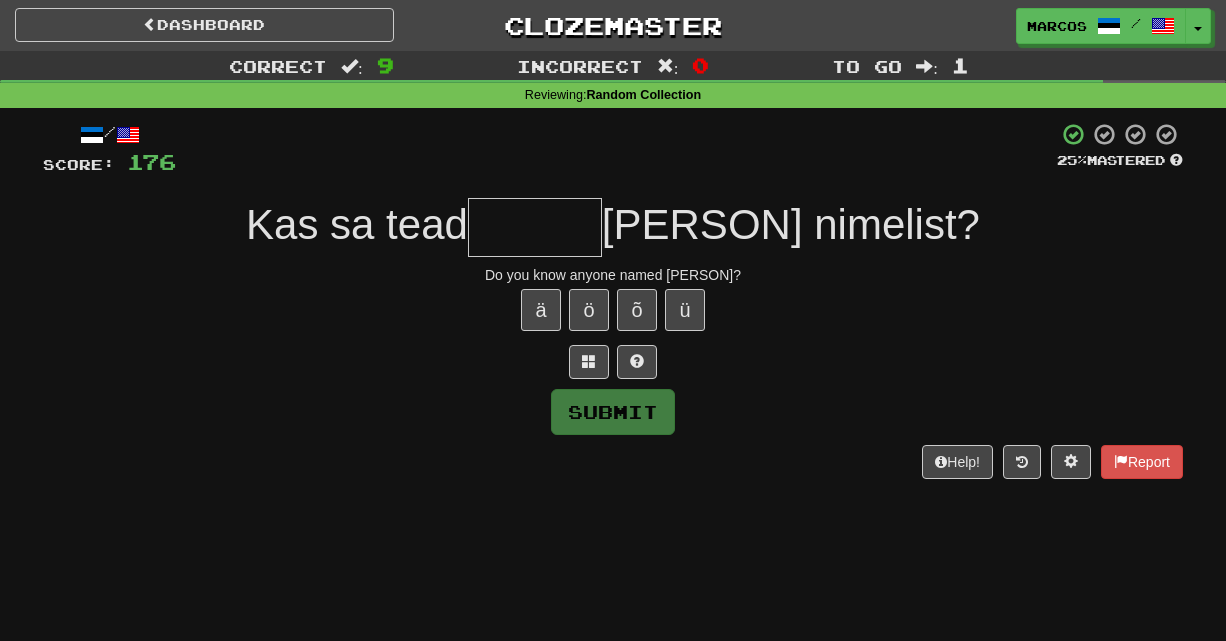 type on "*" 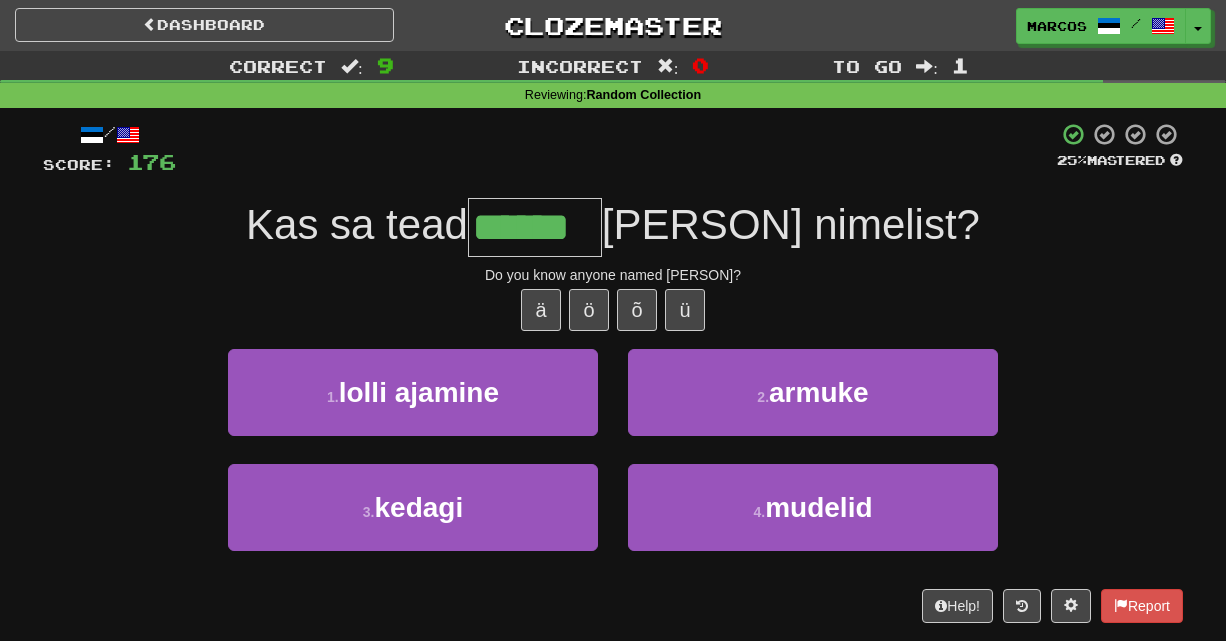type on "******" 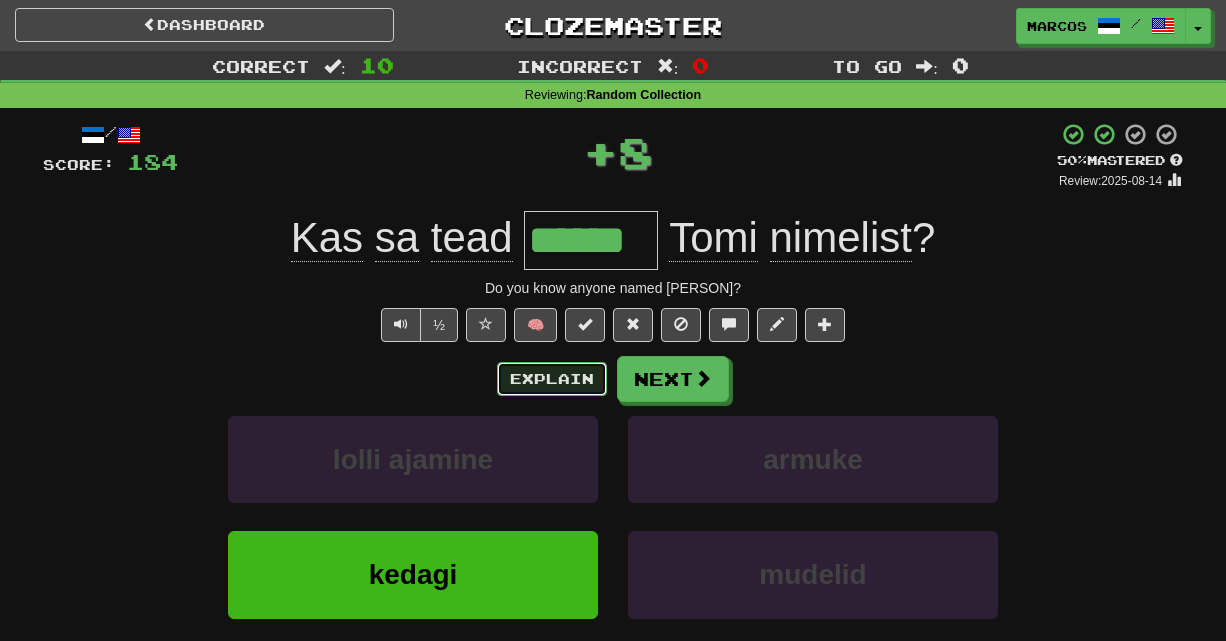 click on "Explain" at bounding box center [552, 379] 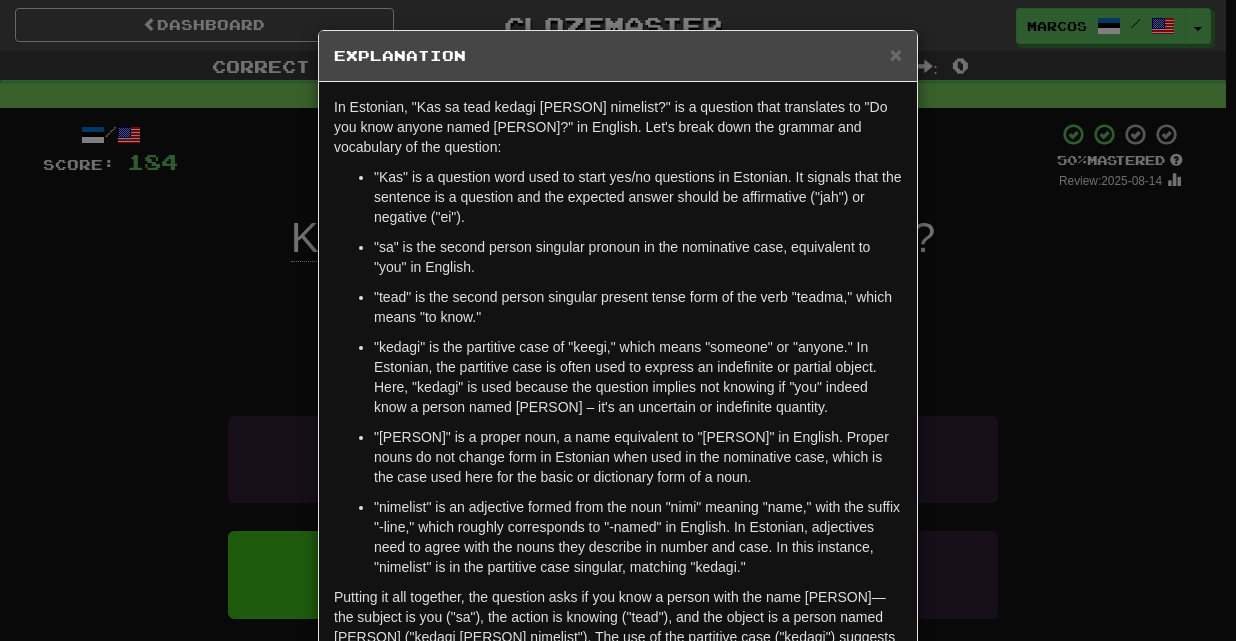 click on "× Explanation In Estonian, "Kas sa tead kedagi Tomi nimelist?" is a question that translates to "Do you know anyone named Tom?" in English. Let's break down the grammar and vocabulary of the question:
"Kas" is a question word used to start yes/no questions in Estonian. It signals that the sentence is a question and the expected answer should be affirmative ("jah") or negative ("ei").
"sa" is the second person singular pronoun in the nominative case, equivalent to "you" in English.
"tead" is the second person singular present tense form of the verb "teadma," which means "to know."
"kedagi" is the partitive case of "keegi," which means "someone" or "anyone." In Estonian, the partitive case is often used to express an indefinite or partial object. Here, "kedagi" is used because the question implies not knowing if "you" indeed know a person named Tom – it's an uncertain or indefinite quantity.
To answer this question:
Let us know ! Close" at bounding box center [618, 320] 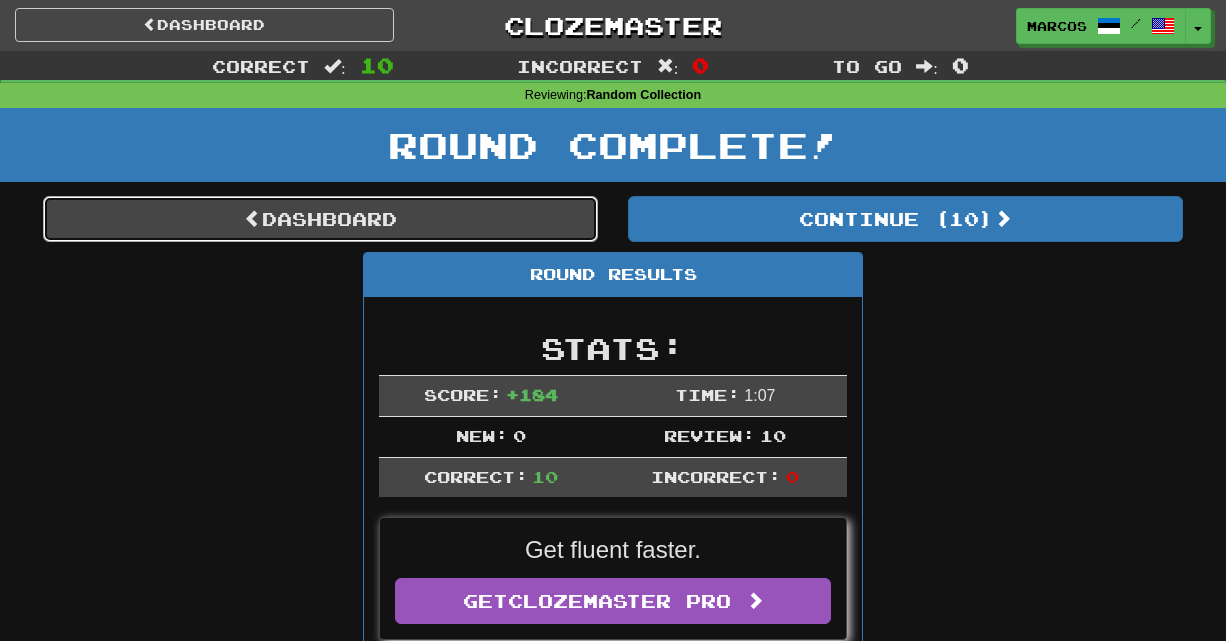 click on "Dashboard" at bounding box center (320, 219) 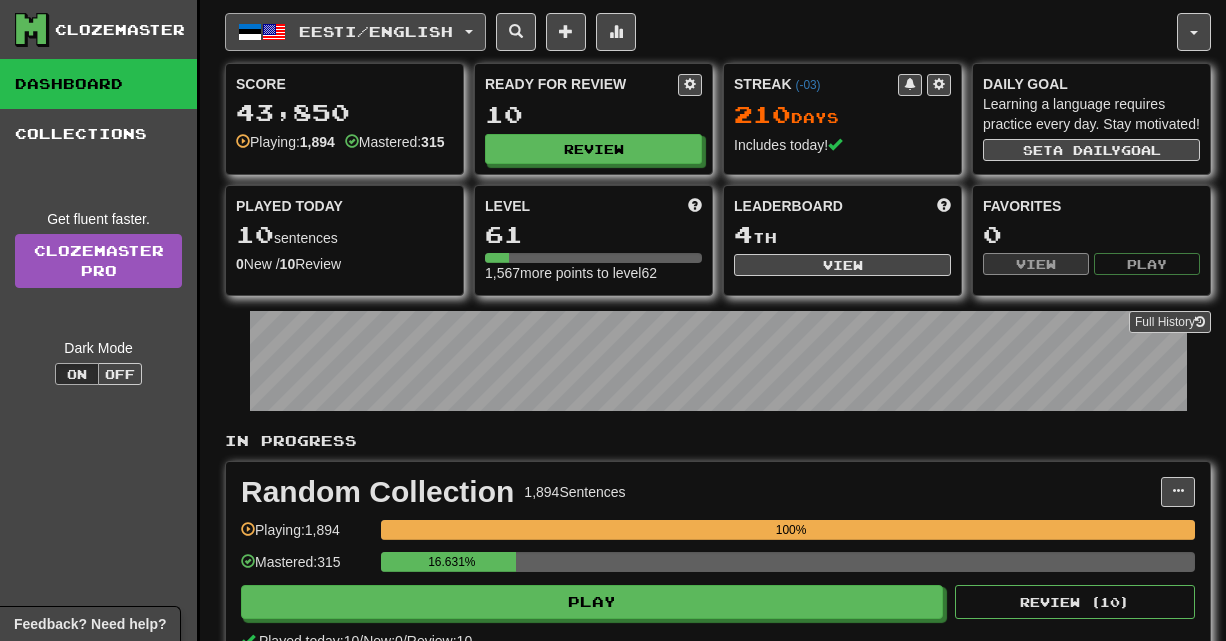 scroll, scrollTop: 0, scrollLeft: 0, axis: both 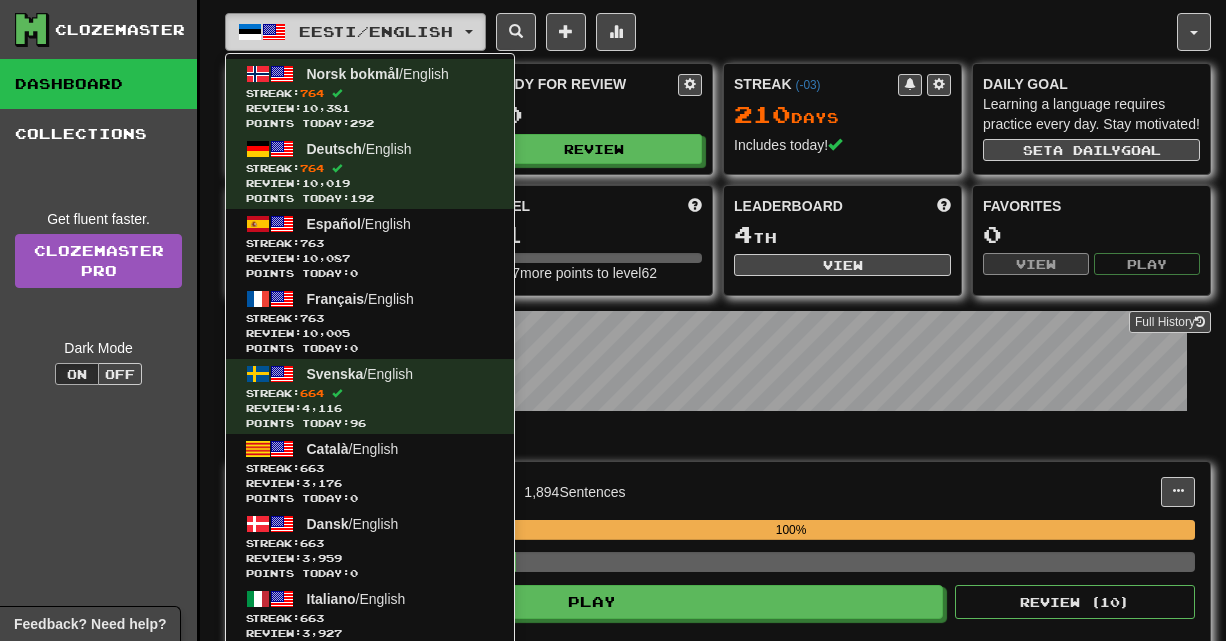 type 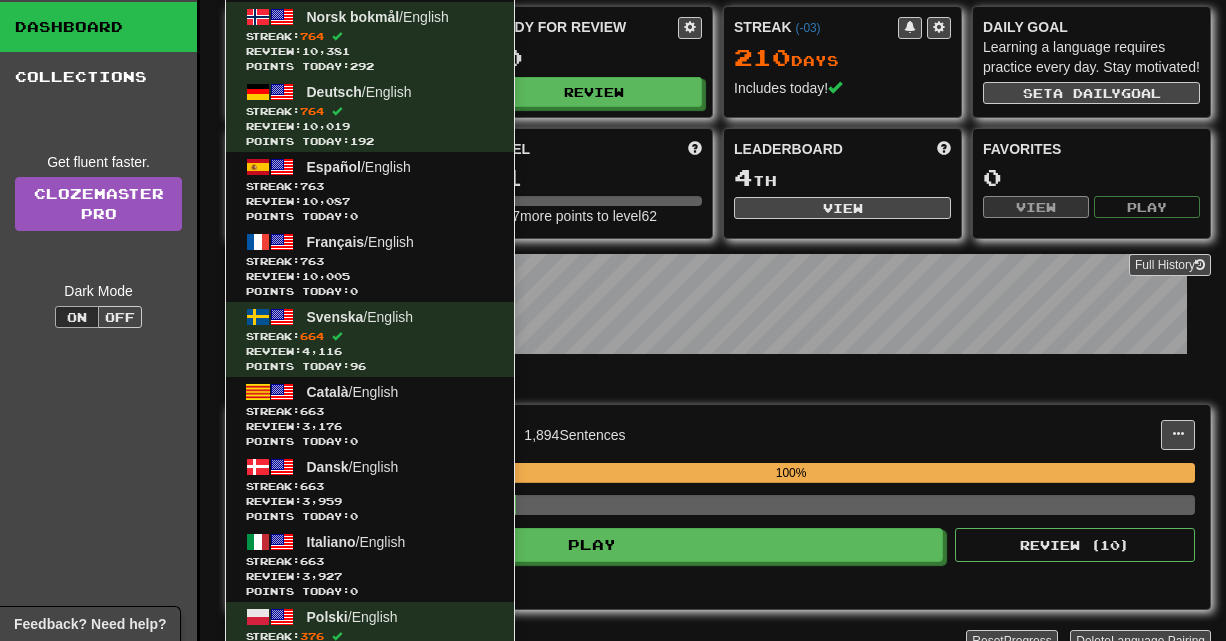 scroll, scrollTop: 0, scrollLeft: 0, axis: both 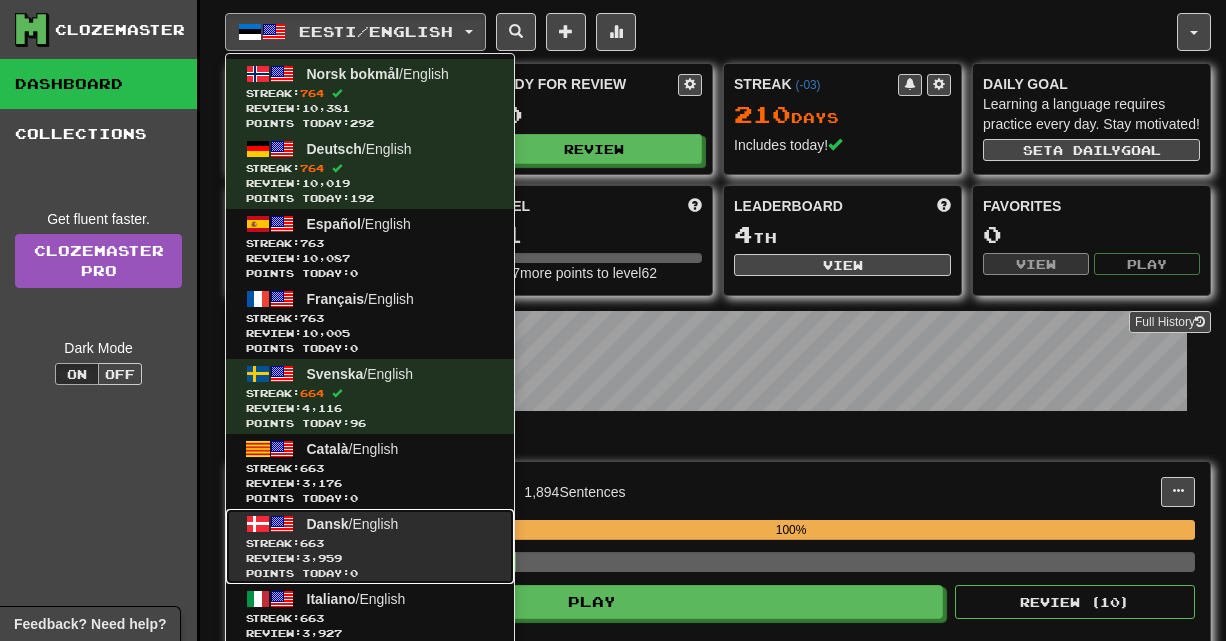 click on "Streak:  663" at bounding box center (370, 543) 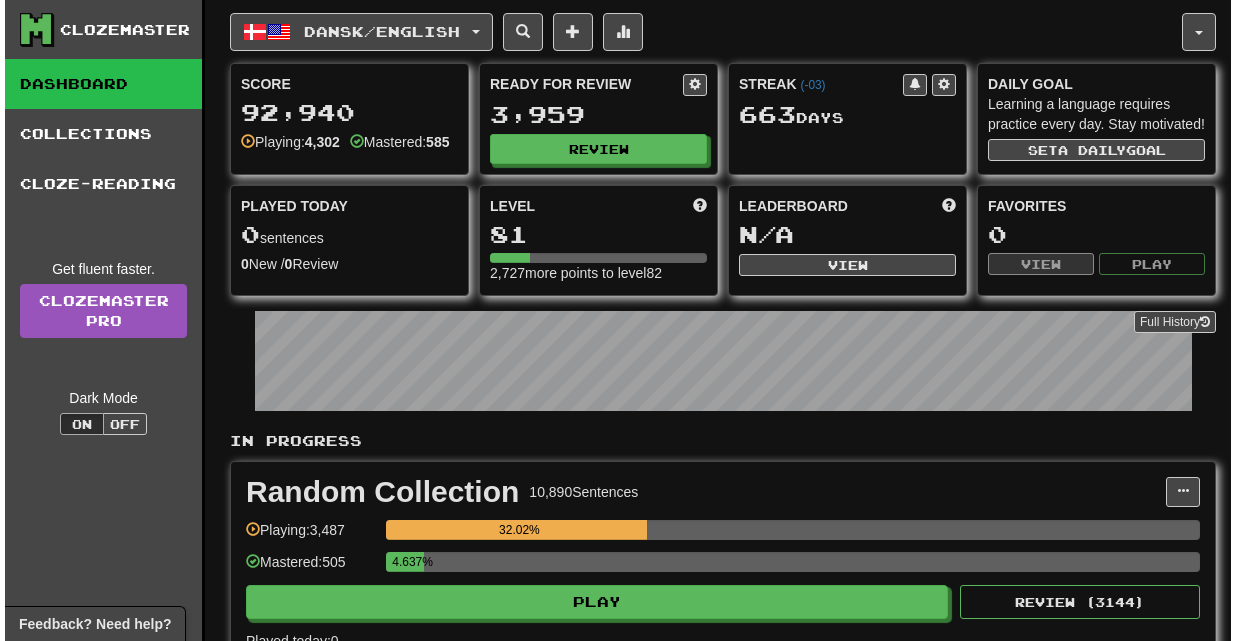 scroll, scrollTop: 0, scrollLeft: 0, axis: both 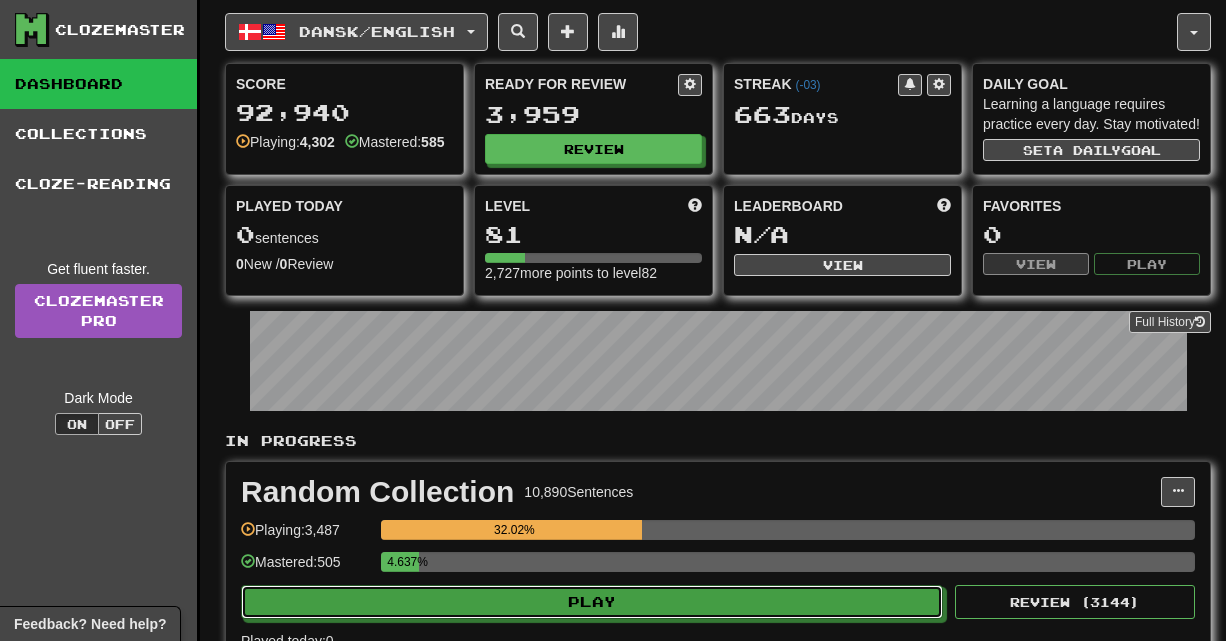 click on "Play" at bounding box center (592, 602) 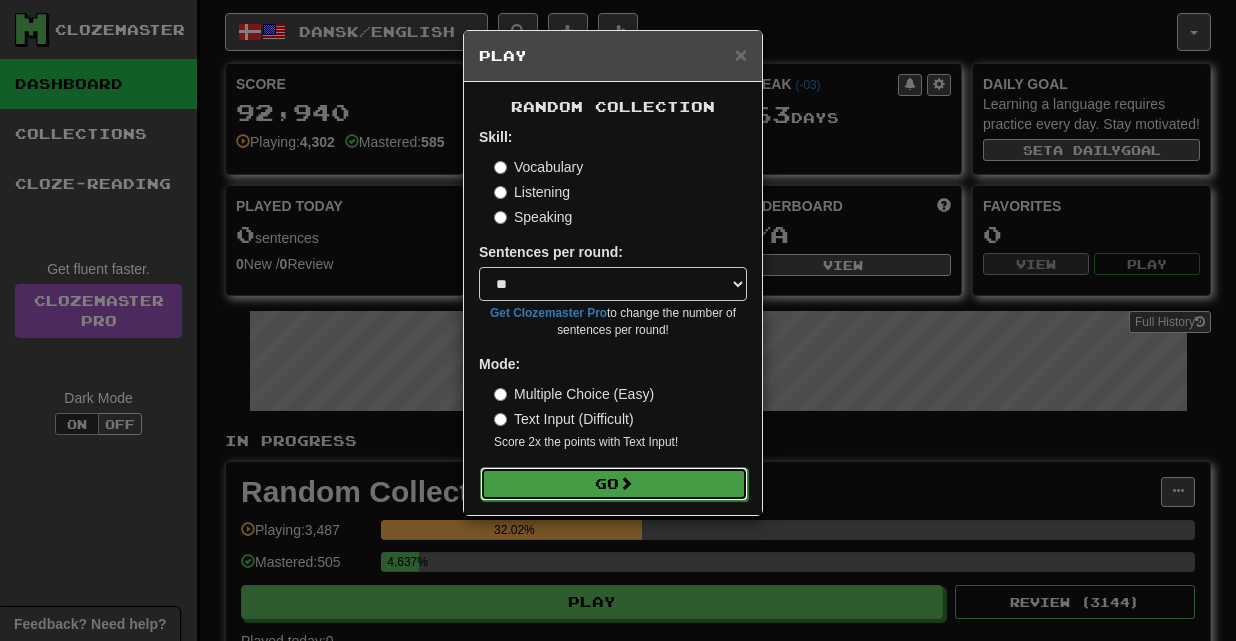 click on "Go" at bounding box center (614, 484) 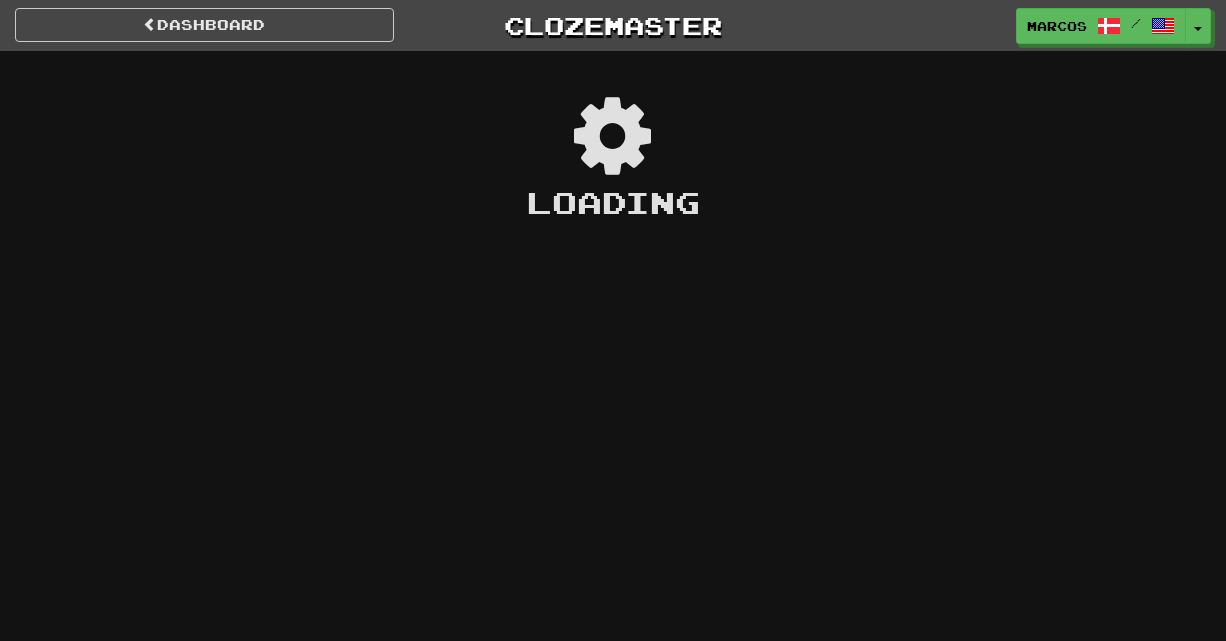 scroll, scrollTop: 0, scrollLeft: 0, axis: both 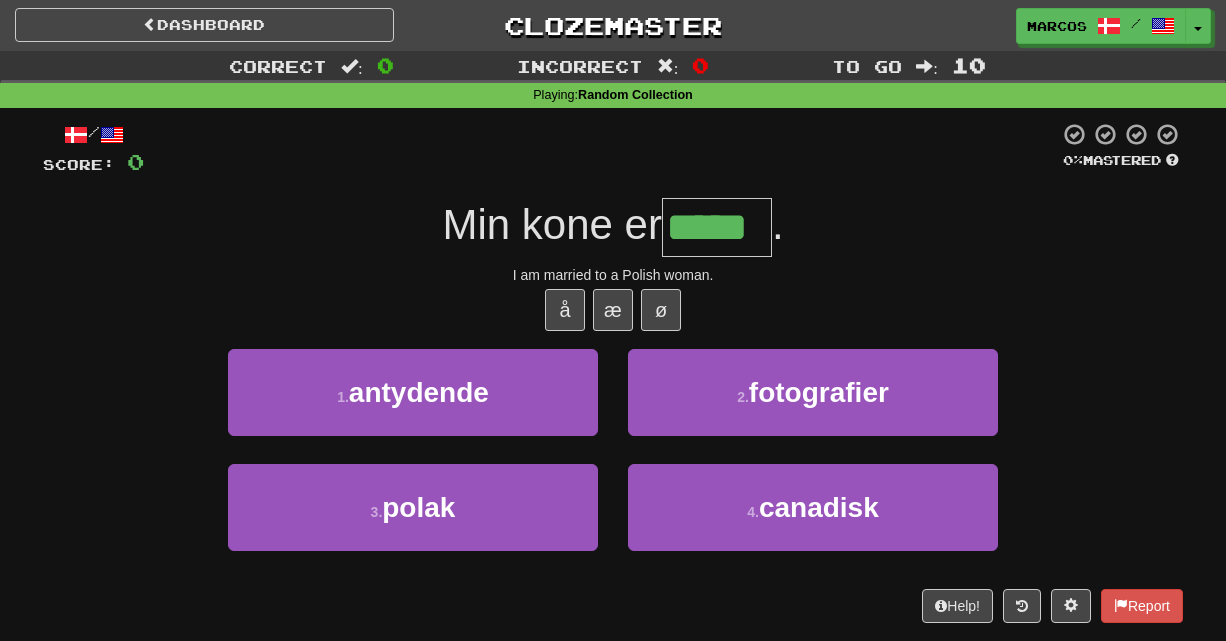 type on "*****" 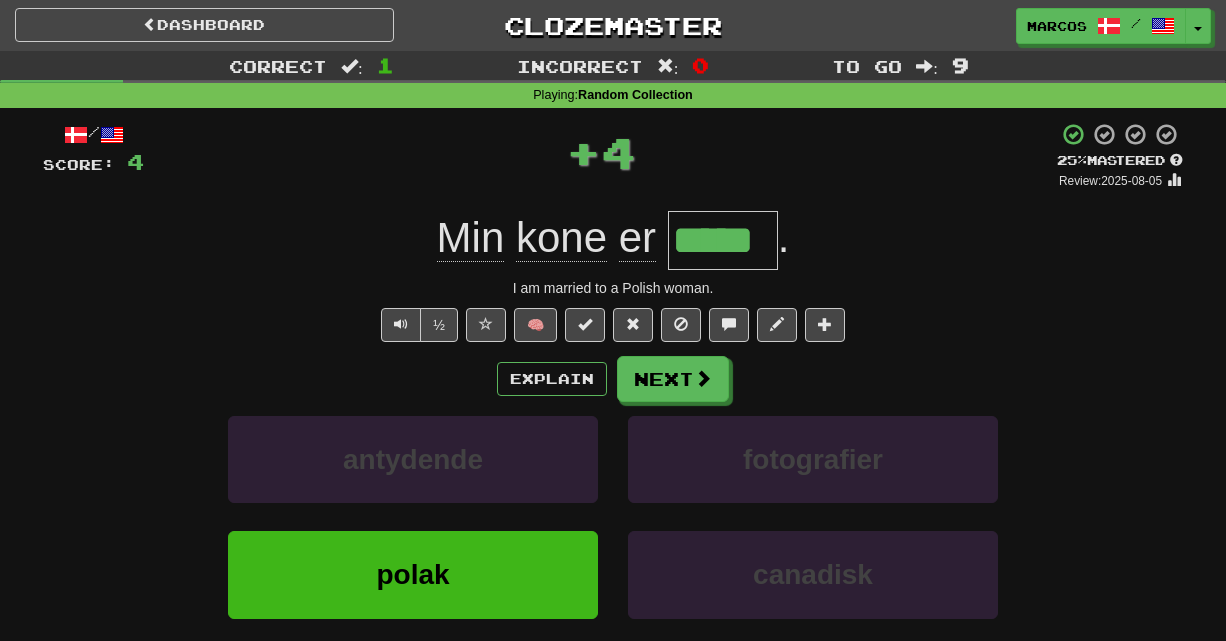 click on "I am married to a Polish woman." at bounding box center [613, 288] 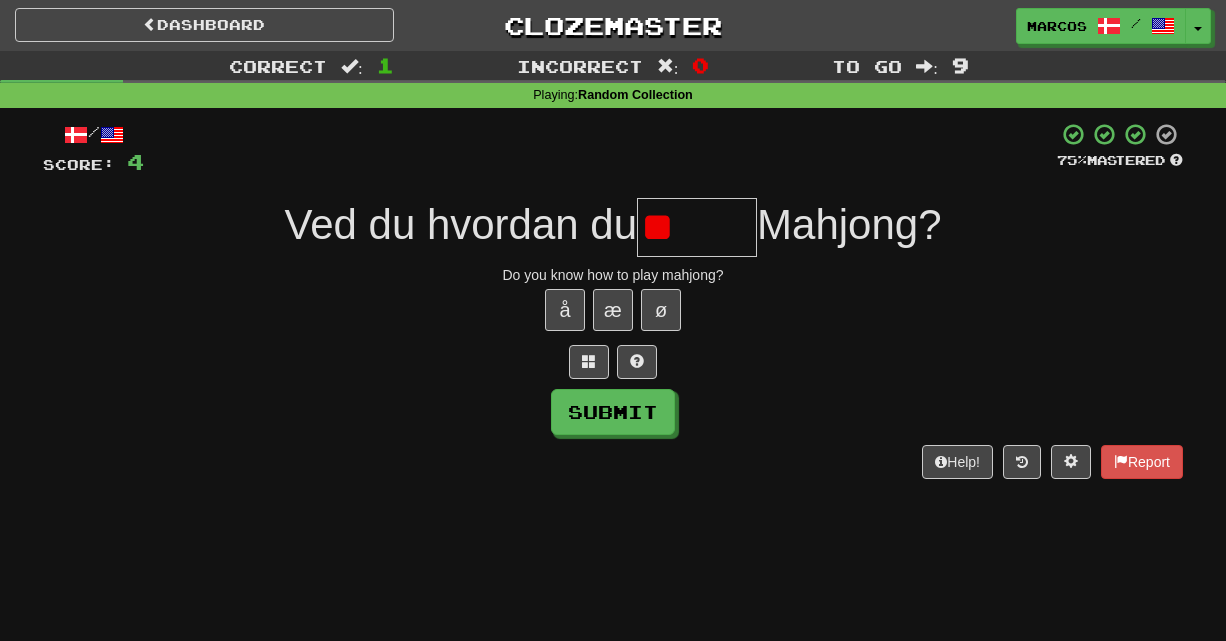 type on "*" 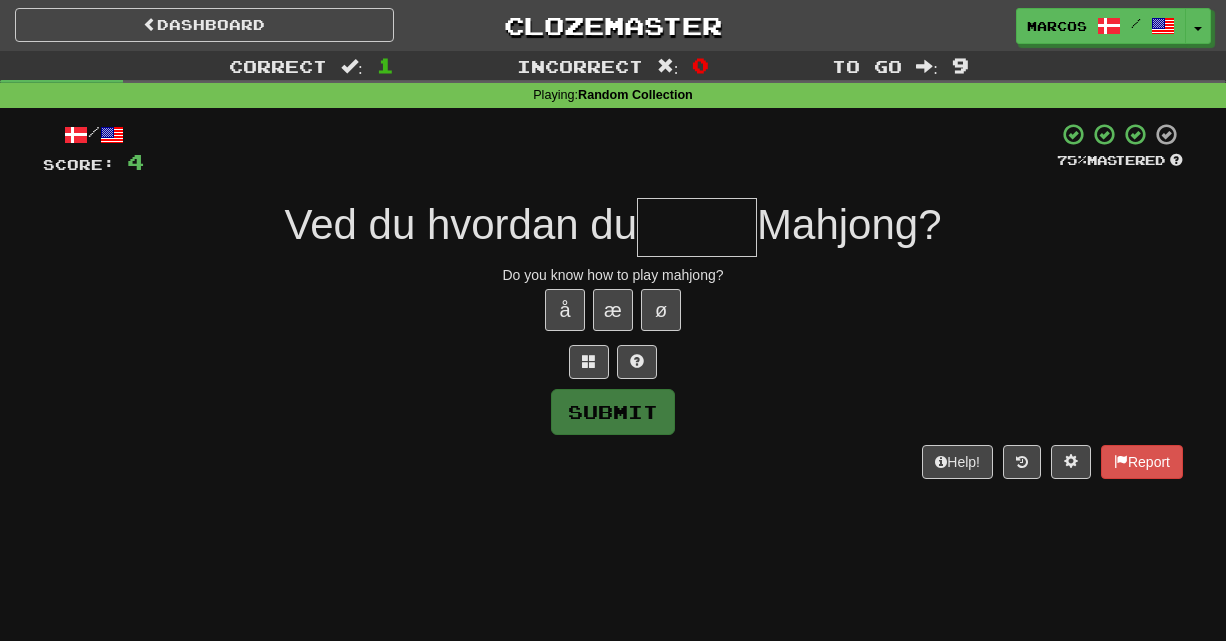 type on "*" 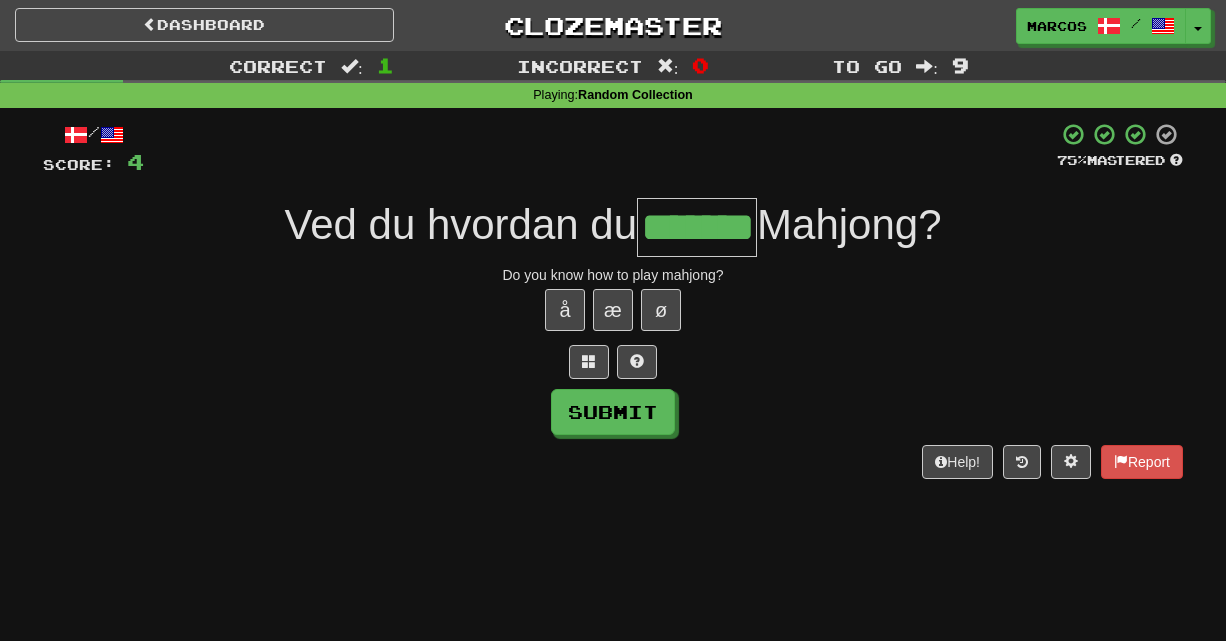 type on "*******" 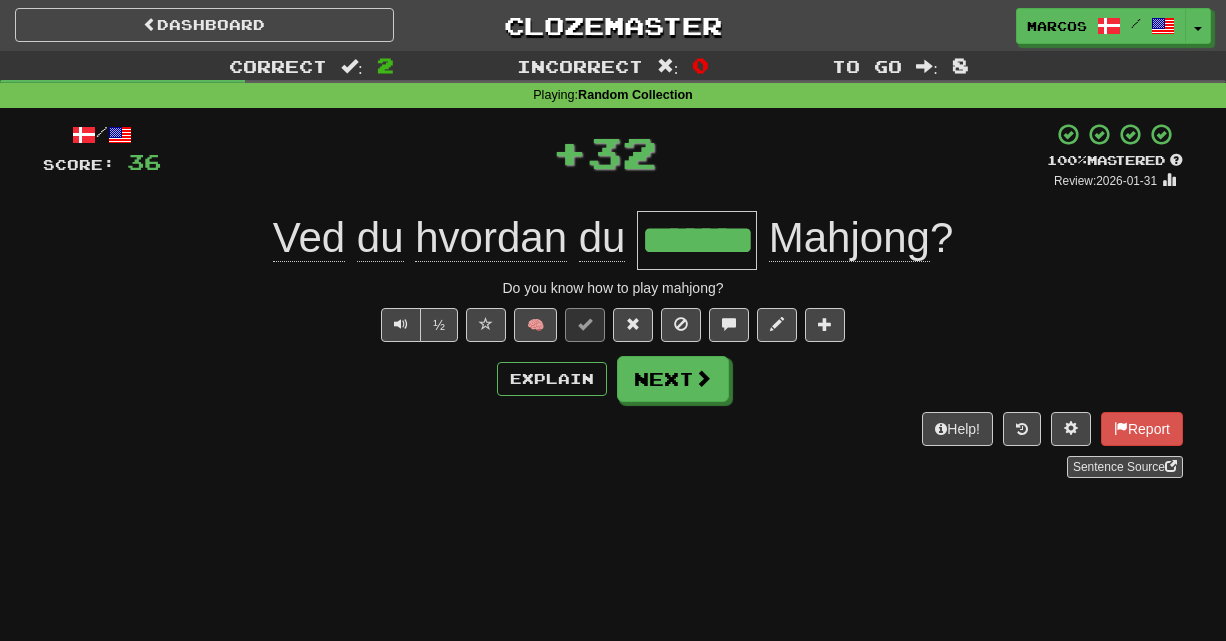 click on "Explain Next" at bounding box center [613, 379] 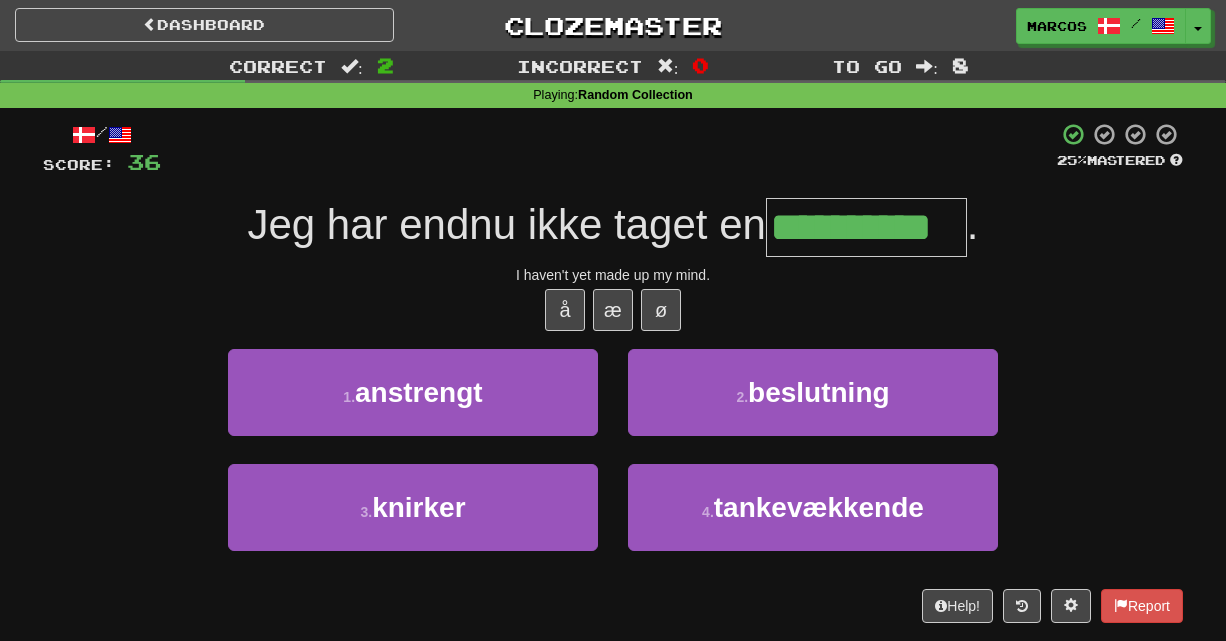 type on "**********" 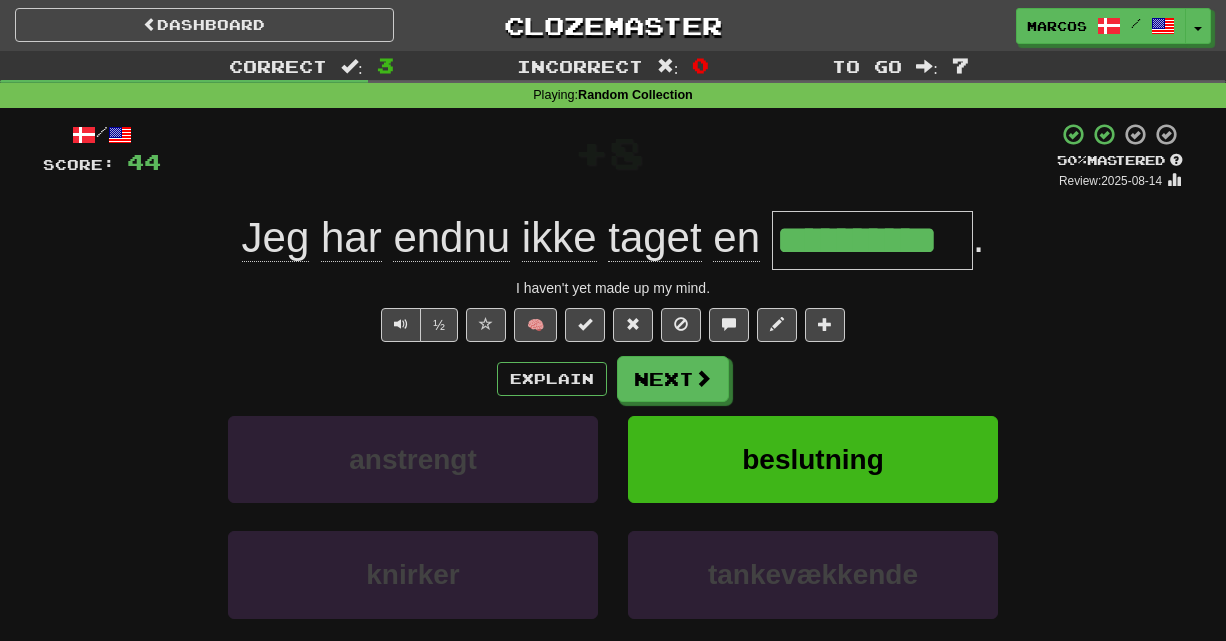 click on "Explain Next" at bounding box center (613, 379) 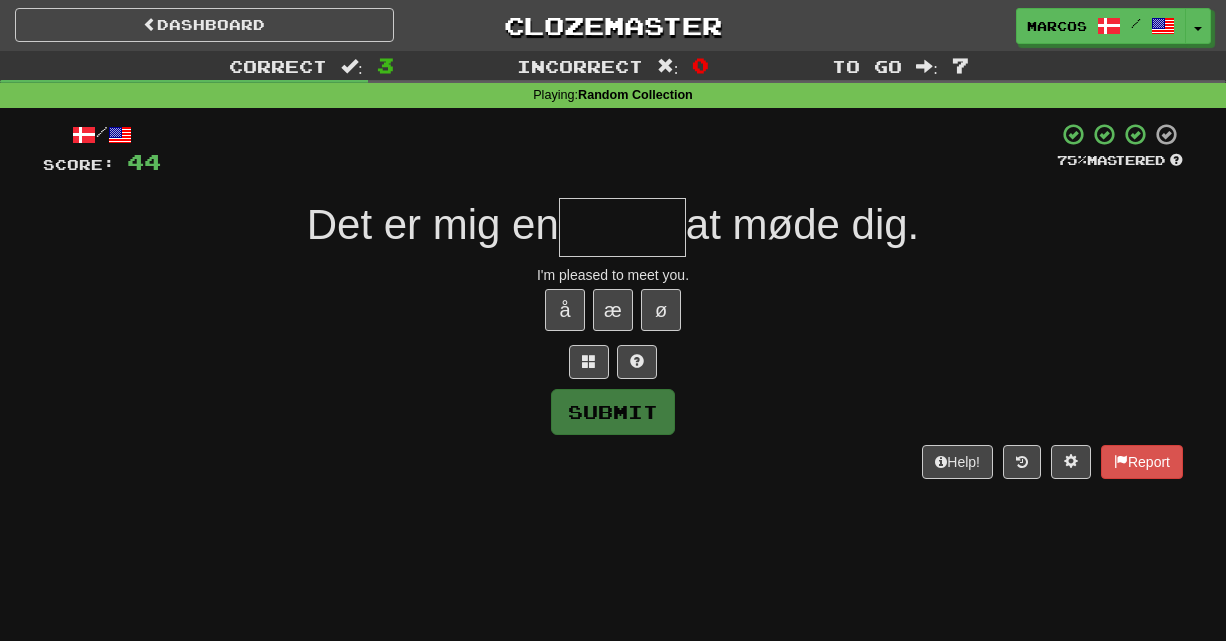 type on "*" 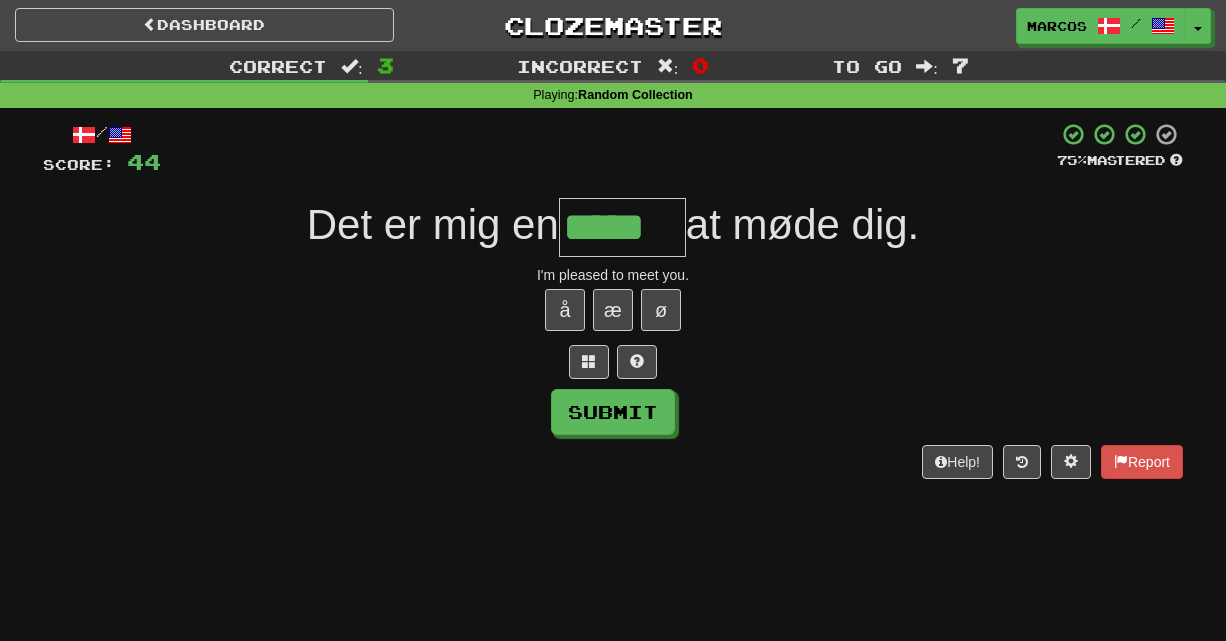 type on "*****" 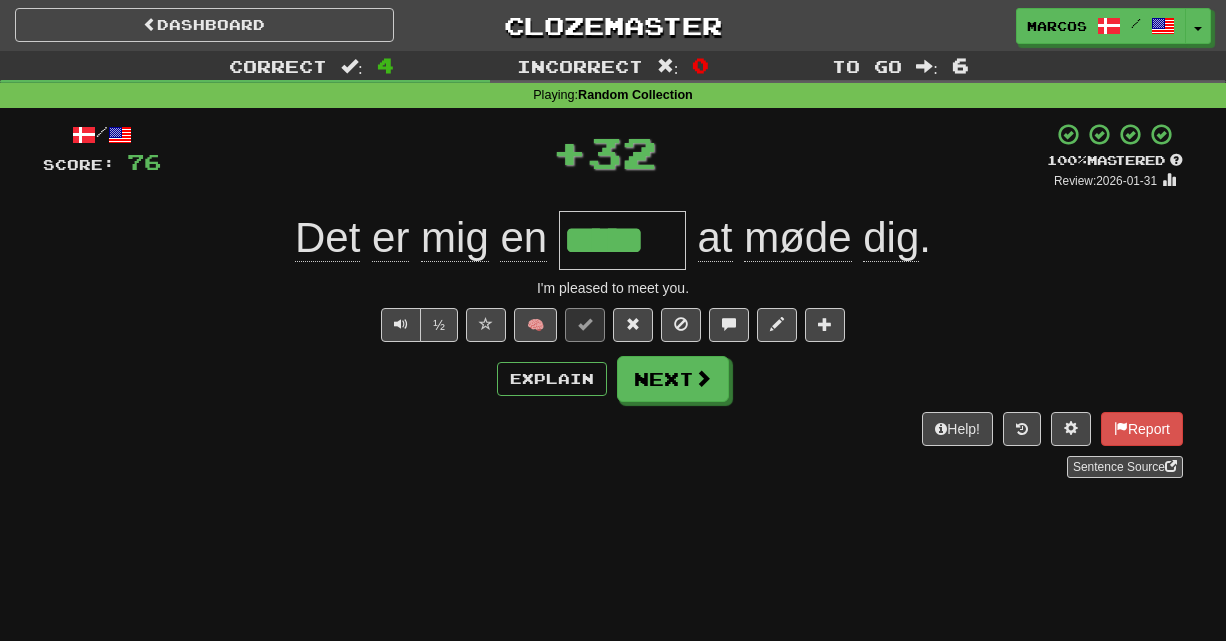click on "Help!  Report Sentence Source" at bounding box center [613, 445] 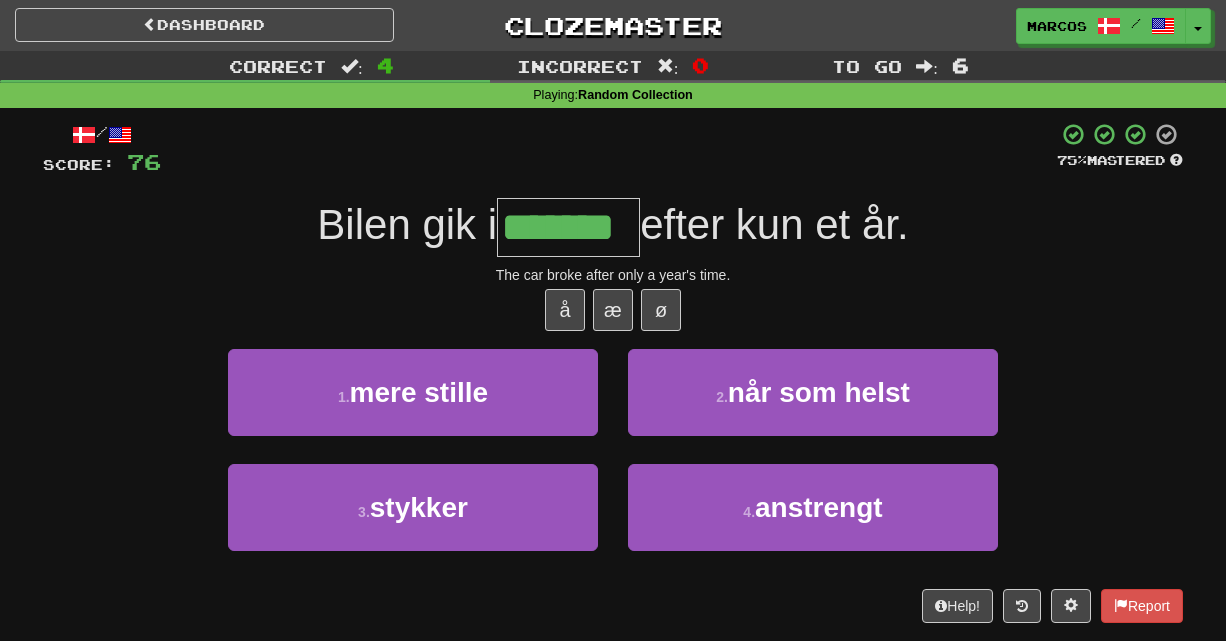 type on "*******" 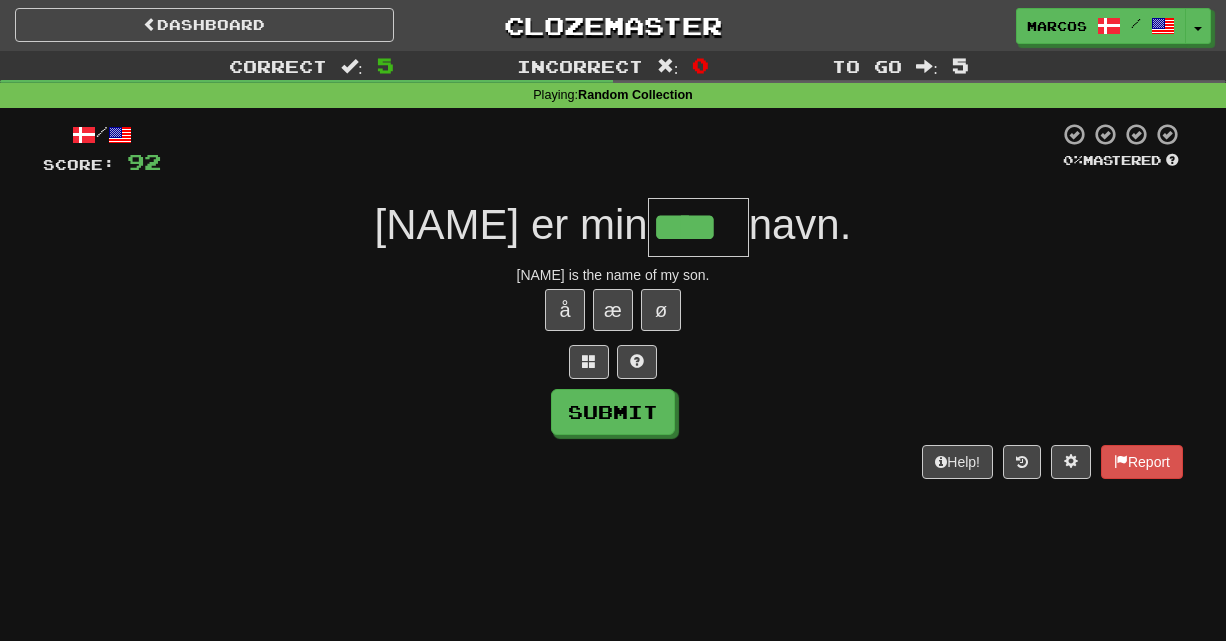 type on "****" 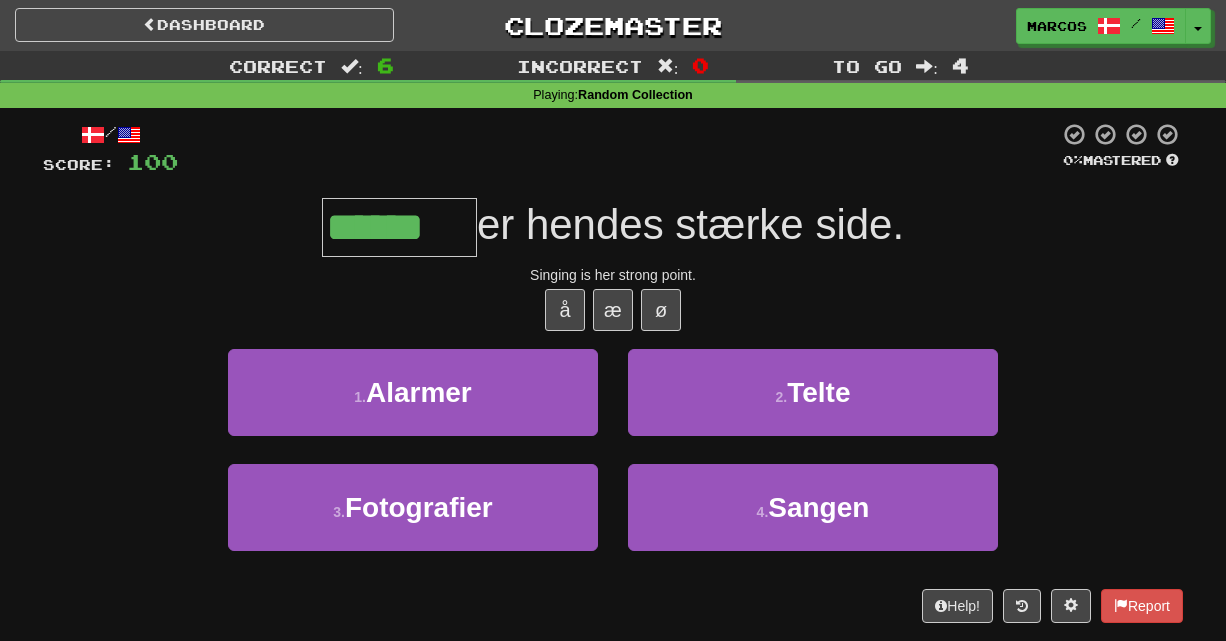 type on "******" 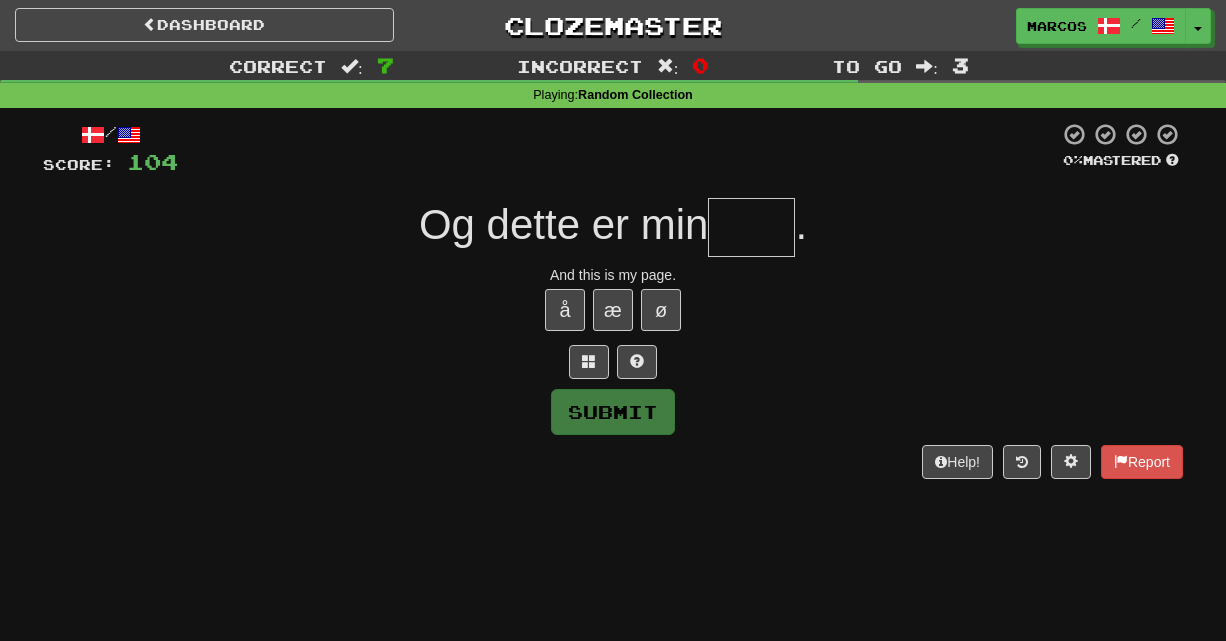 type on "*" 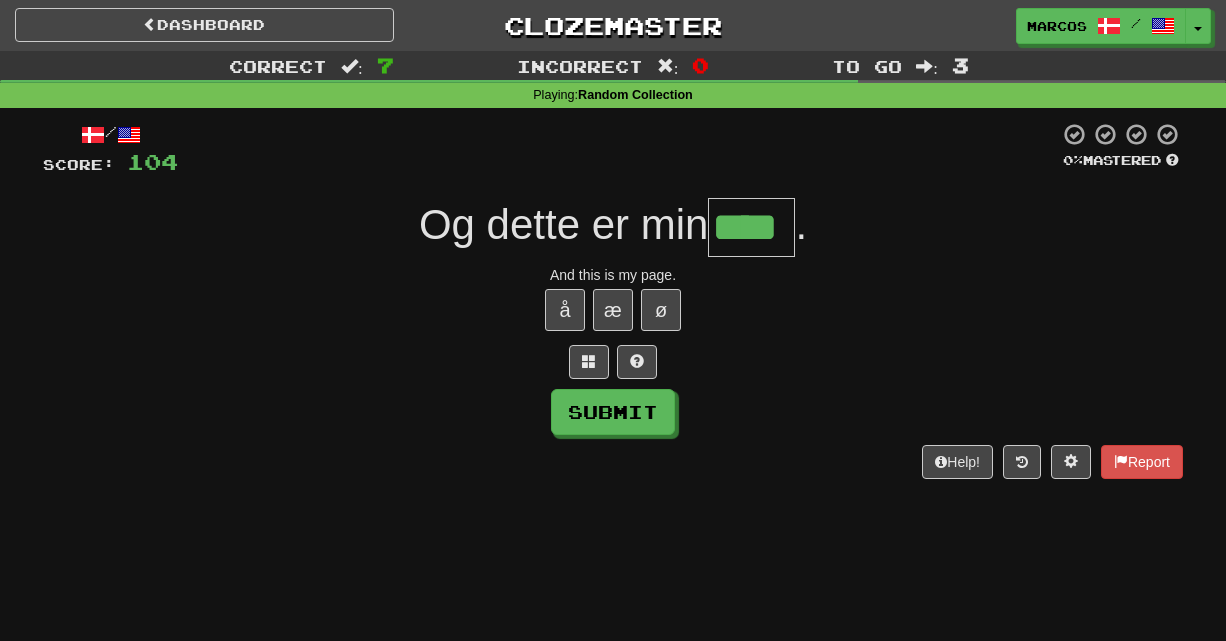 type on "****" 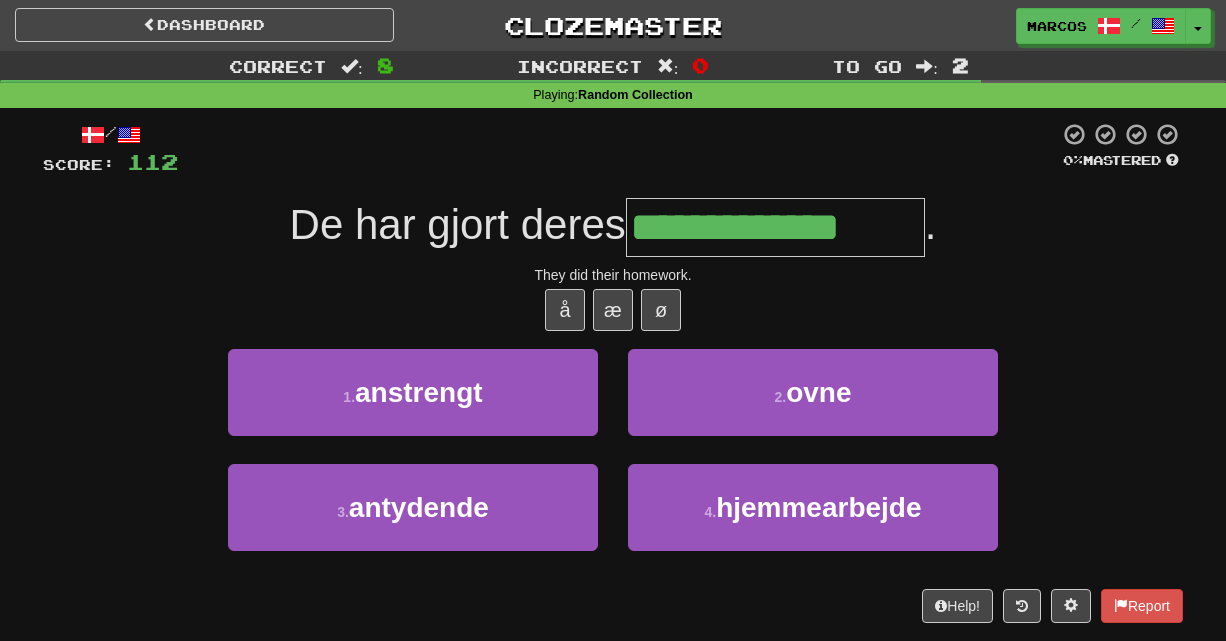 type on "**********" 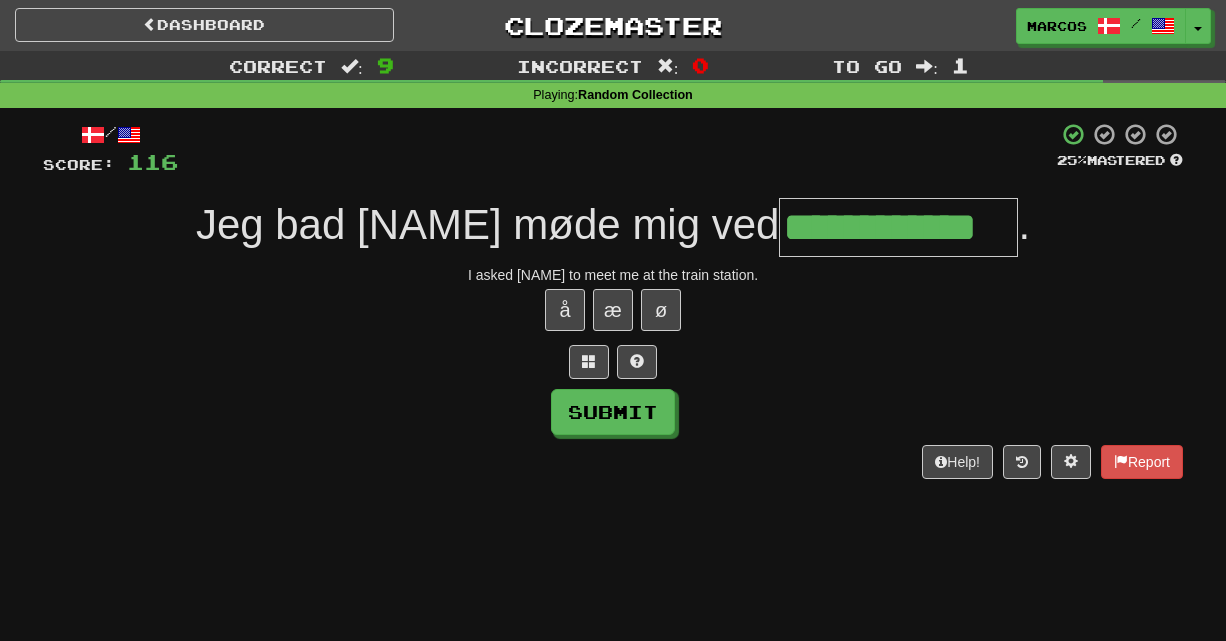 type on "**********" 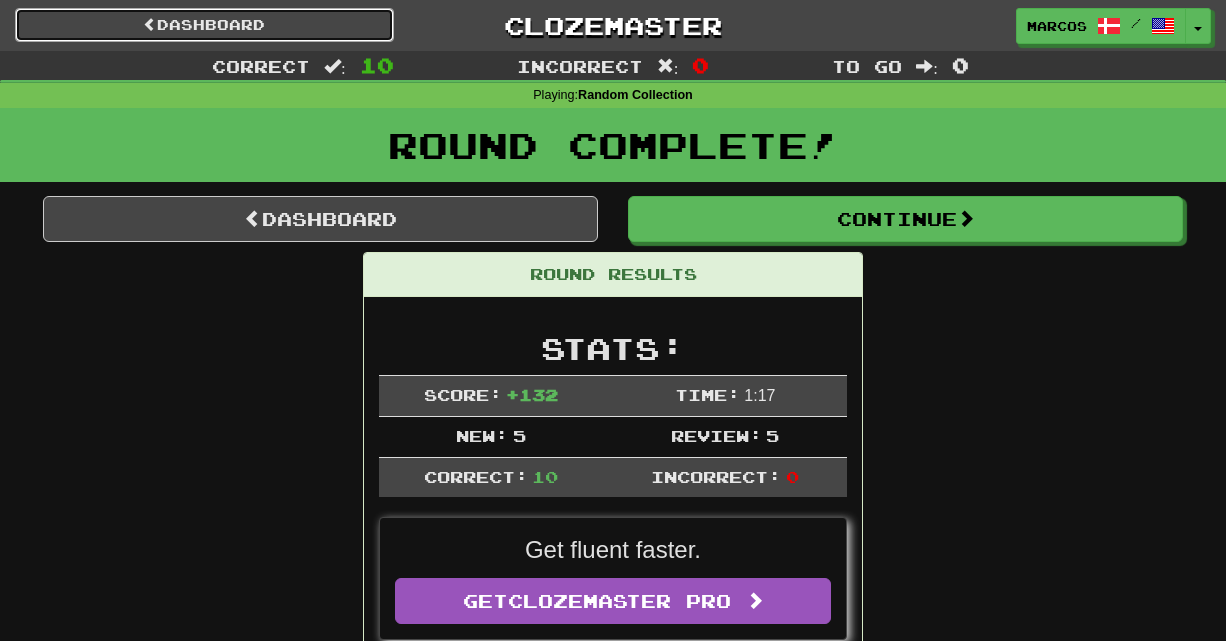 click on "Dashboard" at bounding box center [204, 25] 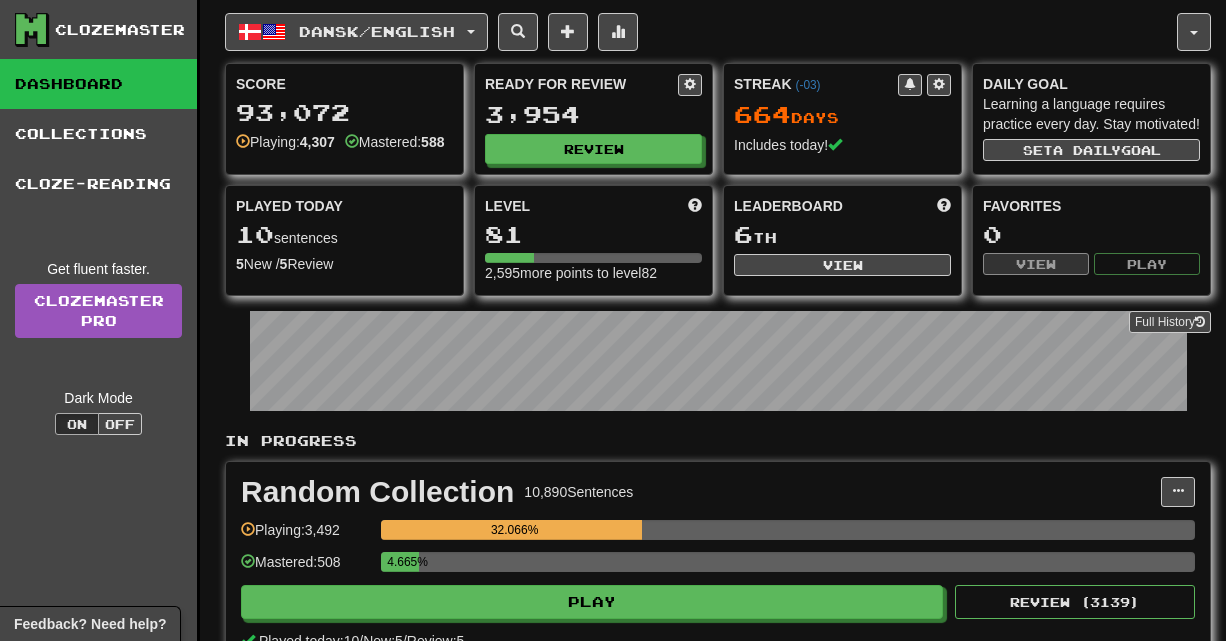 scroll, scrollTop: 0, scrollLeft: 0, axis: both 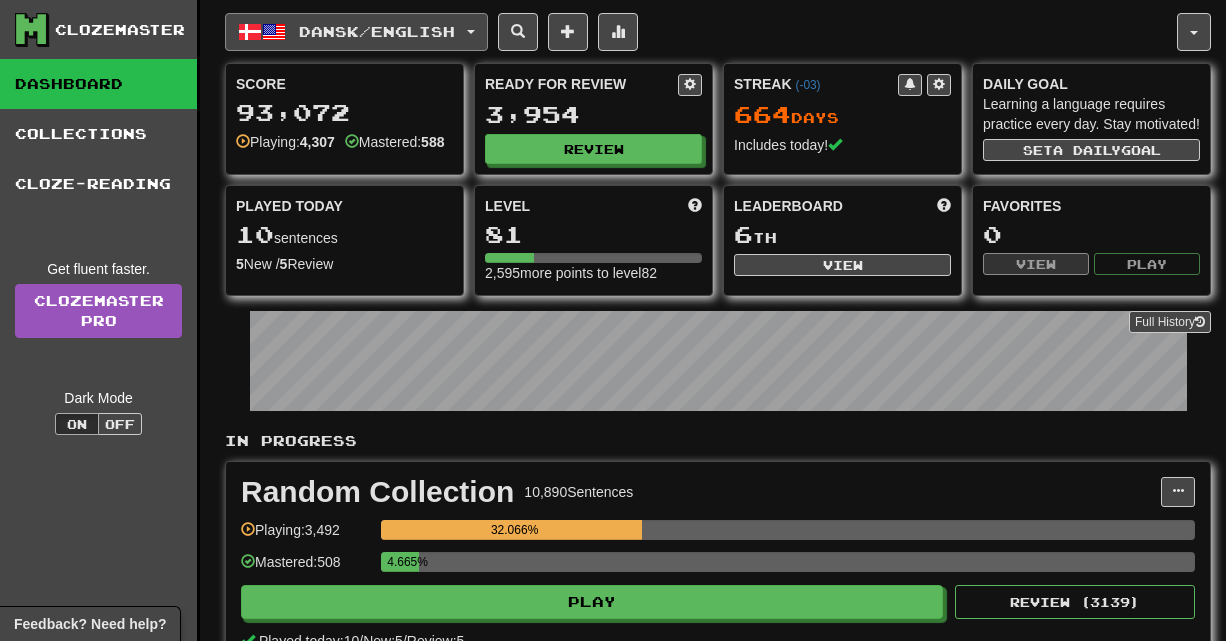 click on "Dansk  /  English" at bounding box center (377, 31) 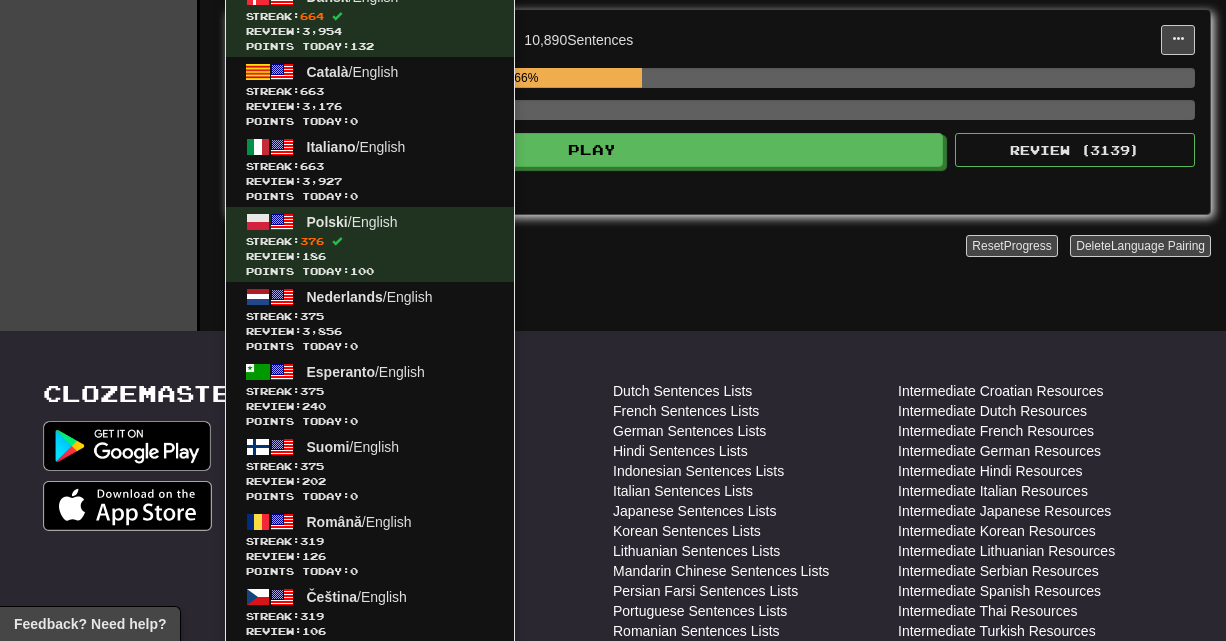 scroll, scrollTop: 593, scrollLeft: 0, axis: vertical 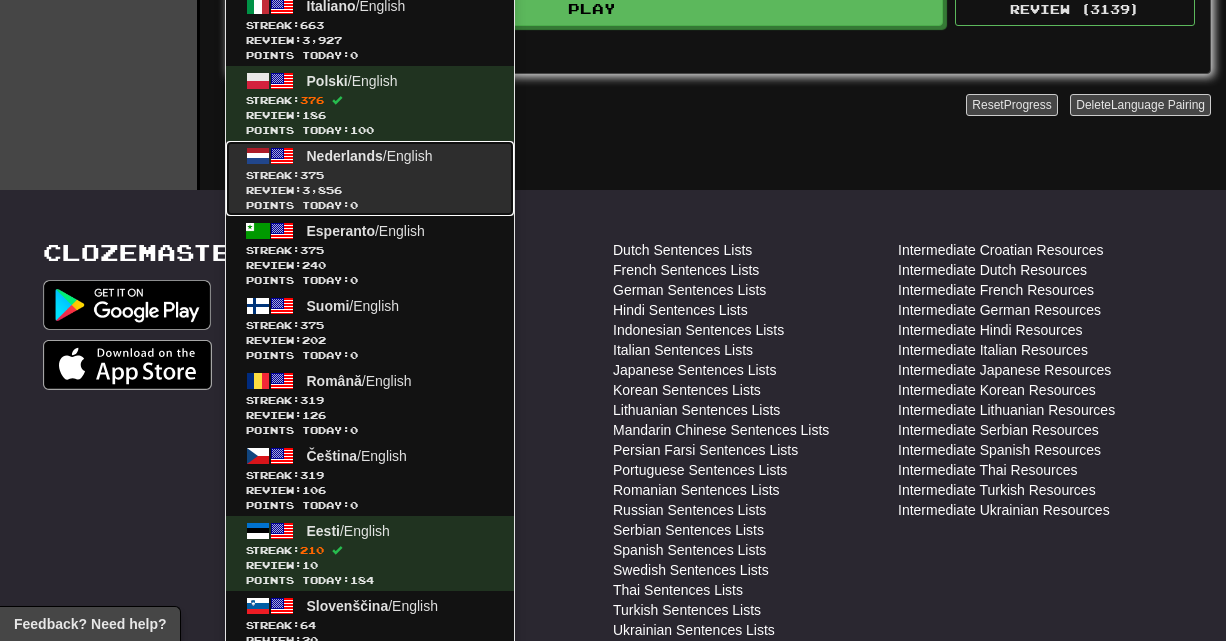 click on "Review:  3,856" at bounding box center [370, 190] 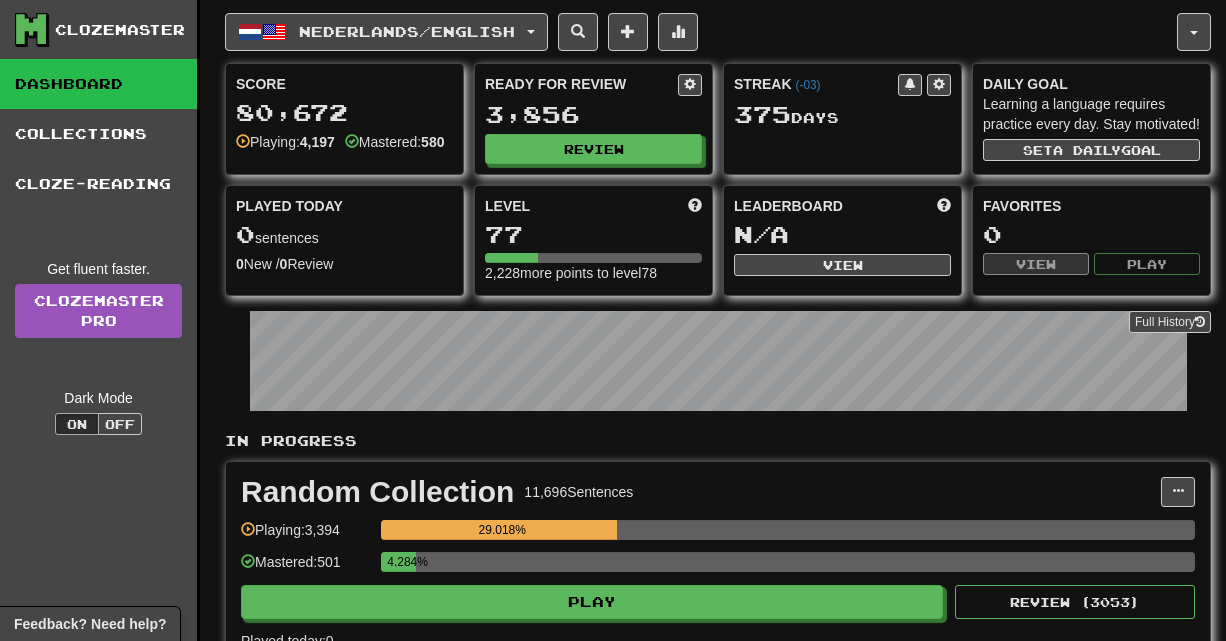 scroll, scrollTop: 0, scrollLeft: 0, axis: both 